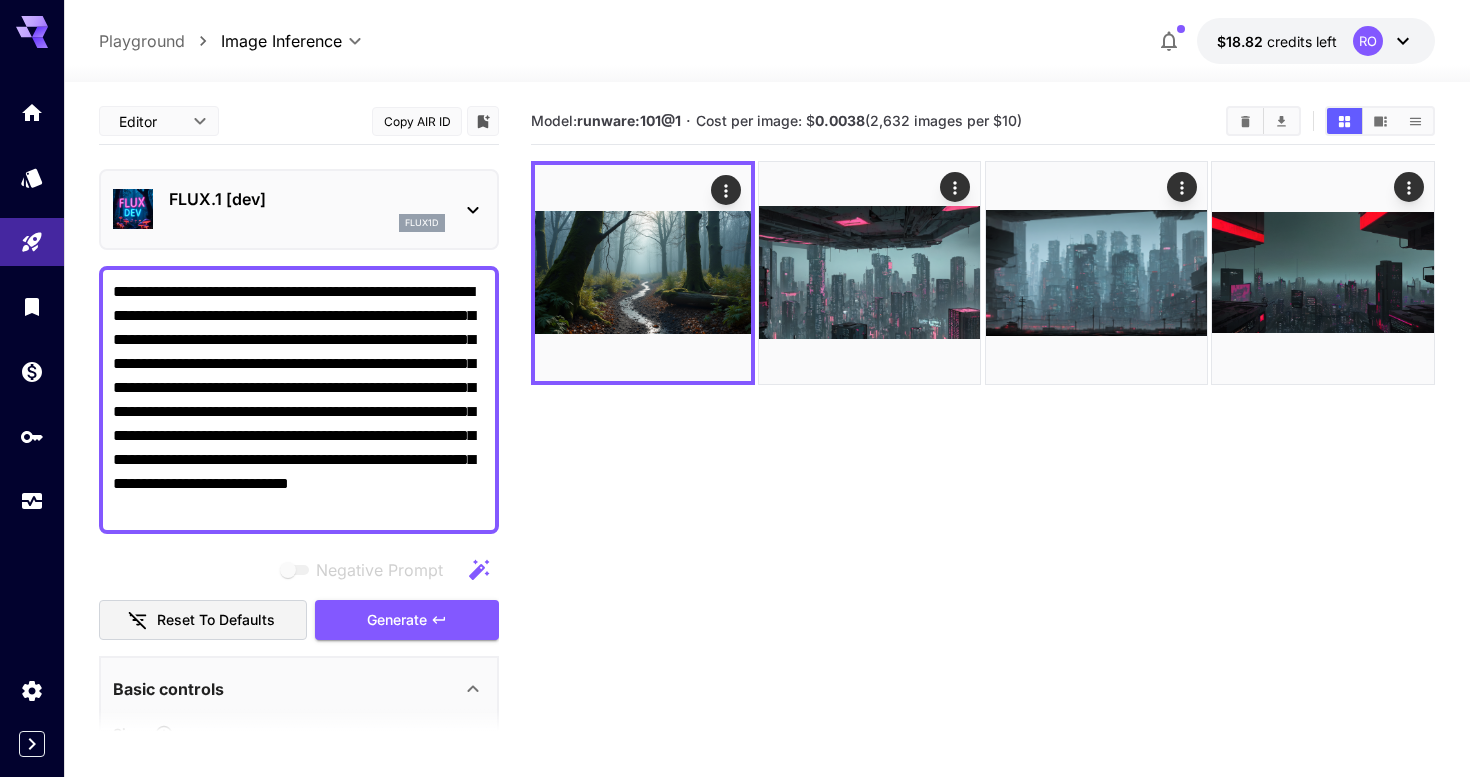 scroll, scrollTop: 0, scrollLeft: 0, axis: both 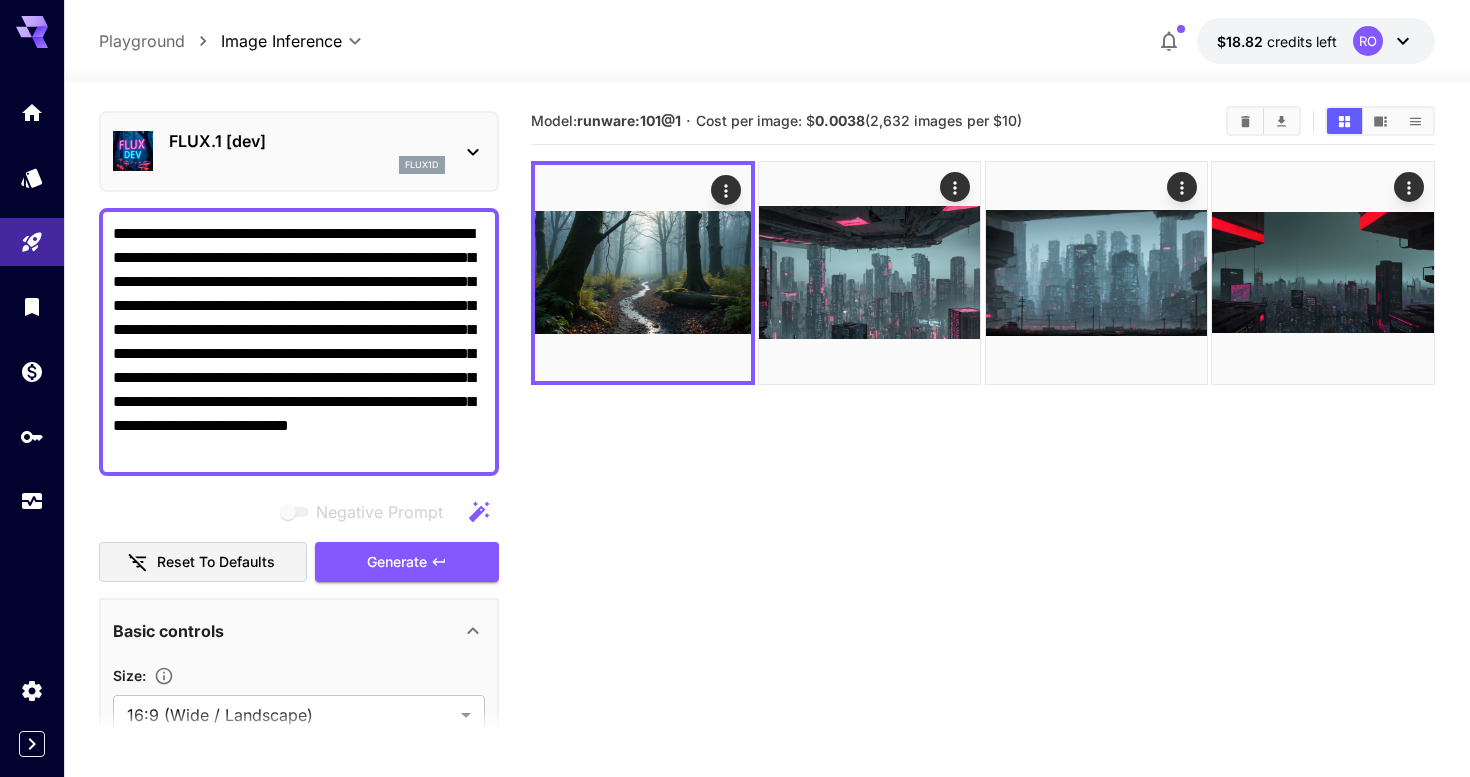 click 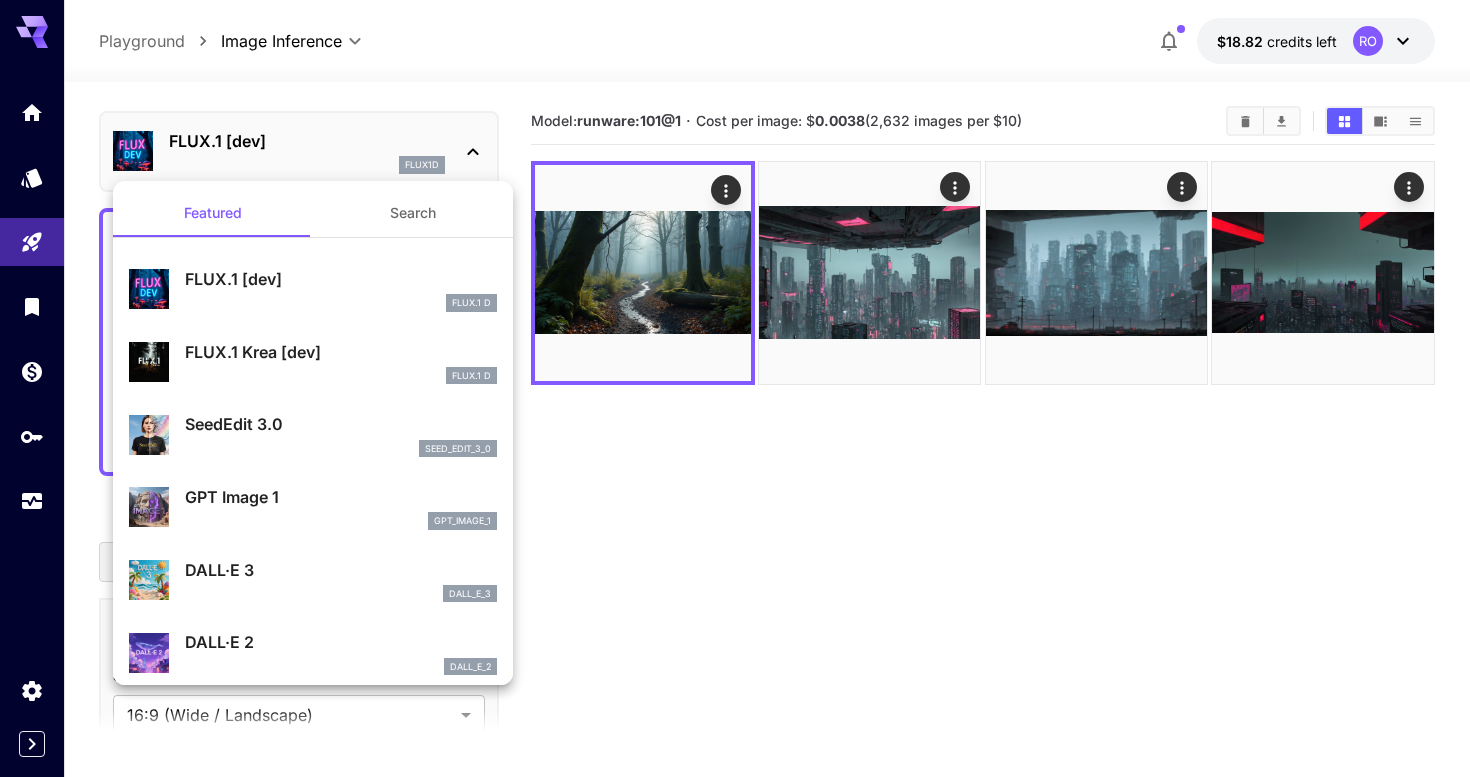 click at bounding box center [735, 388] 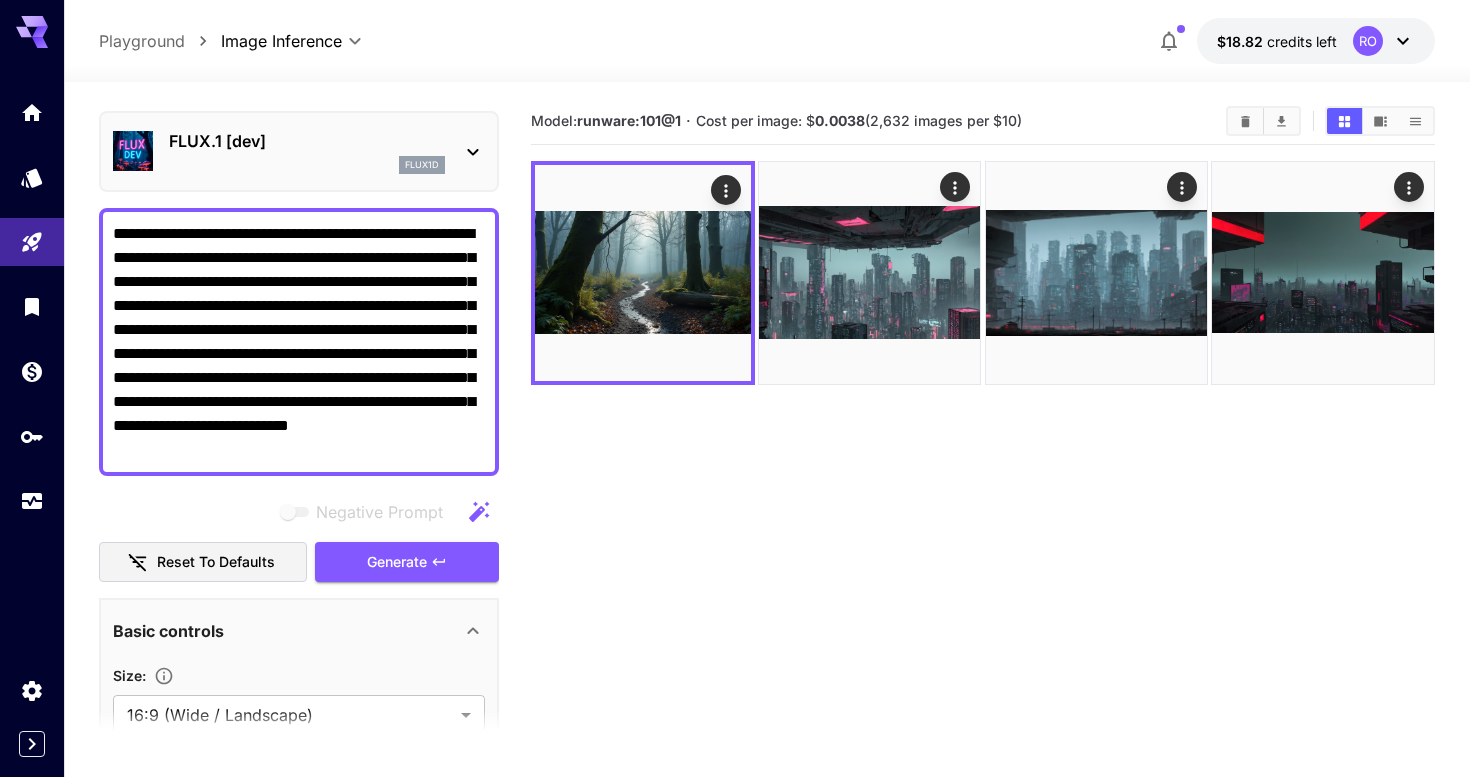 click on "FLUX.1 [dev]" at bounding box center (307, 141) 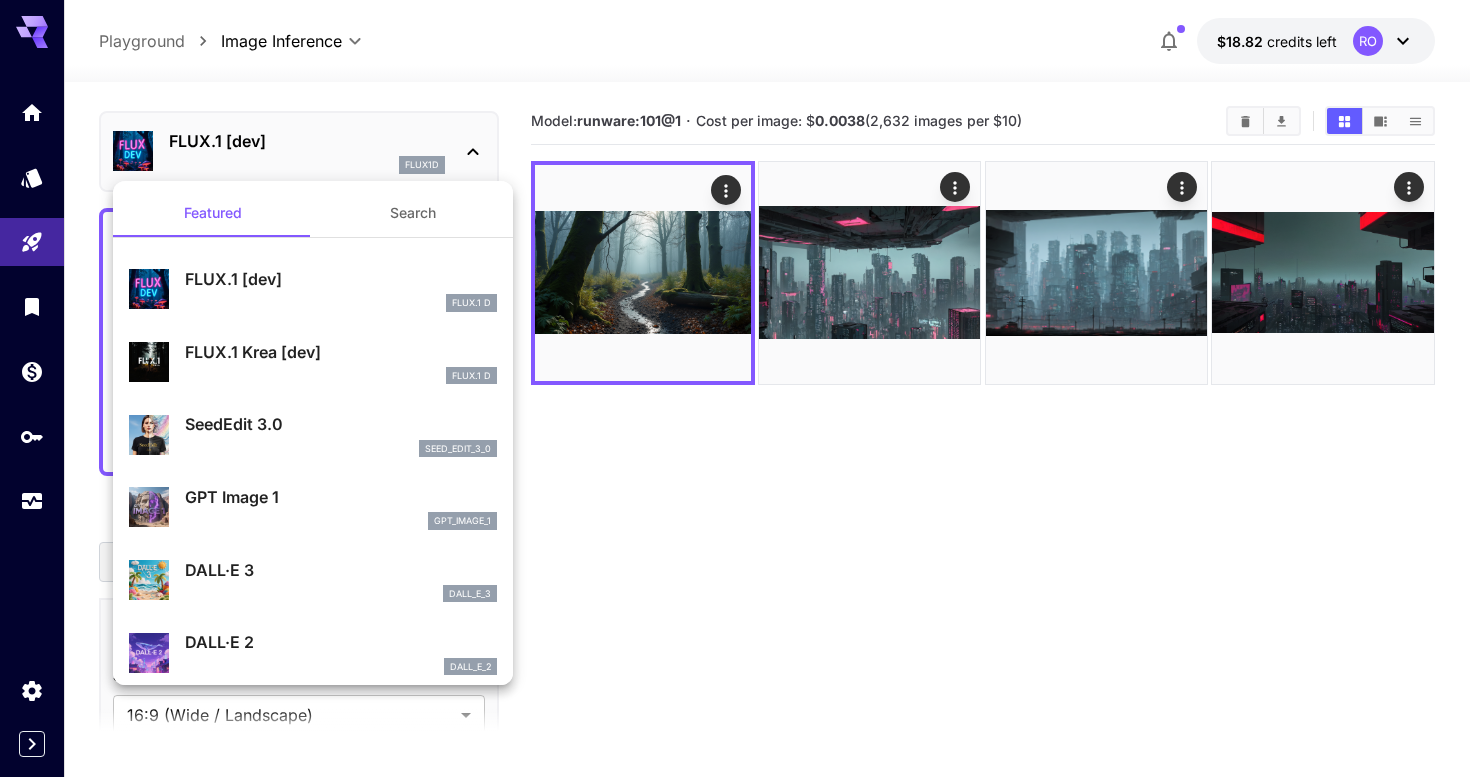 click on "Search" at bounding box center [413, 213] 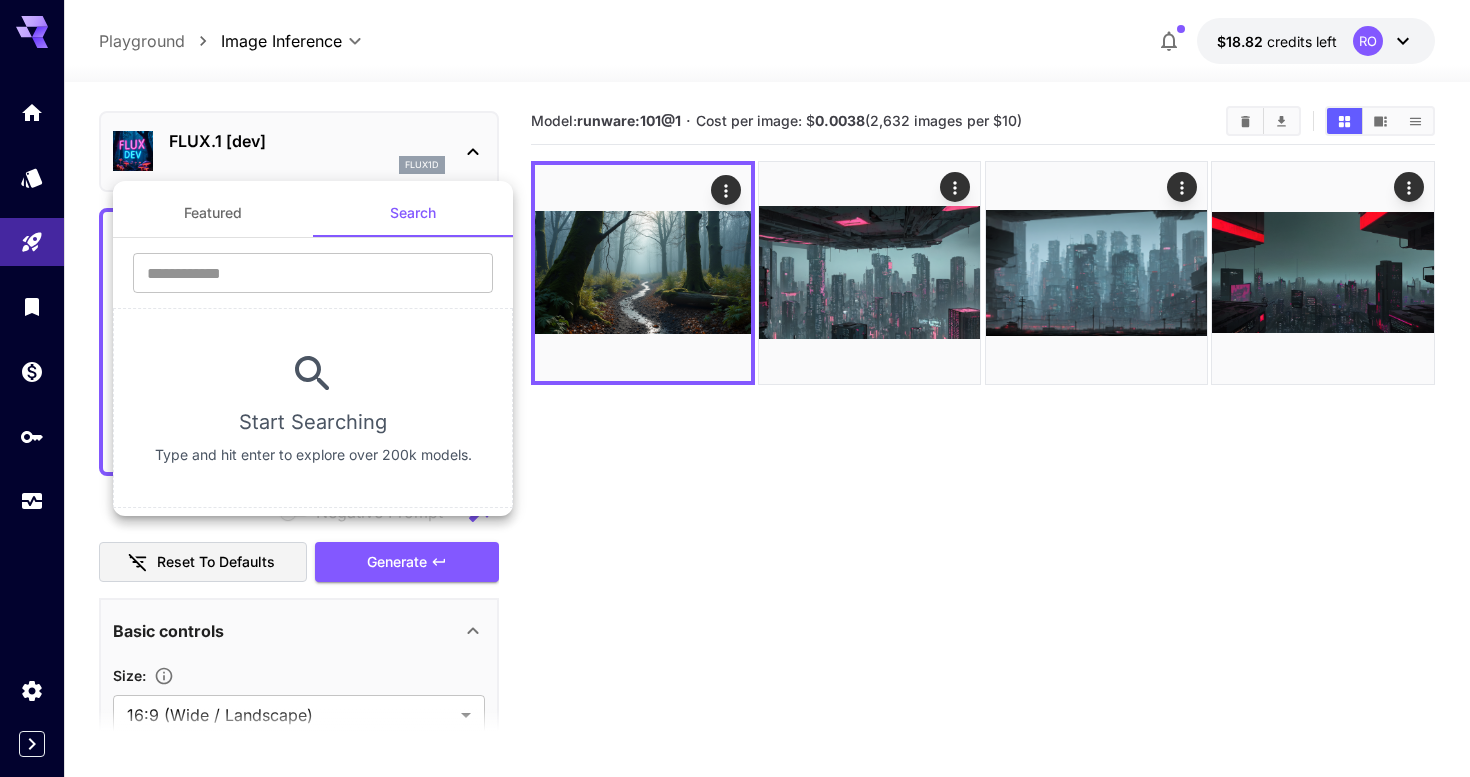 type 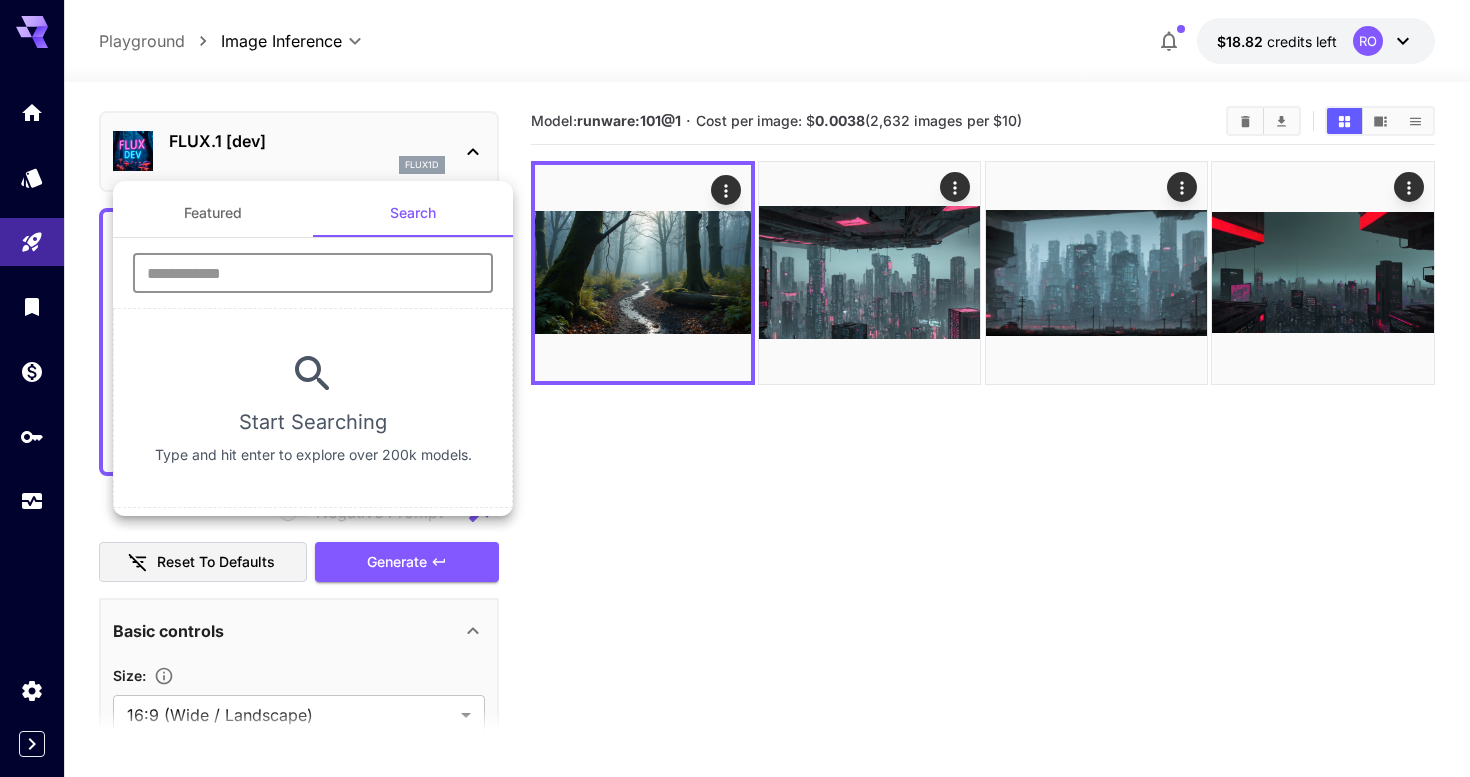 click at bounding box center (313, 273) 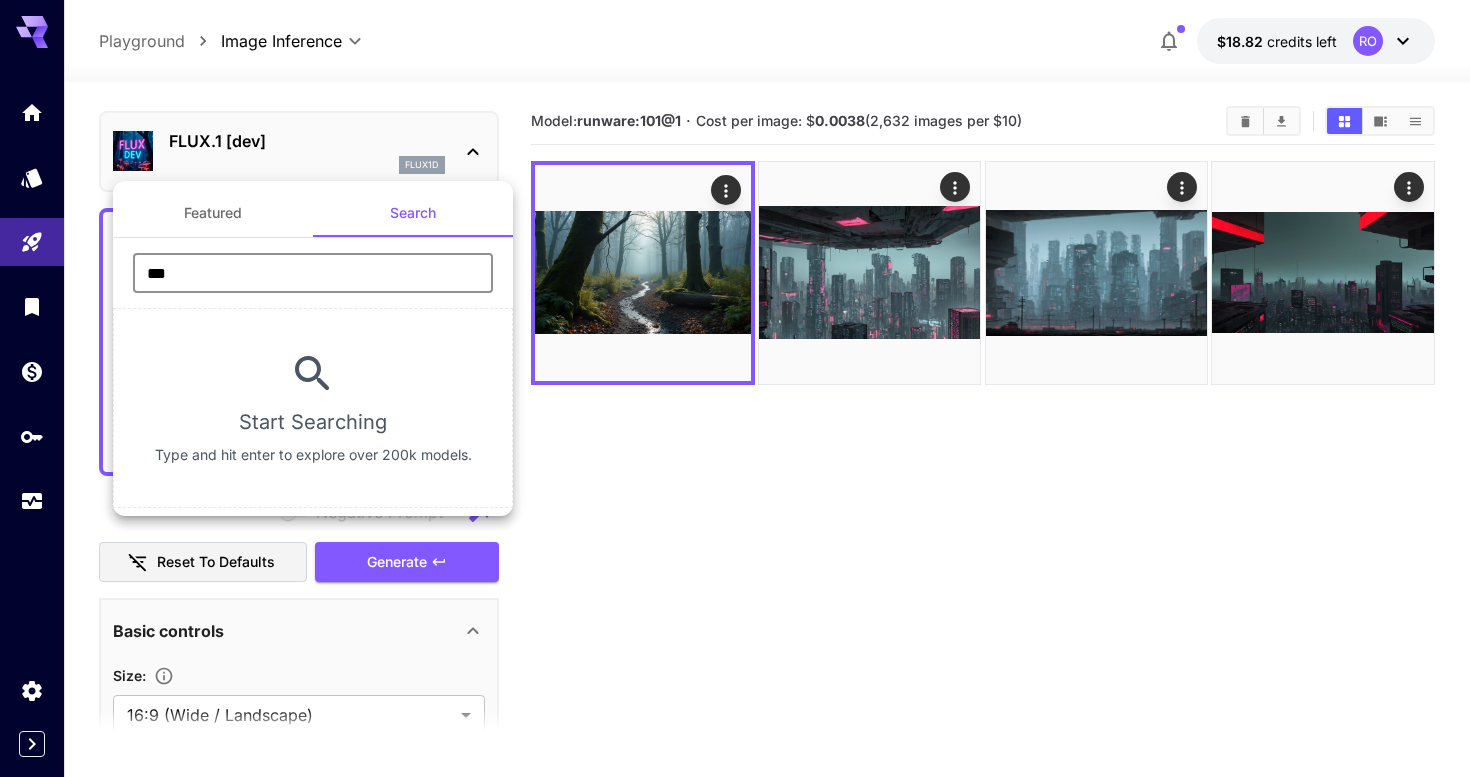 type on "****" 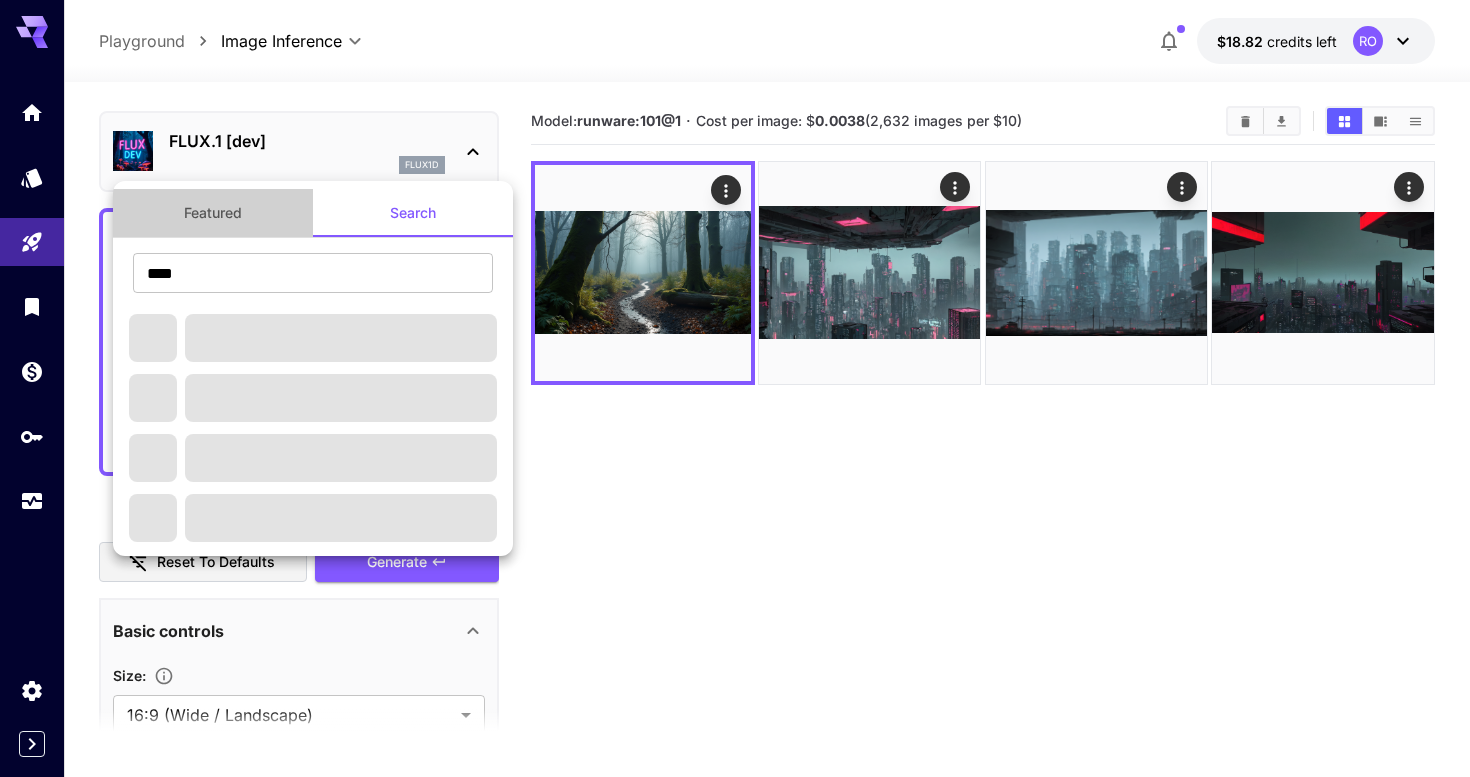 click on "Featured" at bounding box center [213, 213] 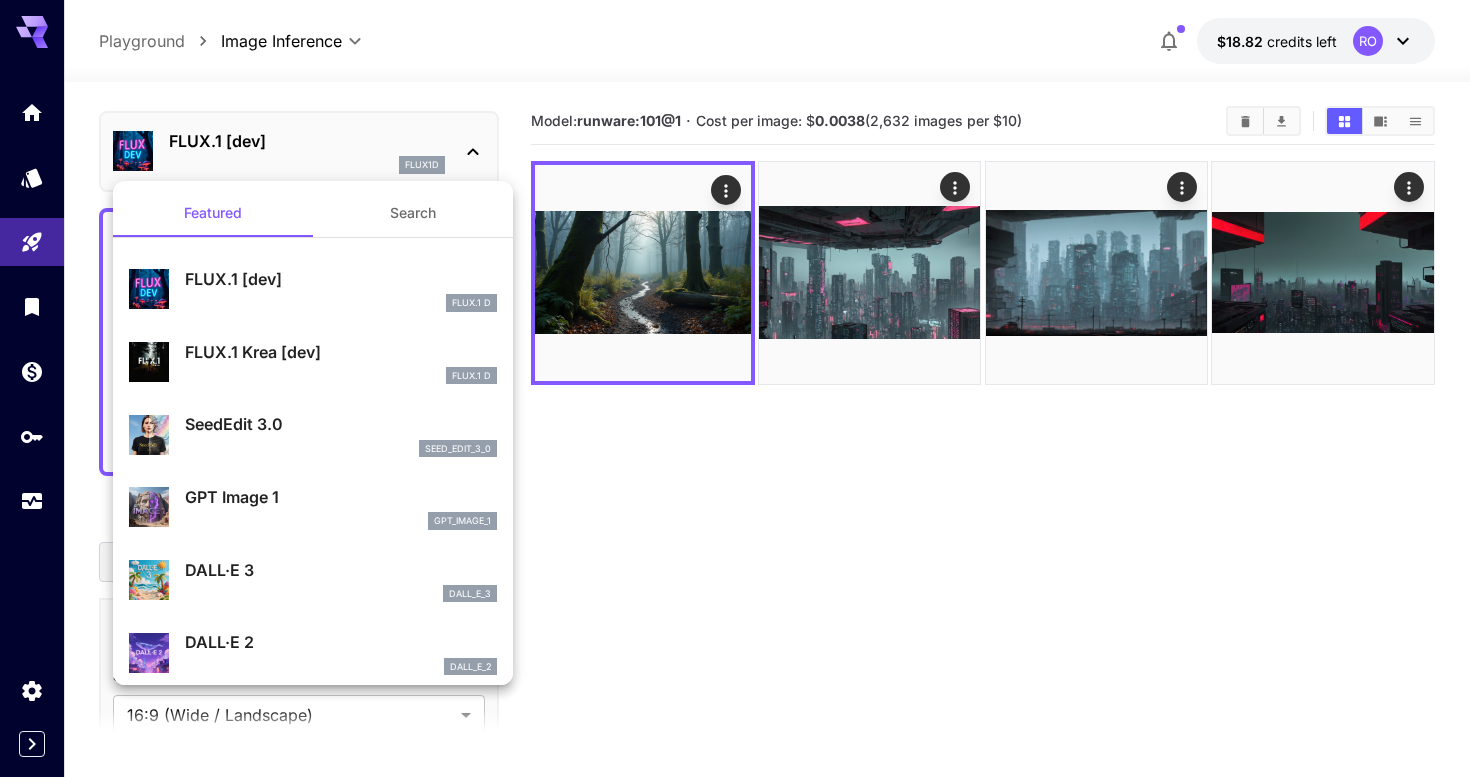 click at bounding box center [735, 388] 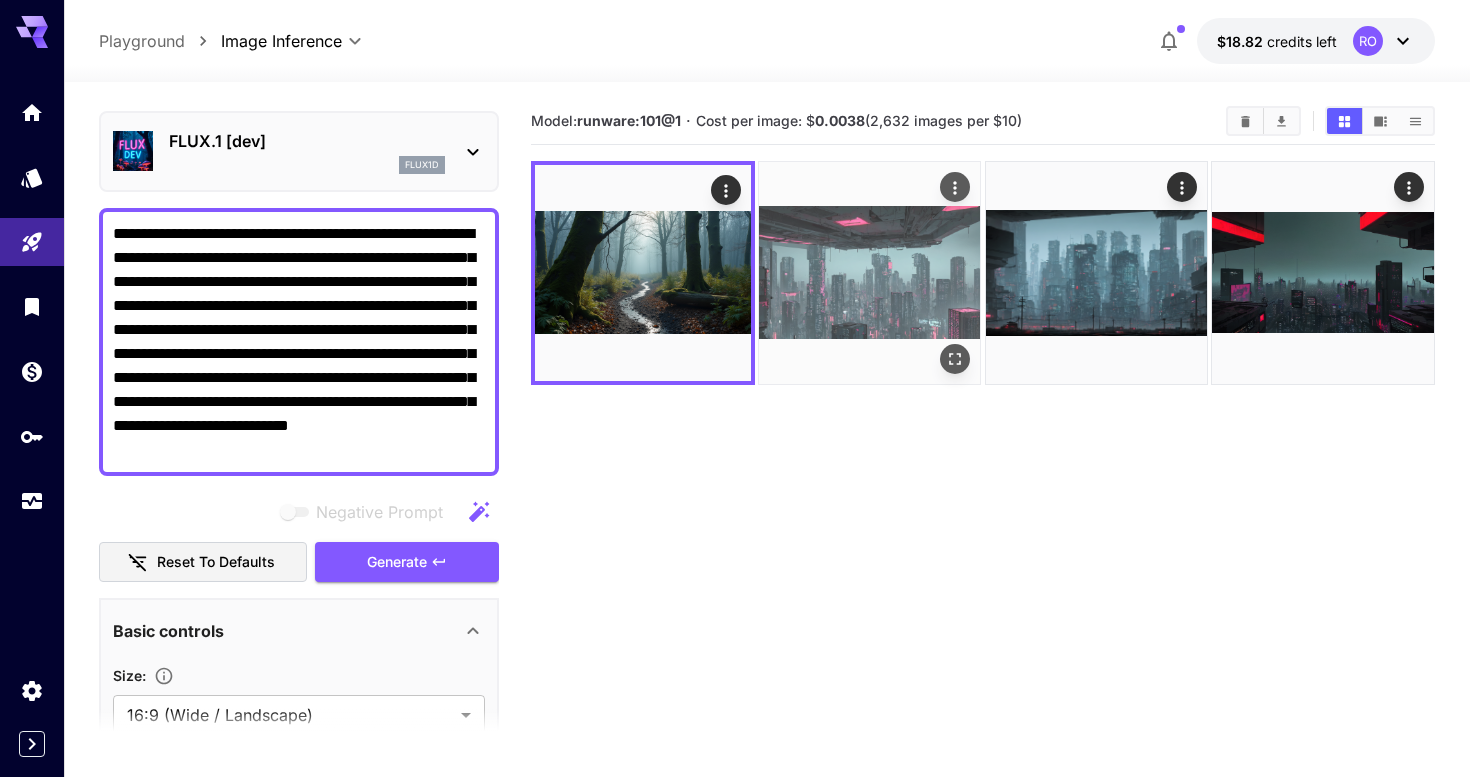 scroll, scrollTop: 0, scrollLeft: 0, axis: both 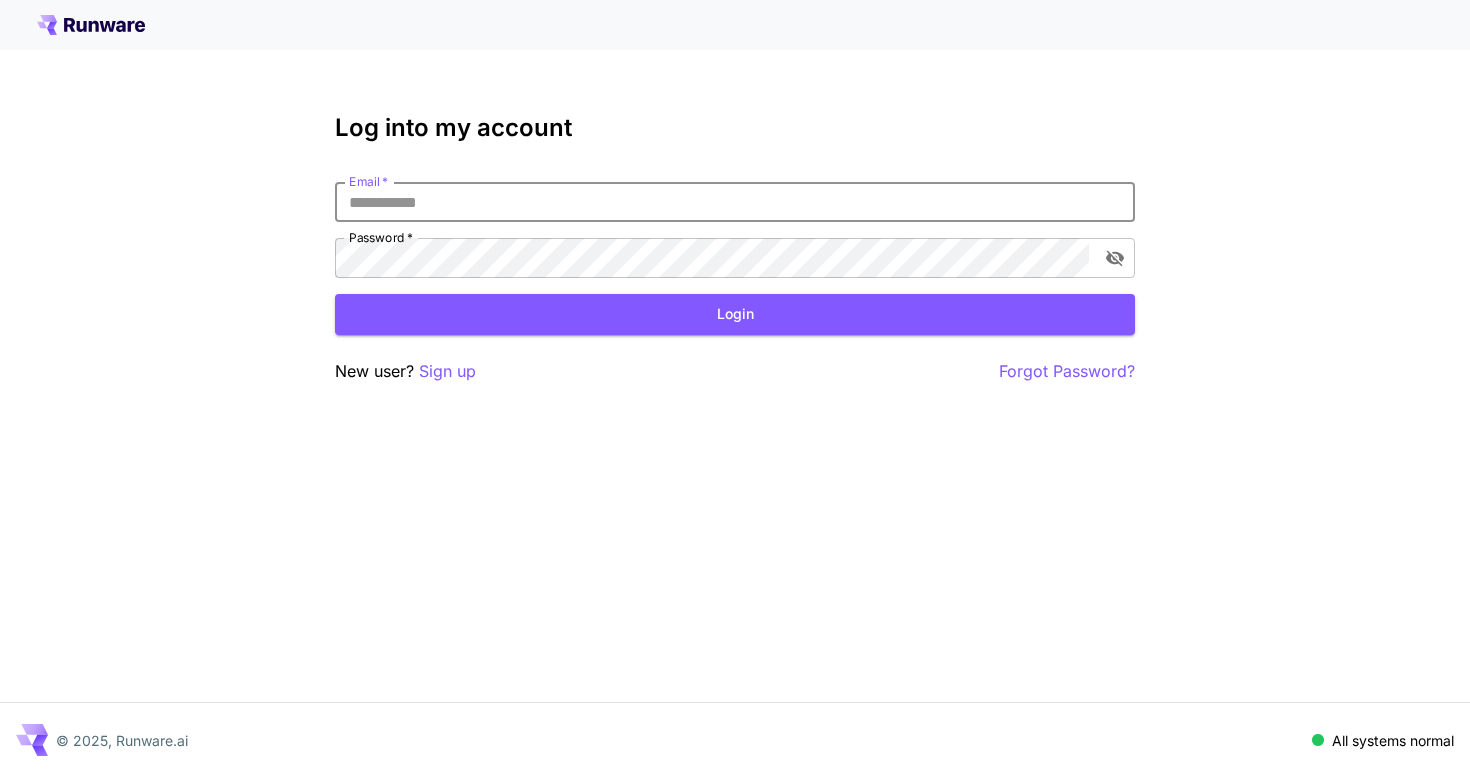 type on "**********" 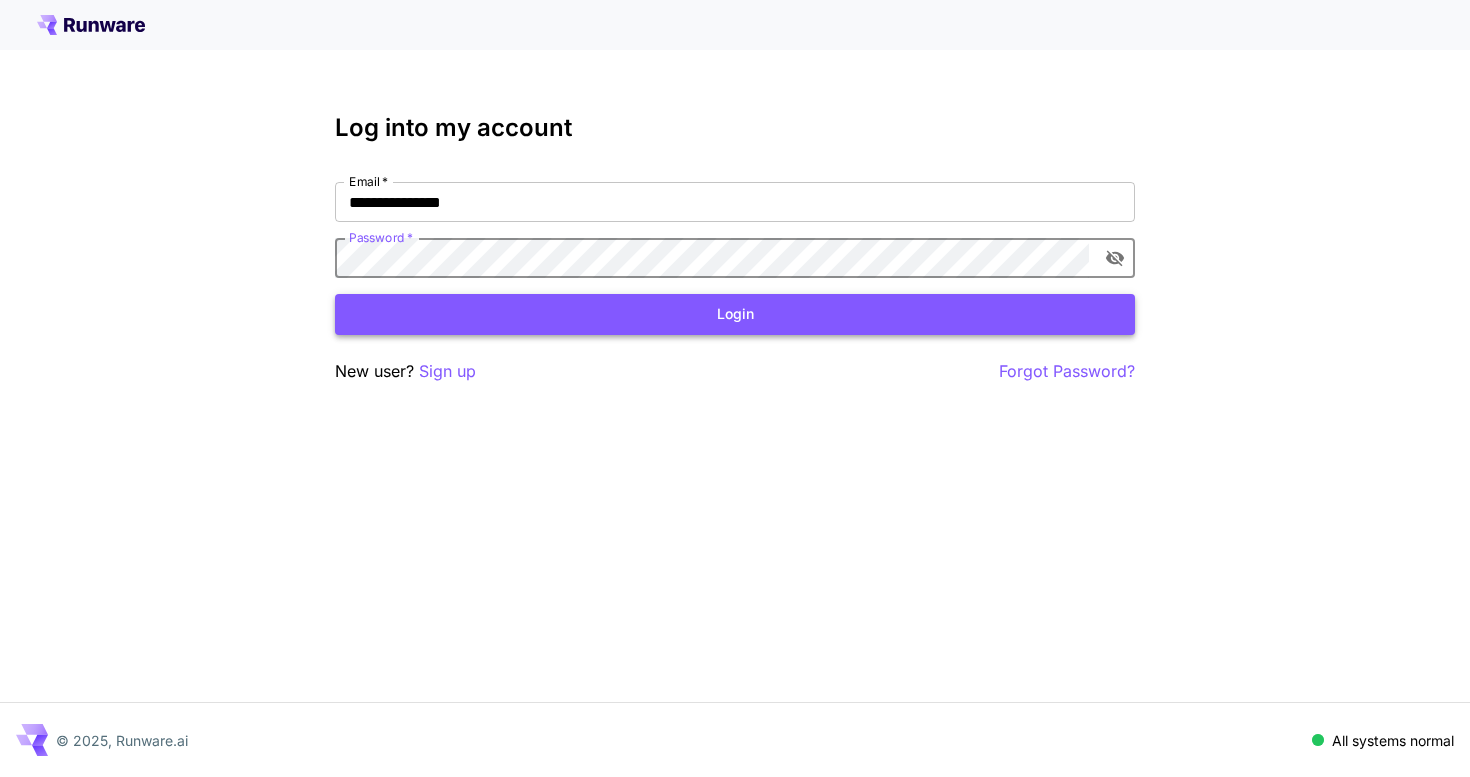 click on "Login" at bounding box center (735, 314) 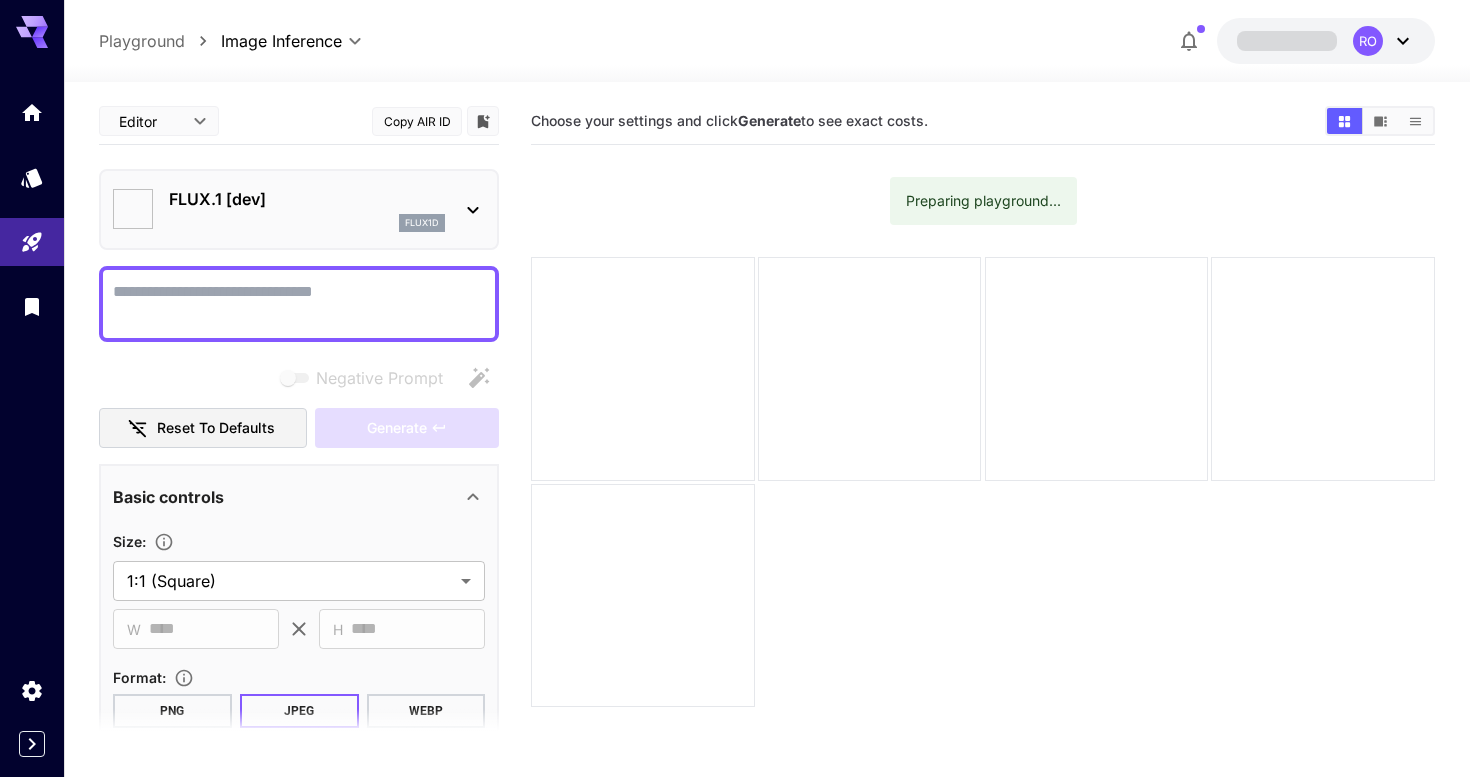 type on "**********" 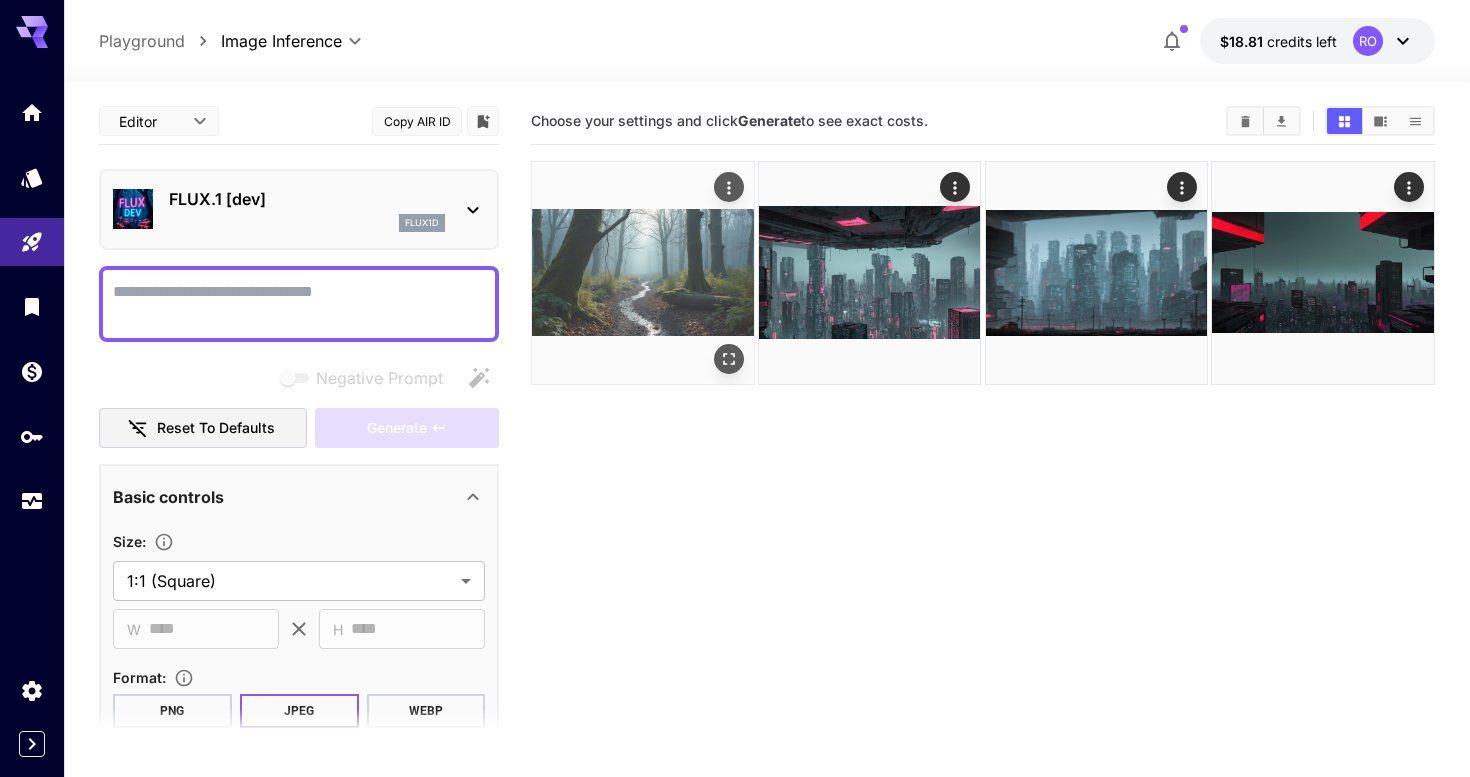 click at bounding box center [643, 273] 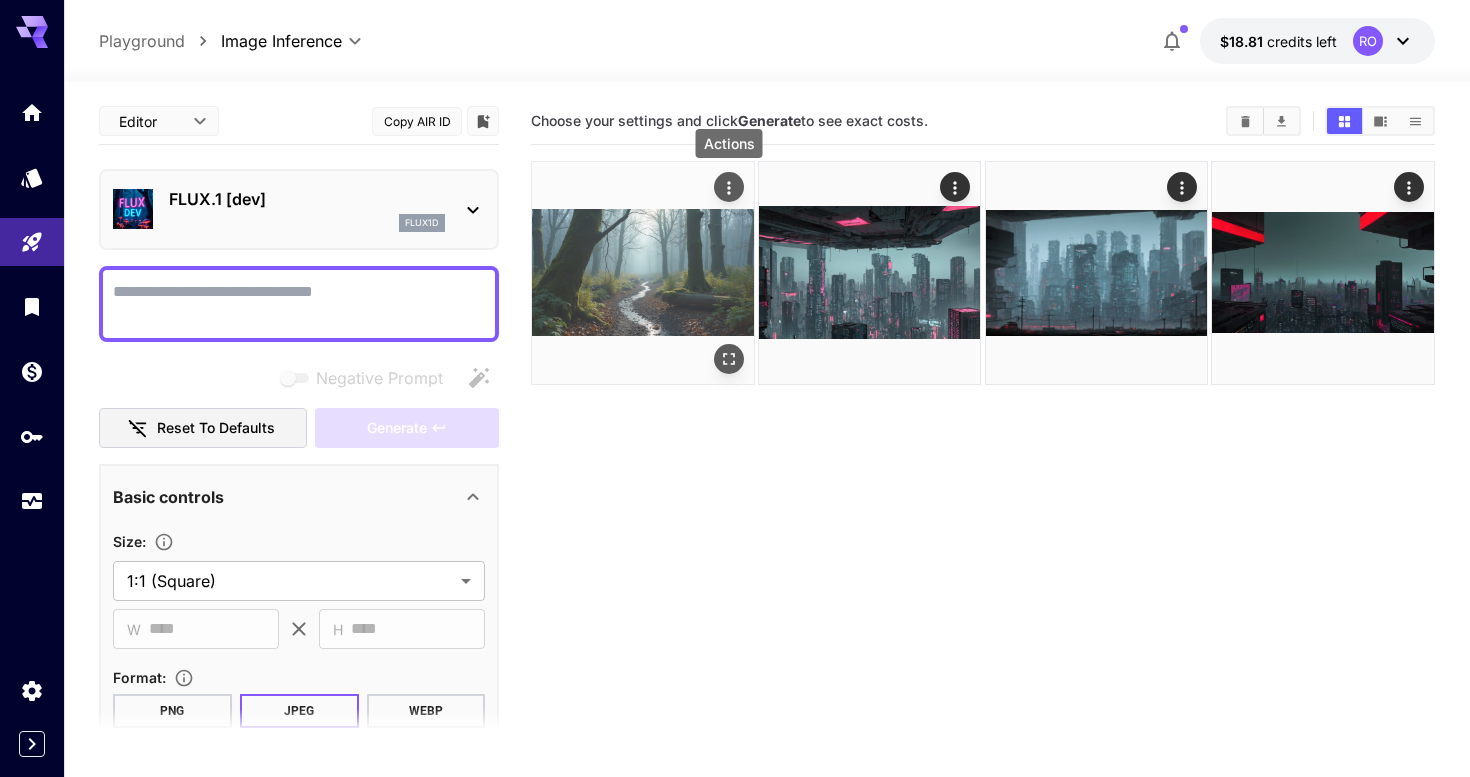 click 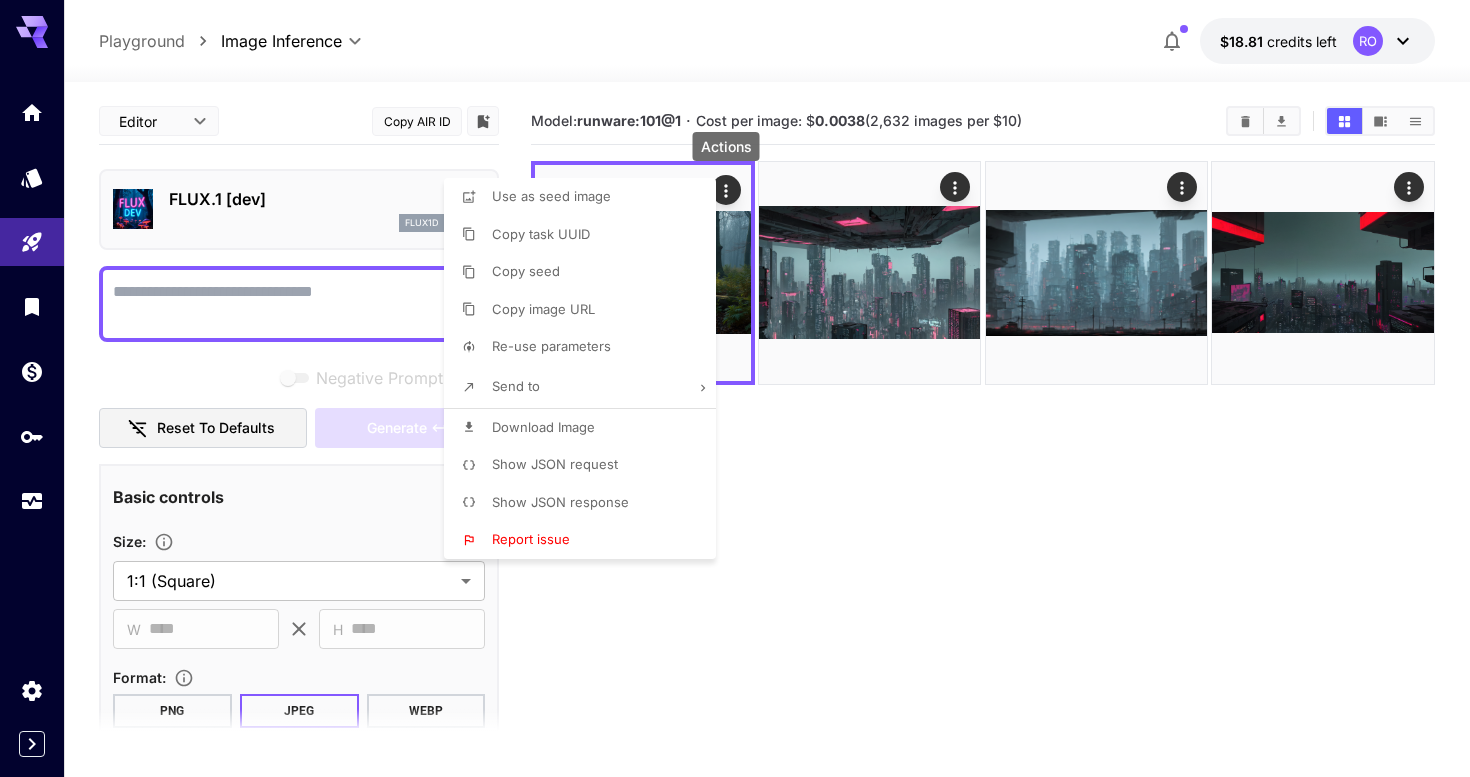 click on "Re-use parameters" at bounding box center [551, 346] 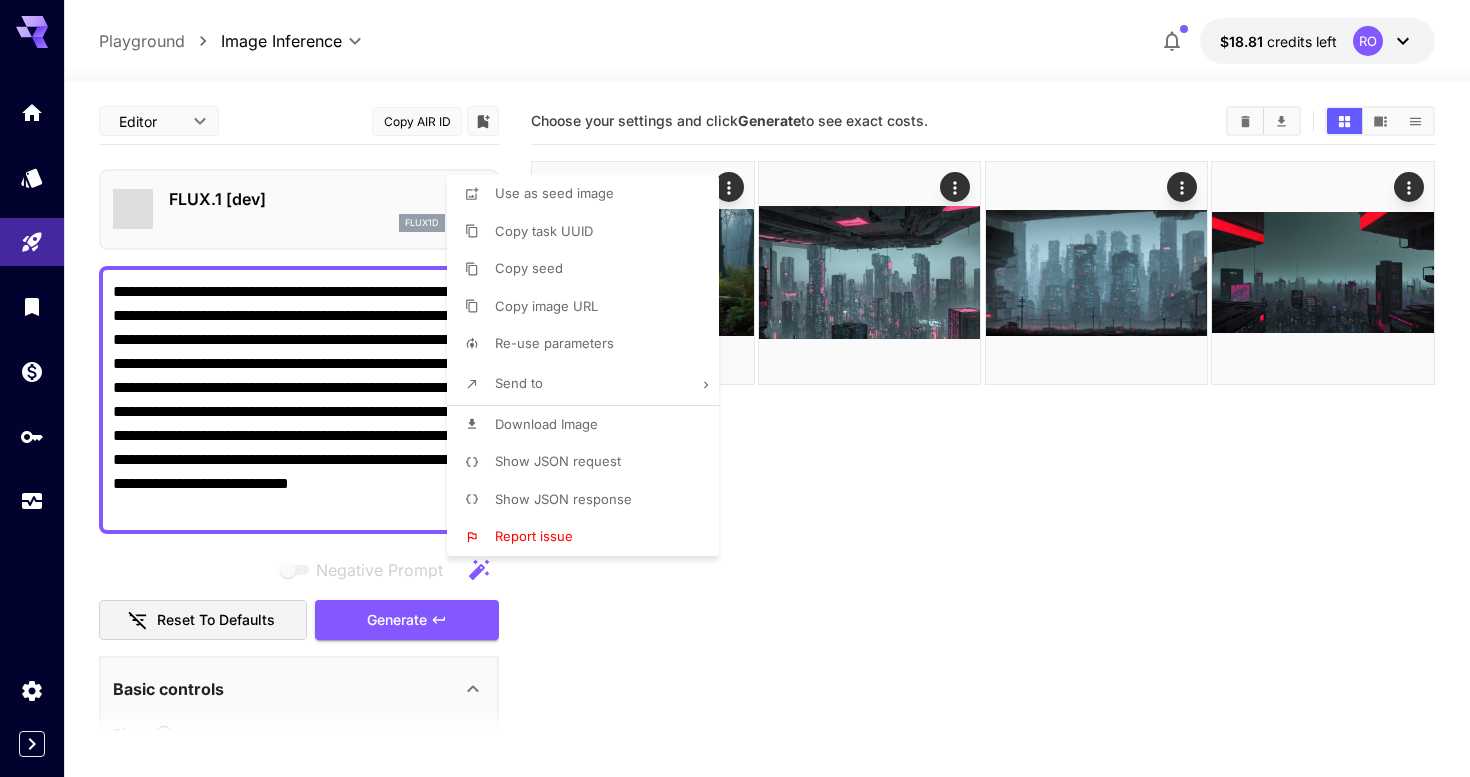type on "**********" 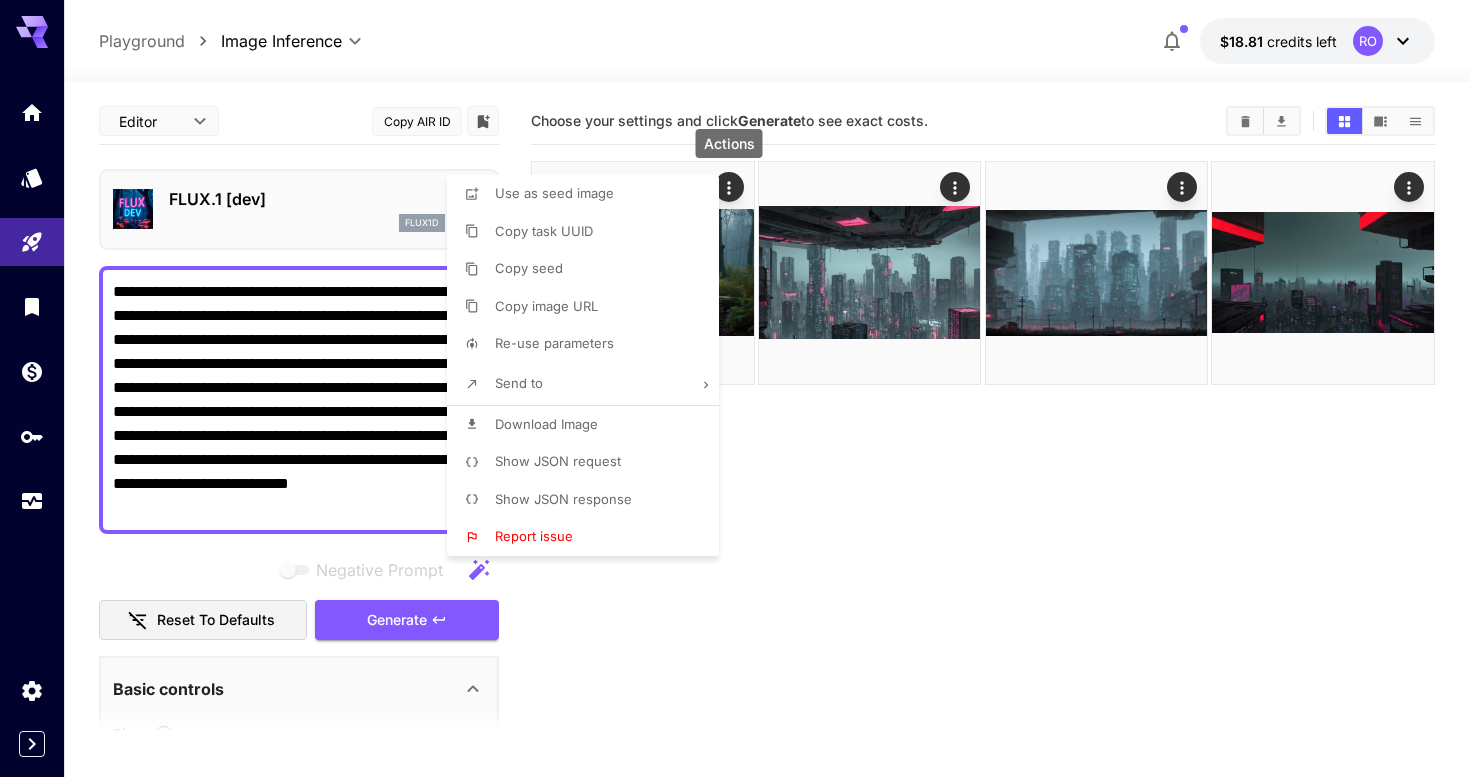 click at bounding box center [735, 388] 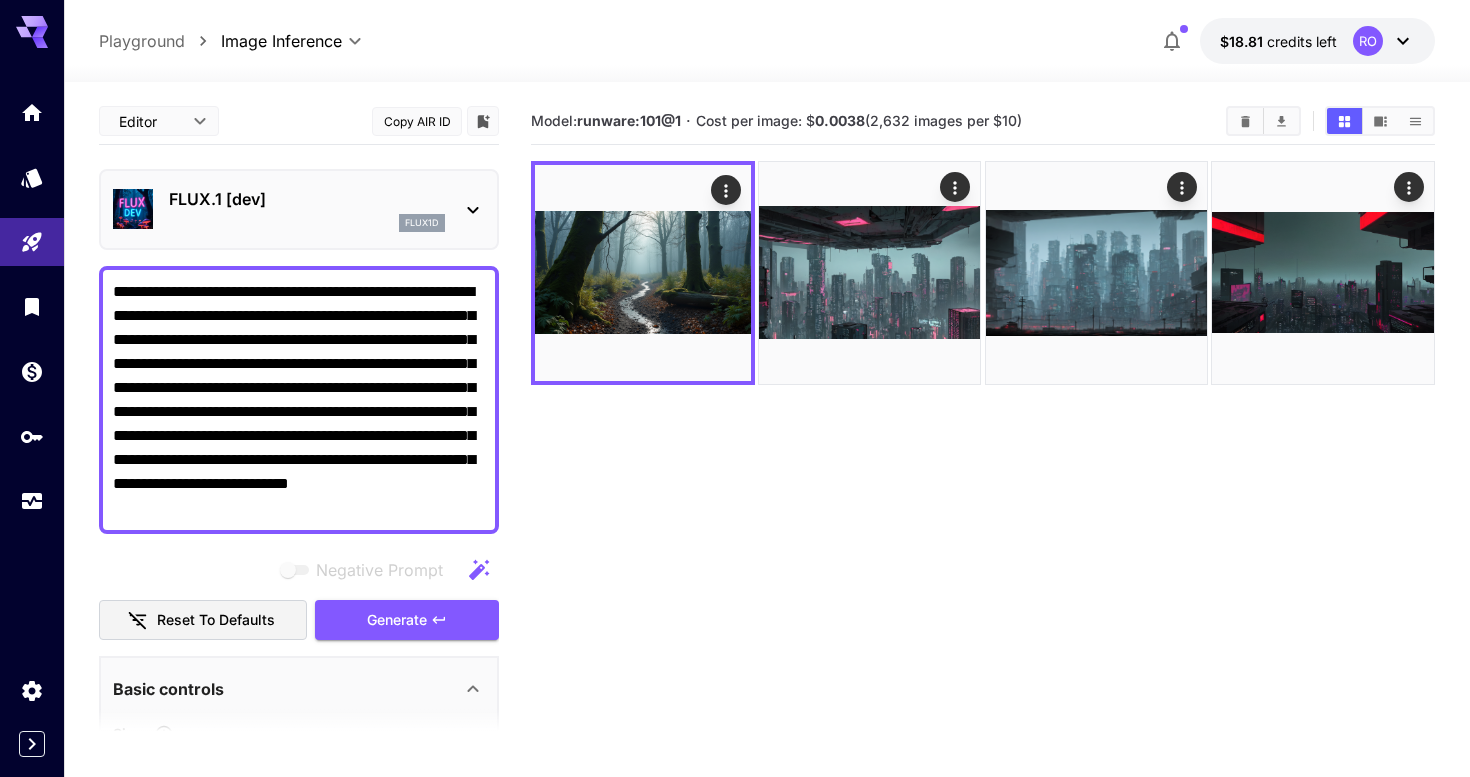 click 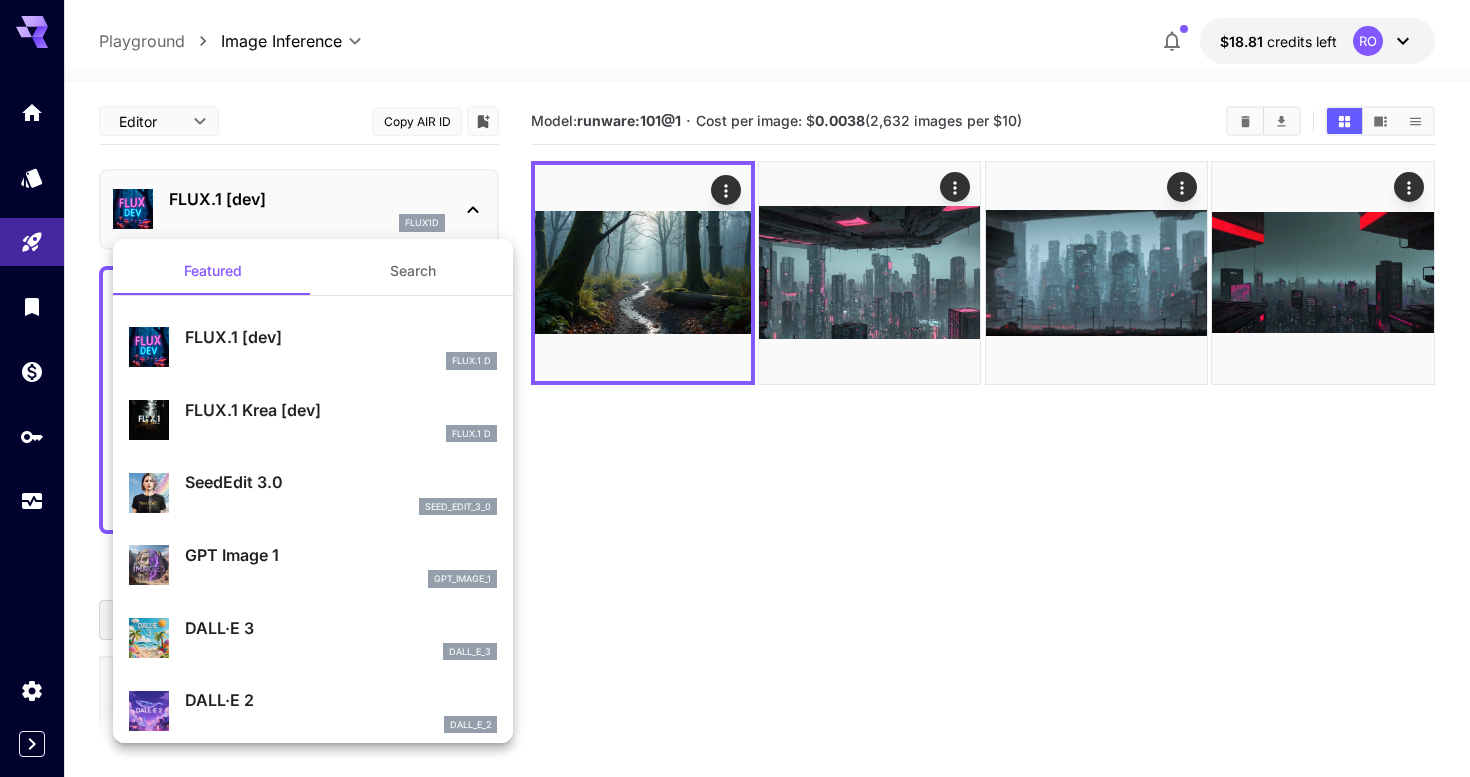 click on "Search" at bounding box center [413, 271] 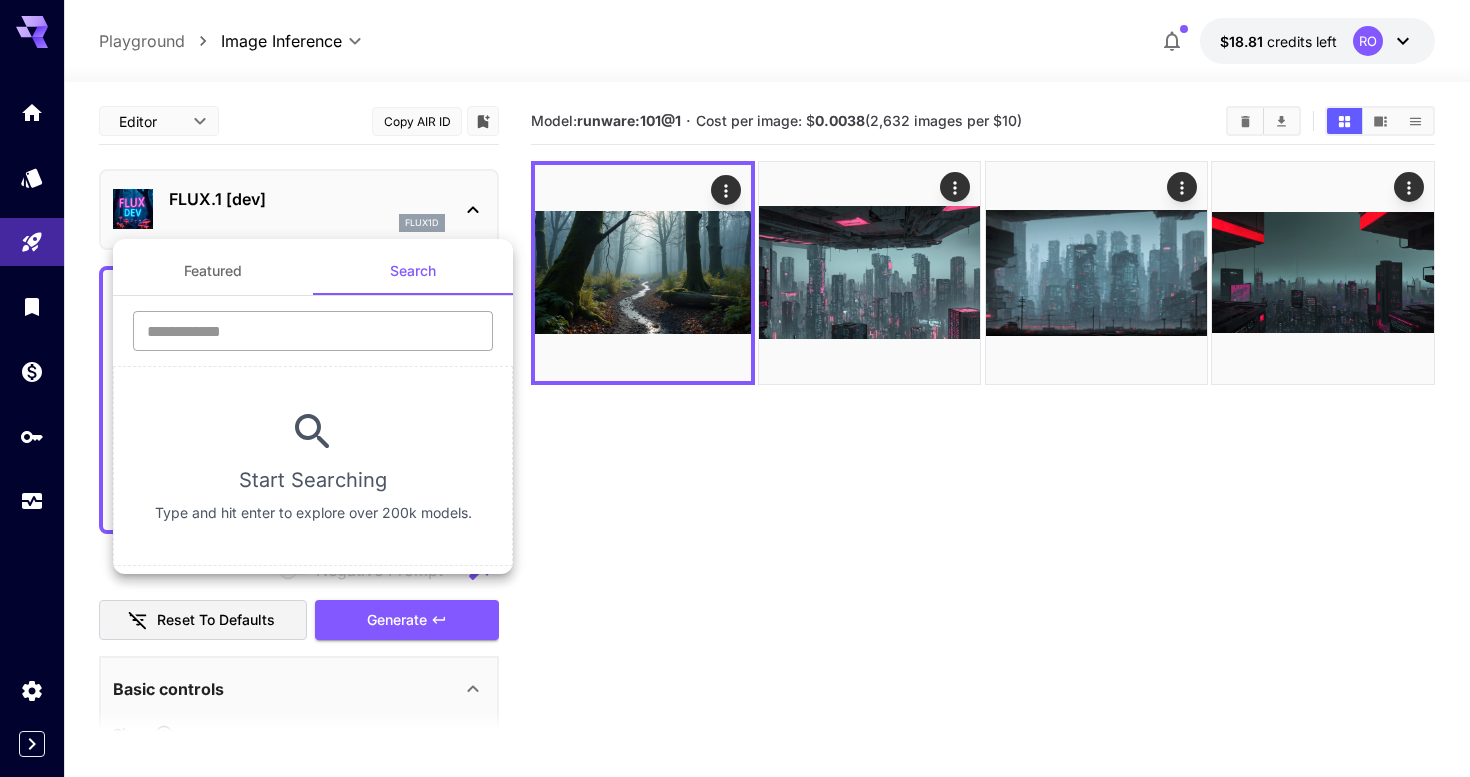 type 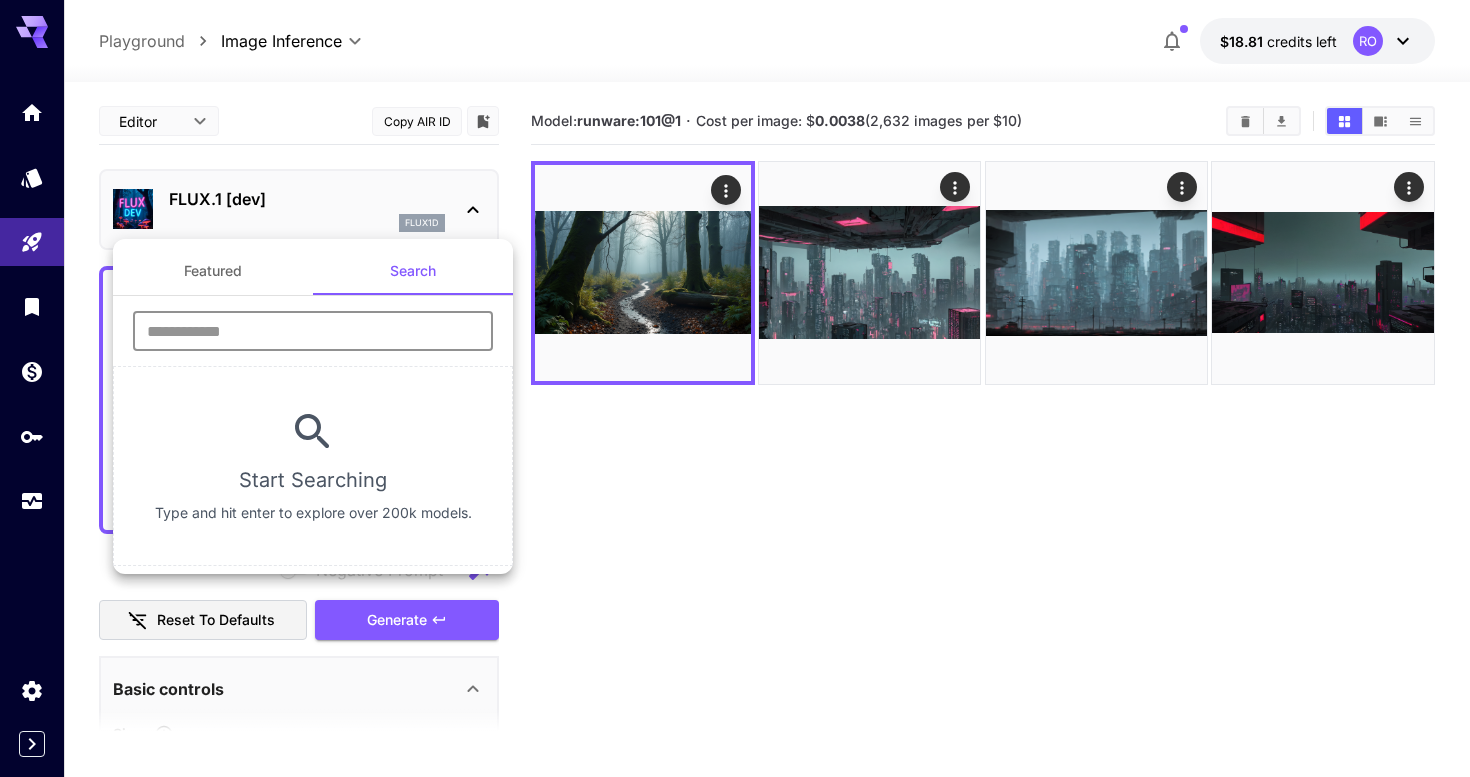 click at bounding box center (313, 331) 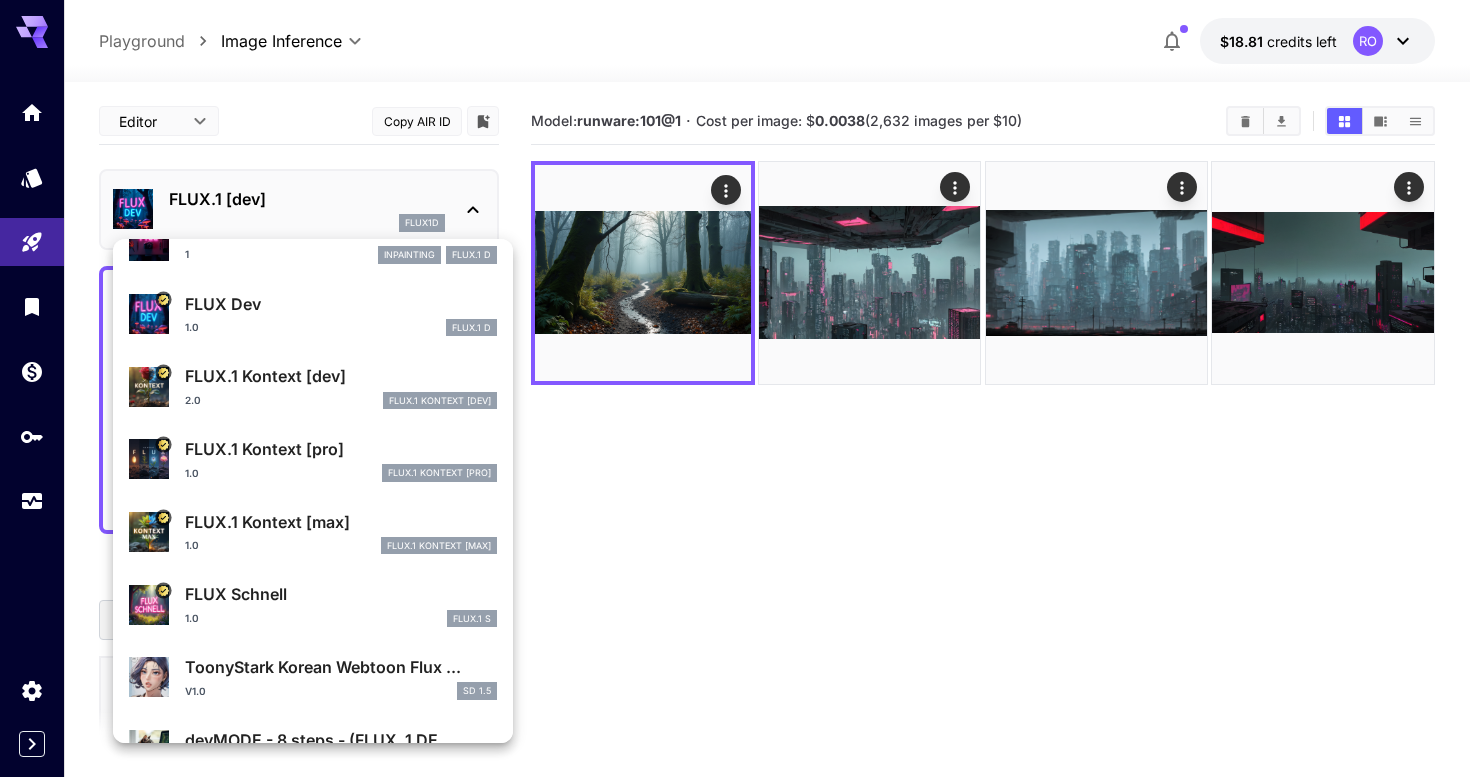 scroll, scrollTop: 652, scrollLeft: 0, axis: vertical 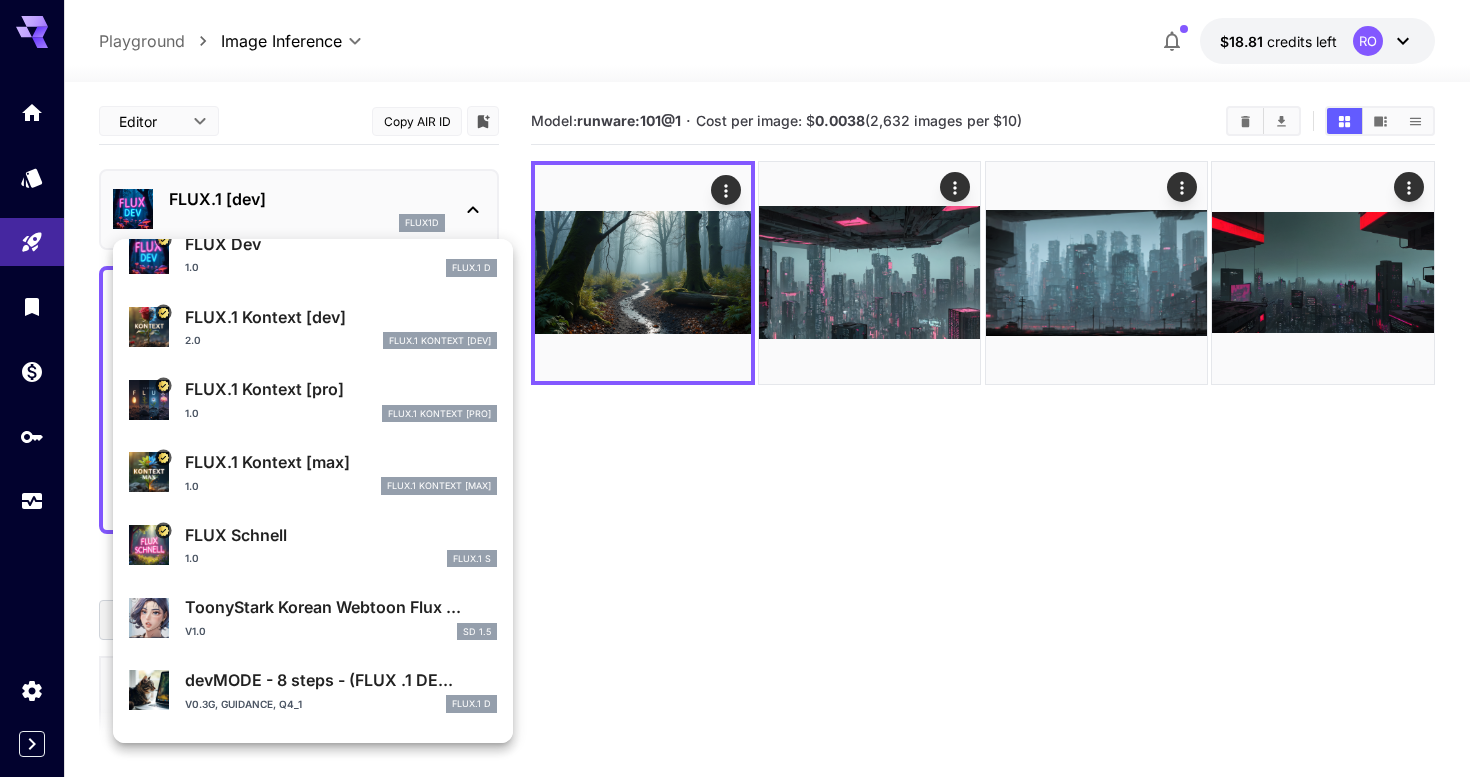 type on "****" 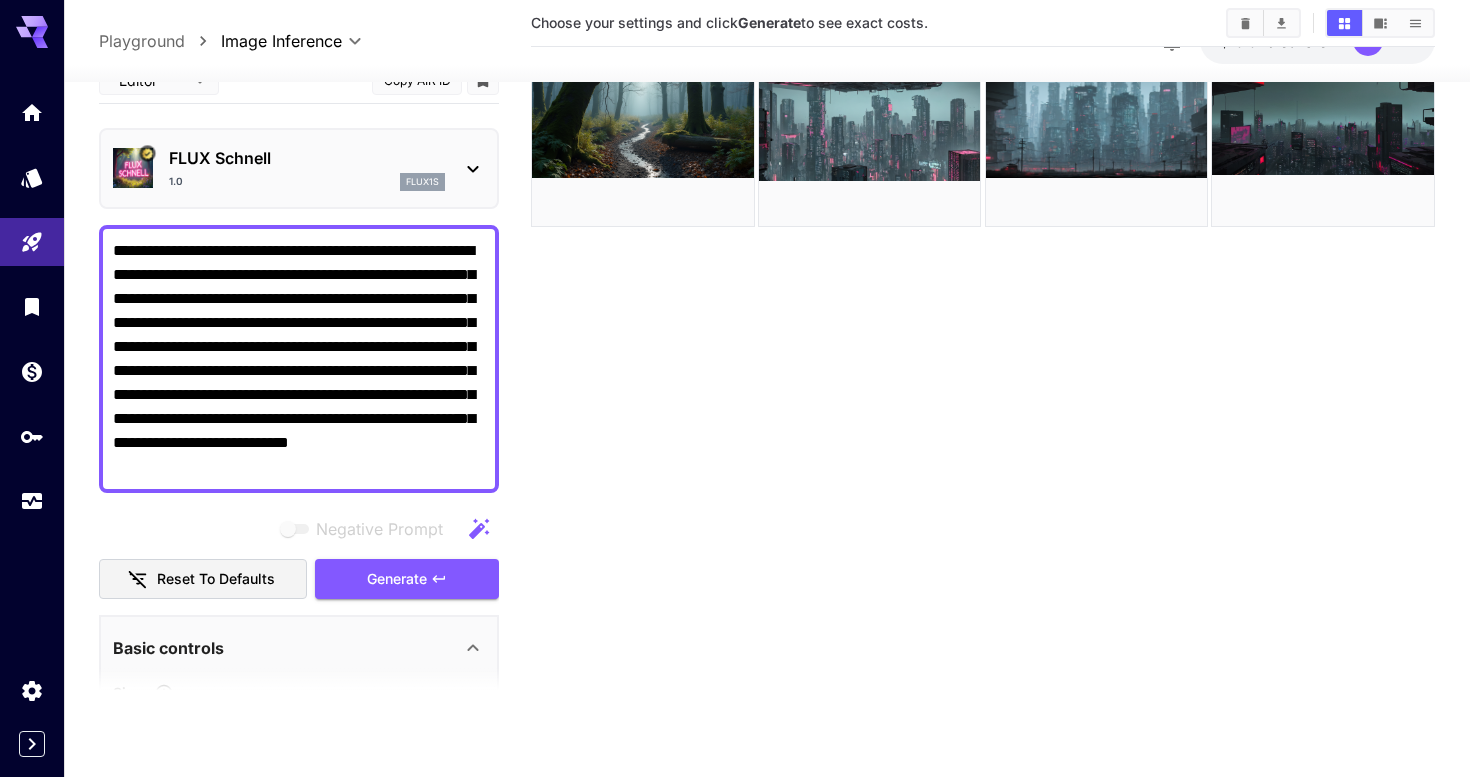 scroll, scrollTop: 158, scrollLeft: 0, axis: vertical 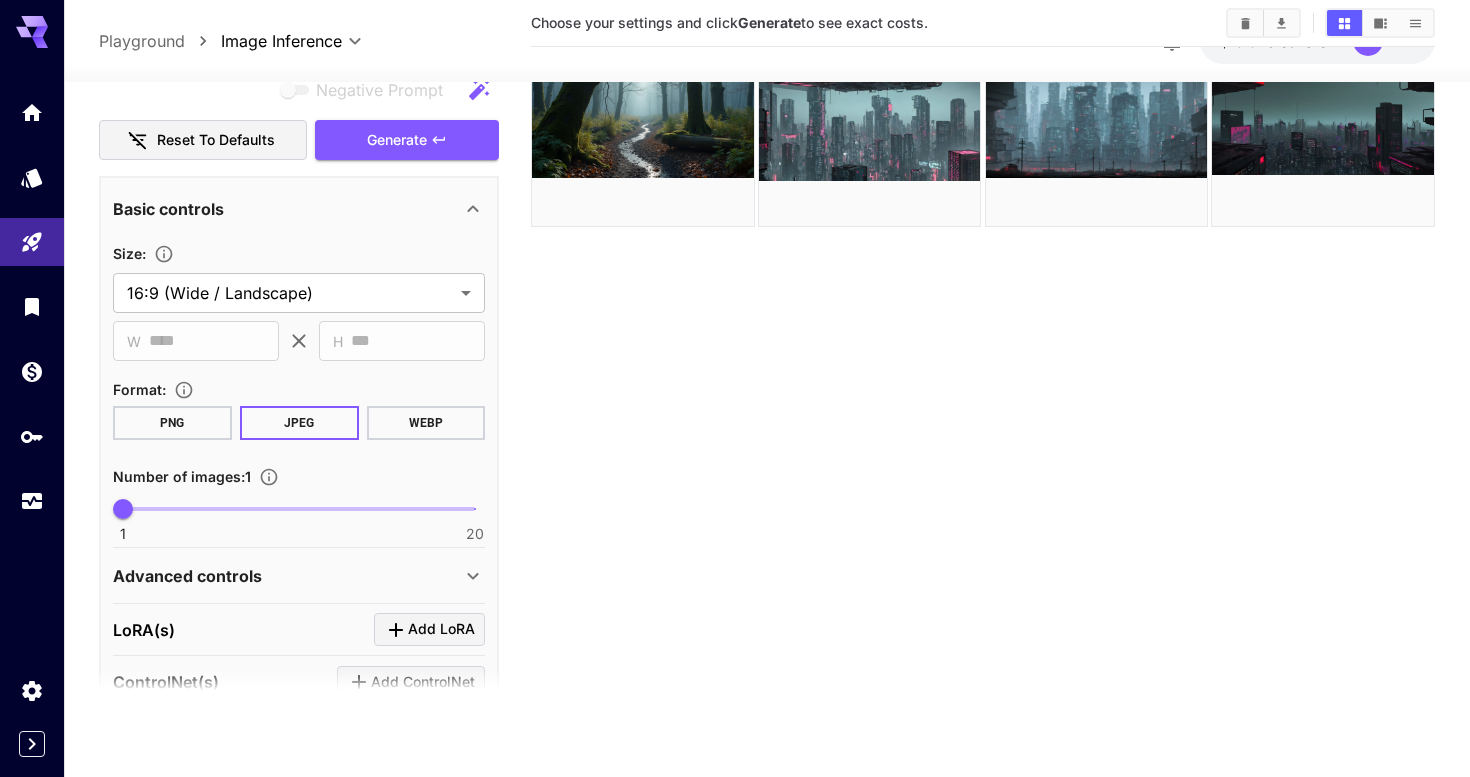 click on "PNG" at bounding box center [172, 422] 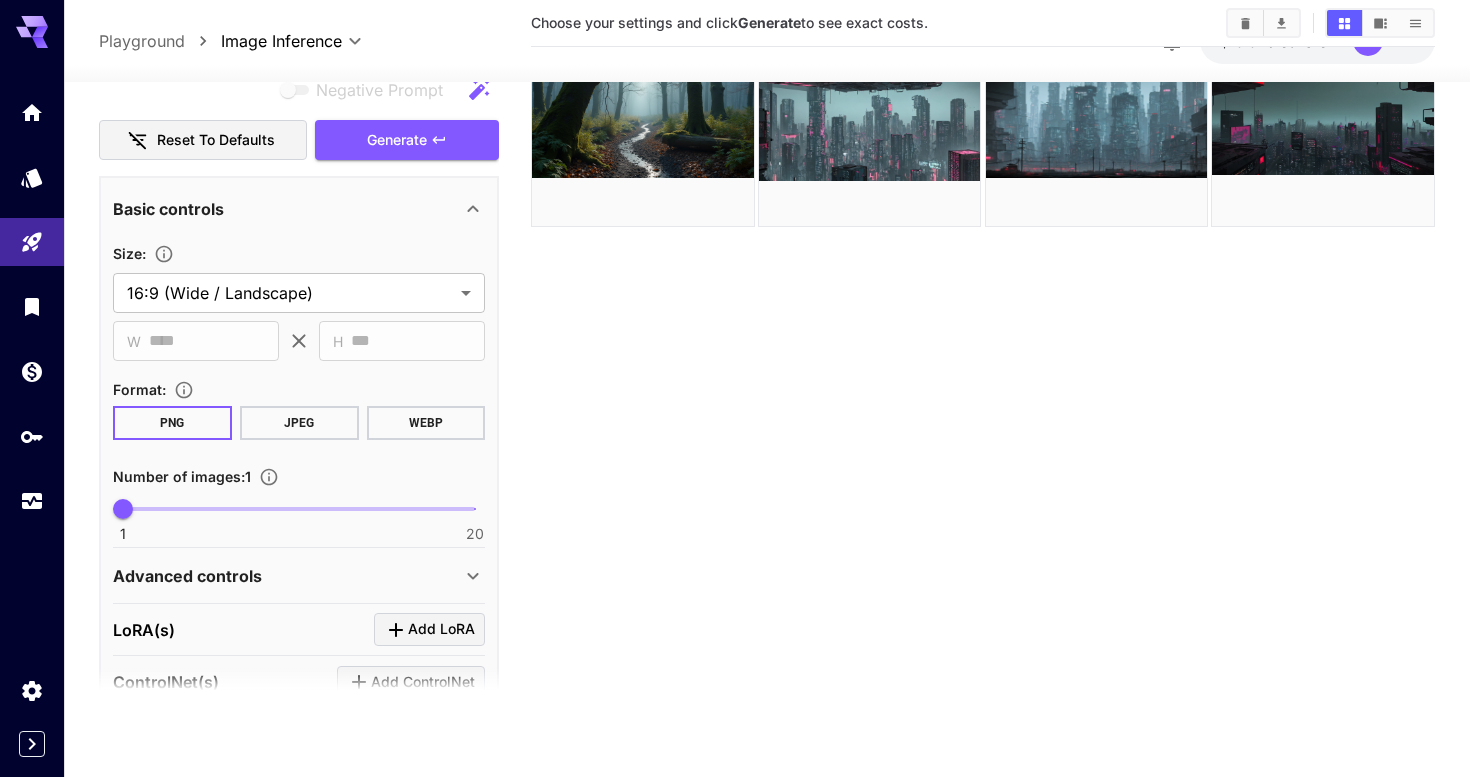 scroll, scrollTop: 158, scrollLeft: 0, axis: vertical 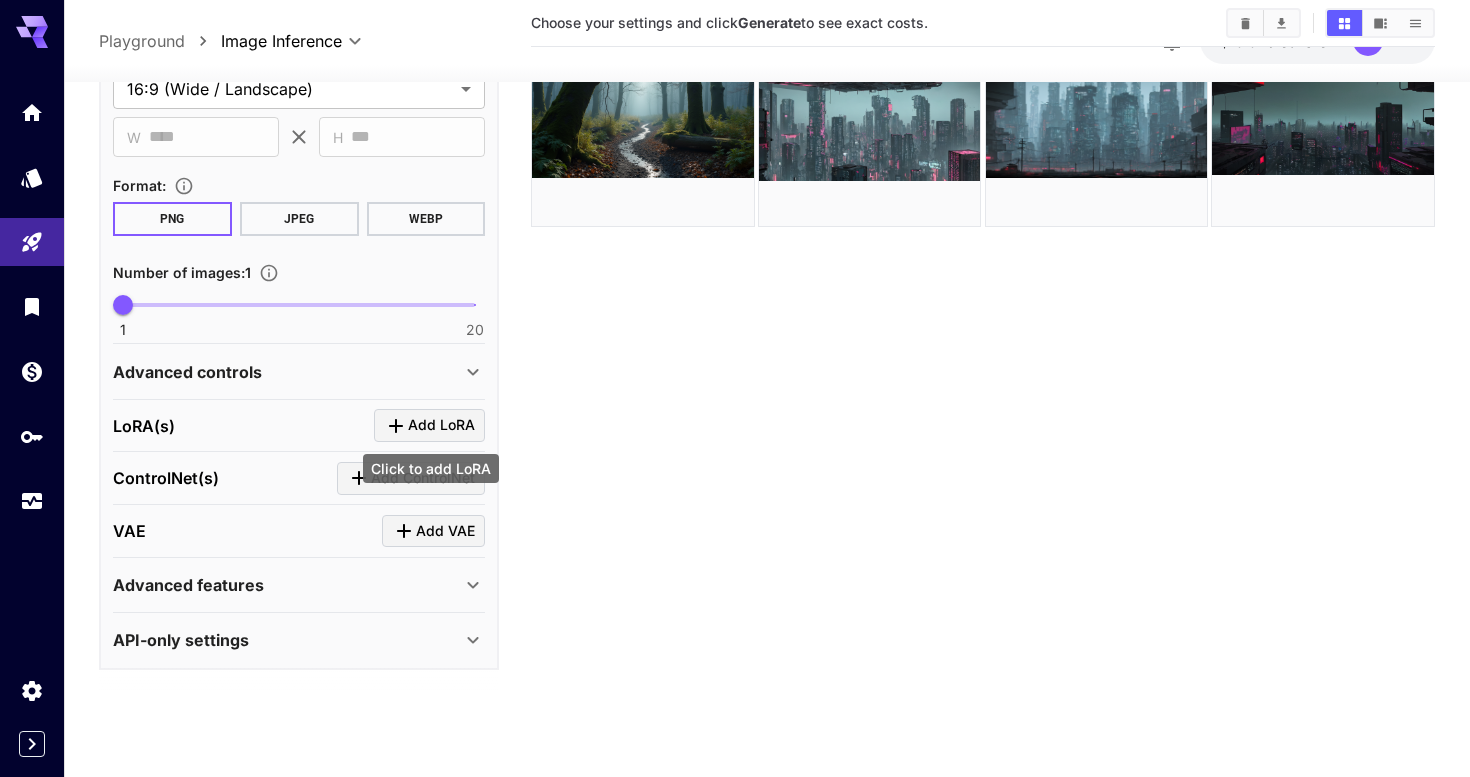 click on "Add LoRA" at bounding box center [441, 425] 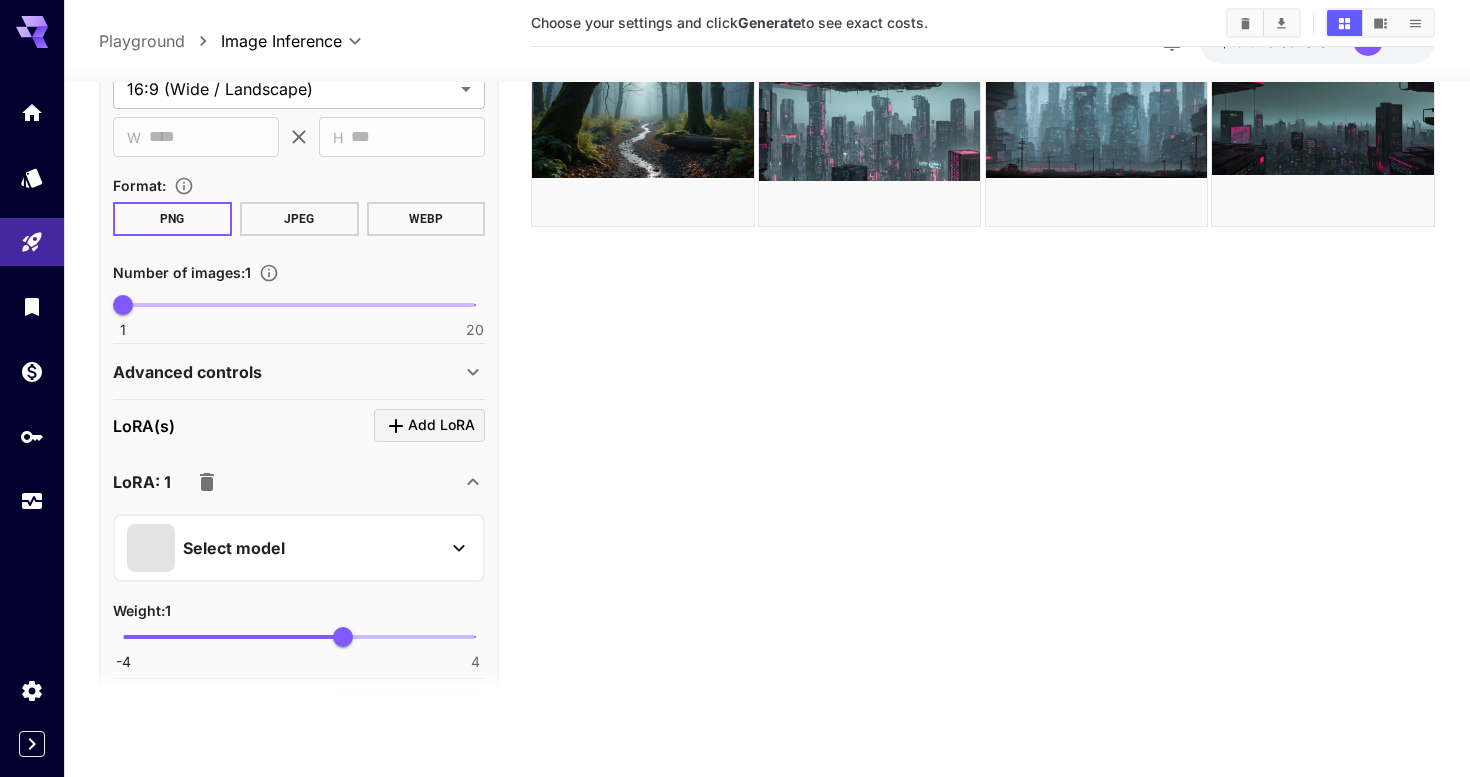 click on "Select model" at bounding box center [283, 547] 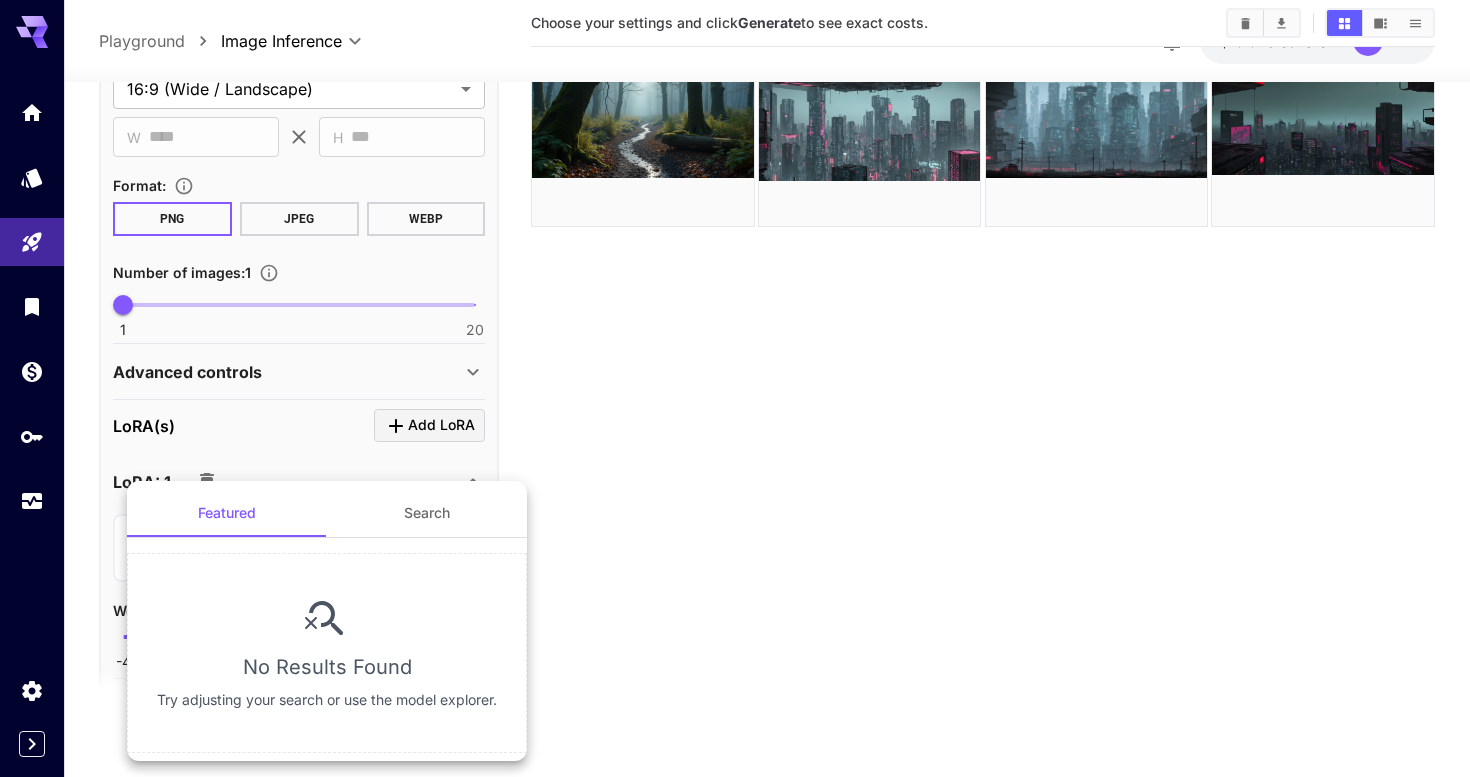 click at bounding box center (735, 388) 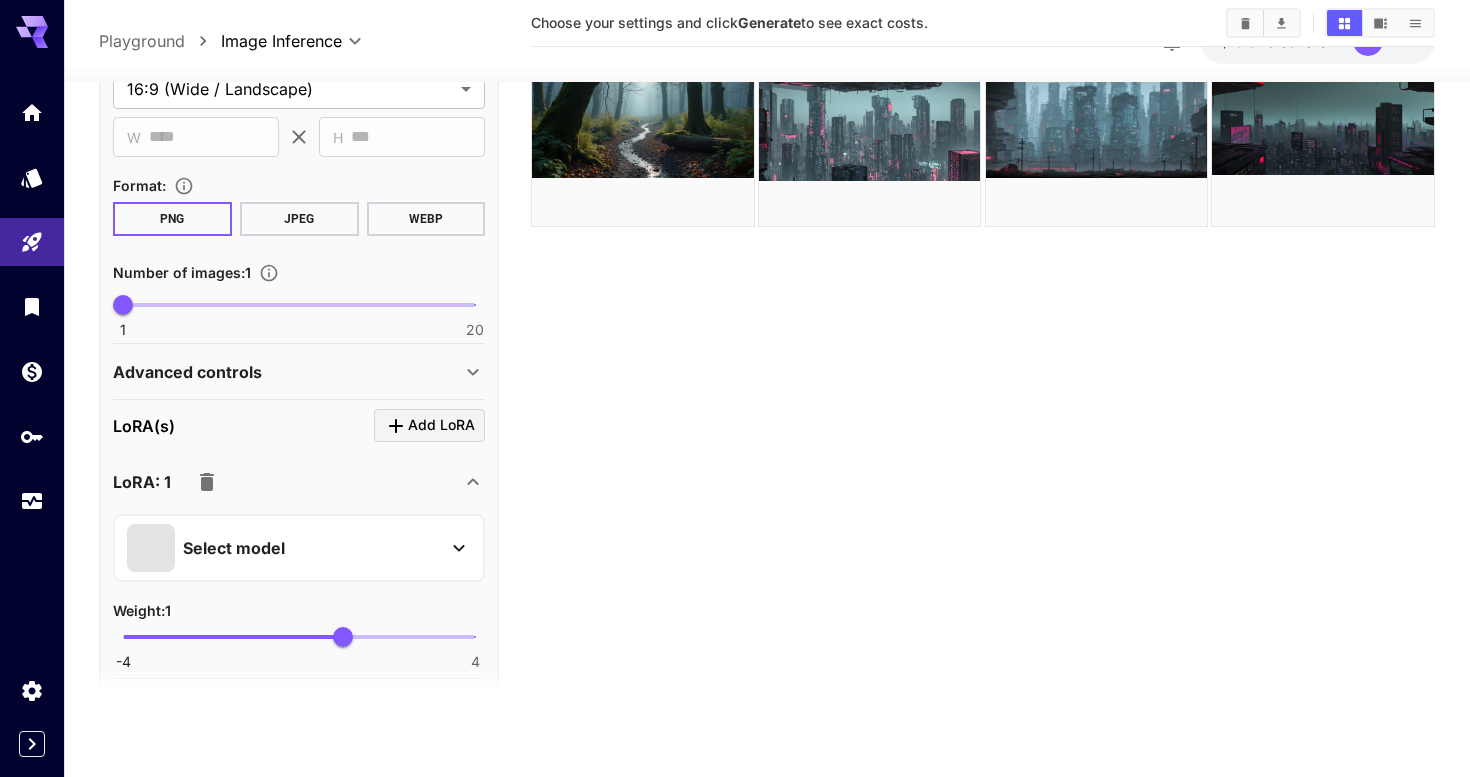 scroll, scrollTop: 158, scrollLeft: 0, axis: vertical 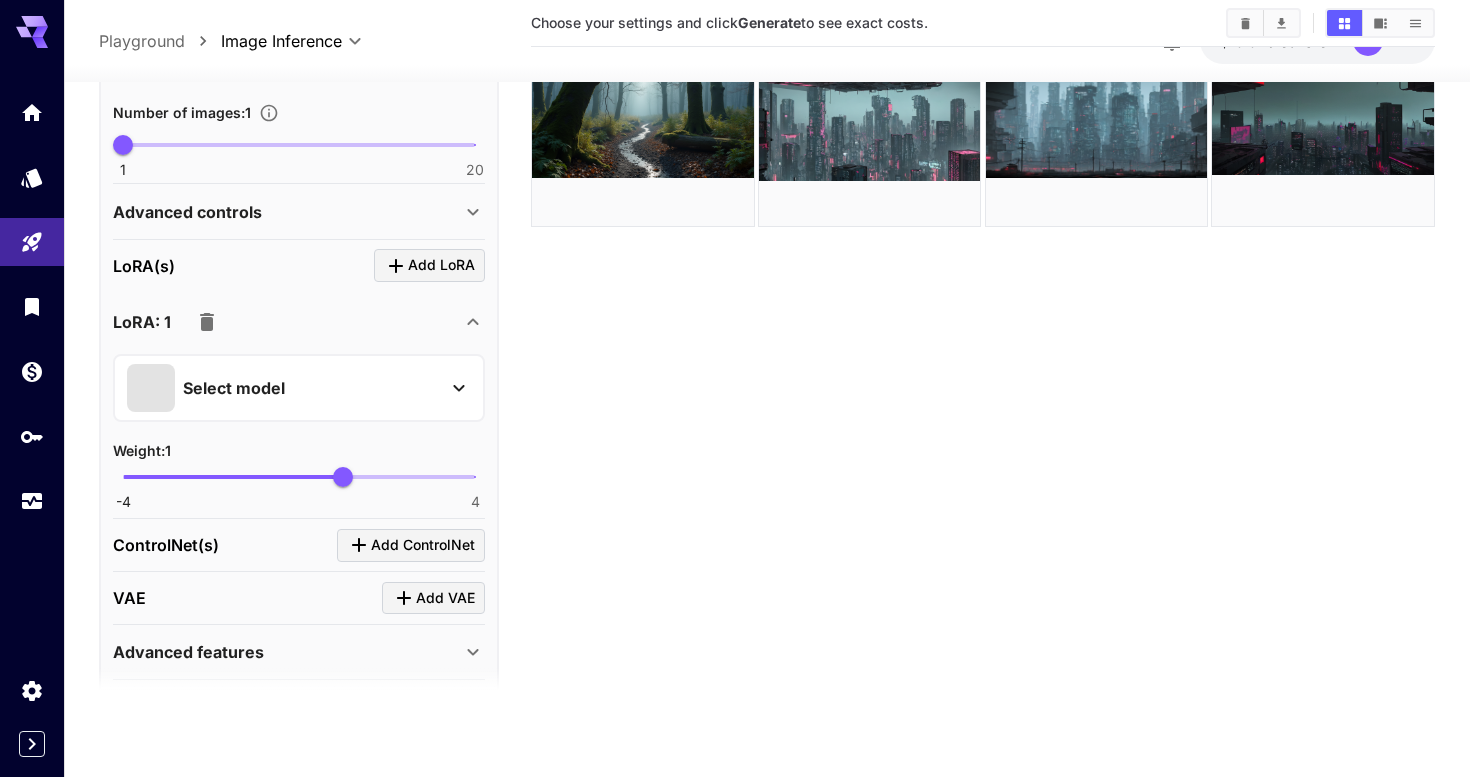 click on "Select model" at bounding box center [234, 387] 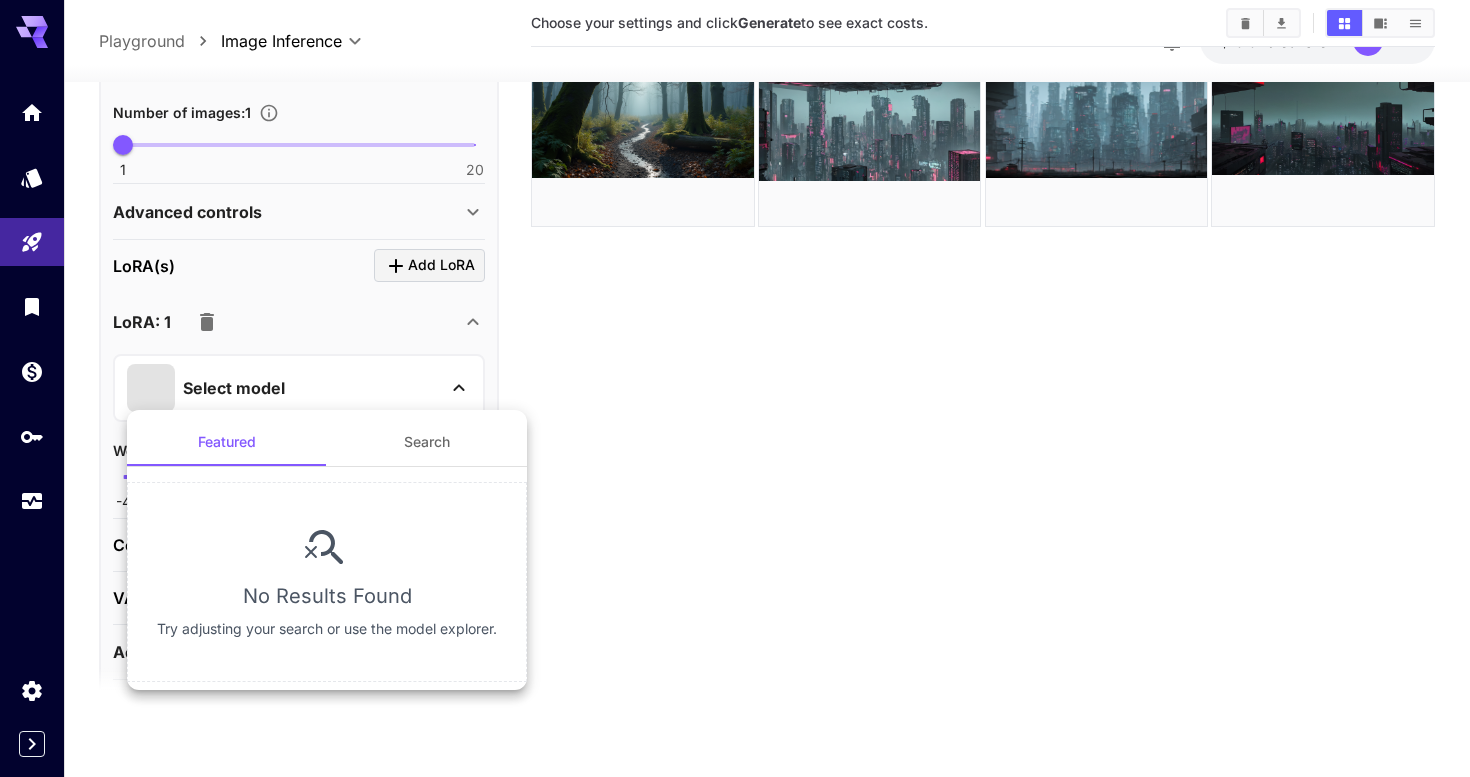 click on "Search" at bounding box center [427, 442] 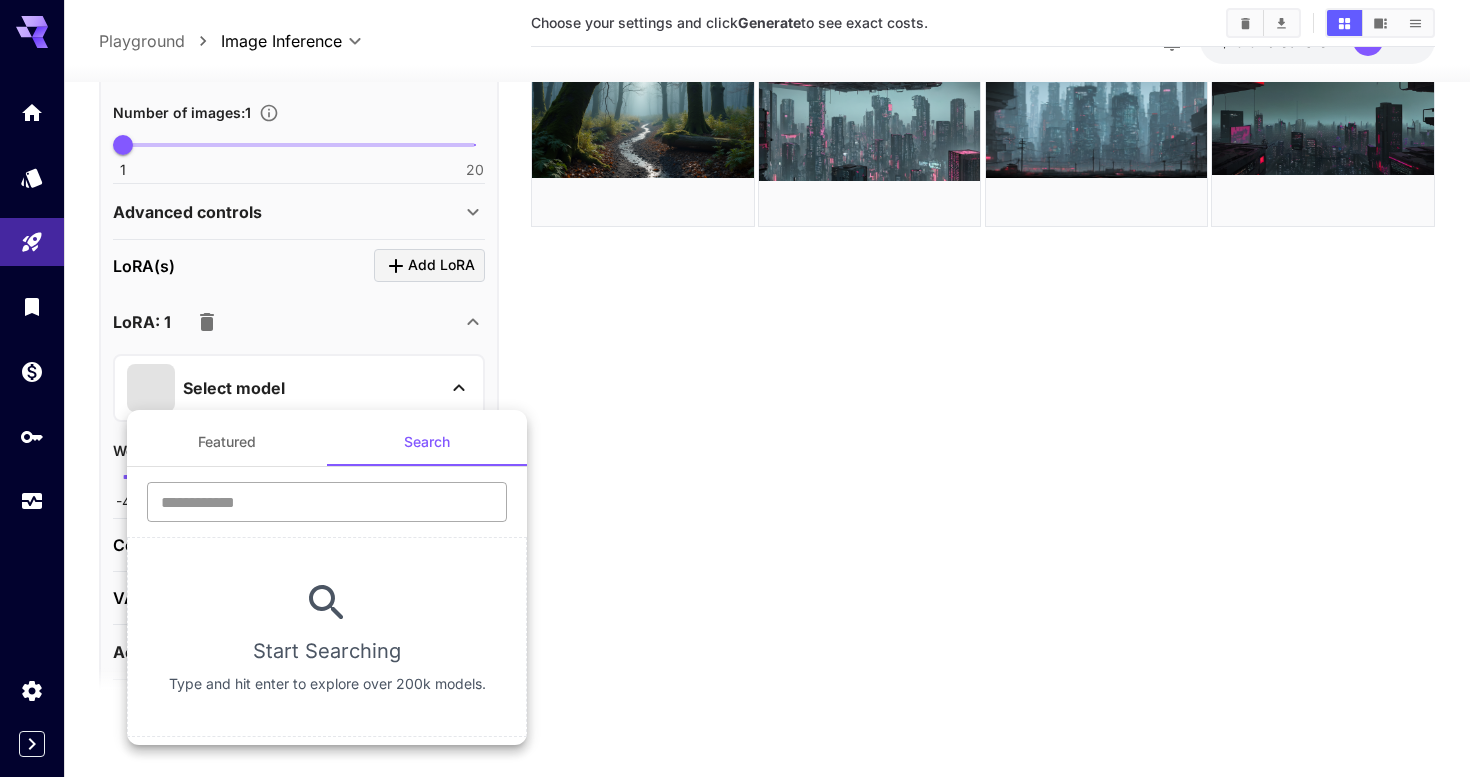 click at bounding box center (327, 502) 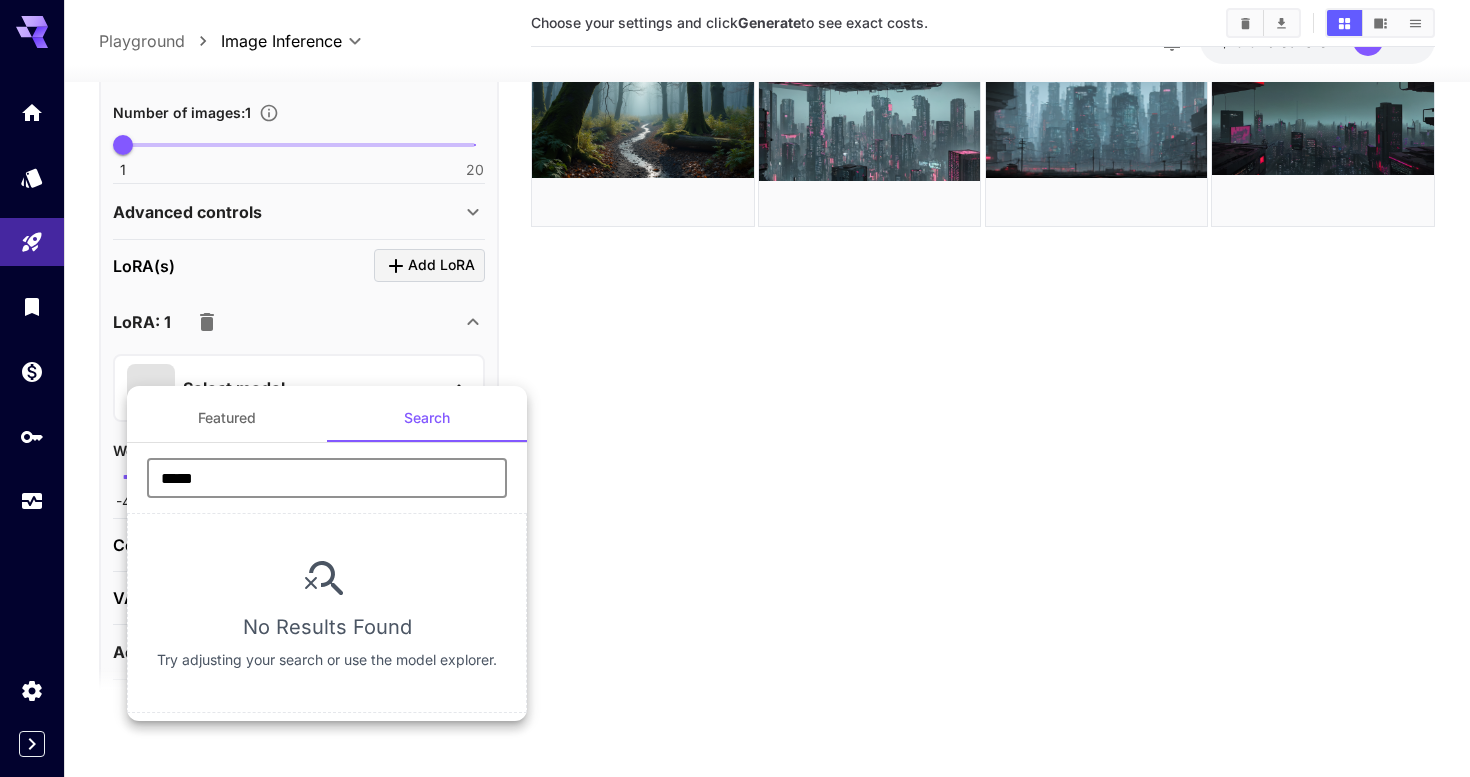 type on "*****" 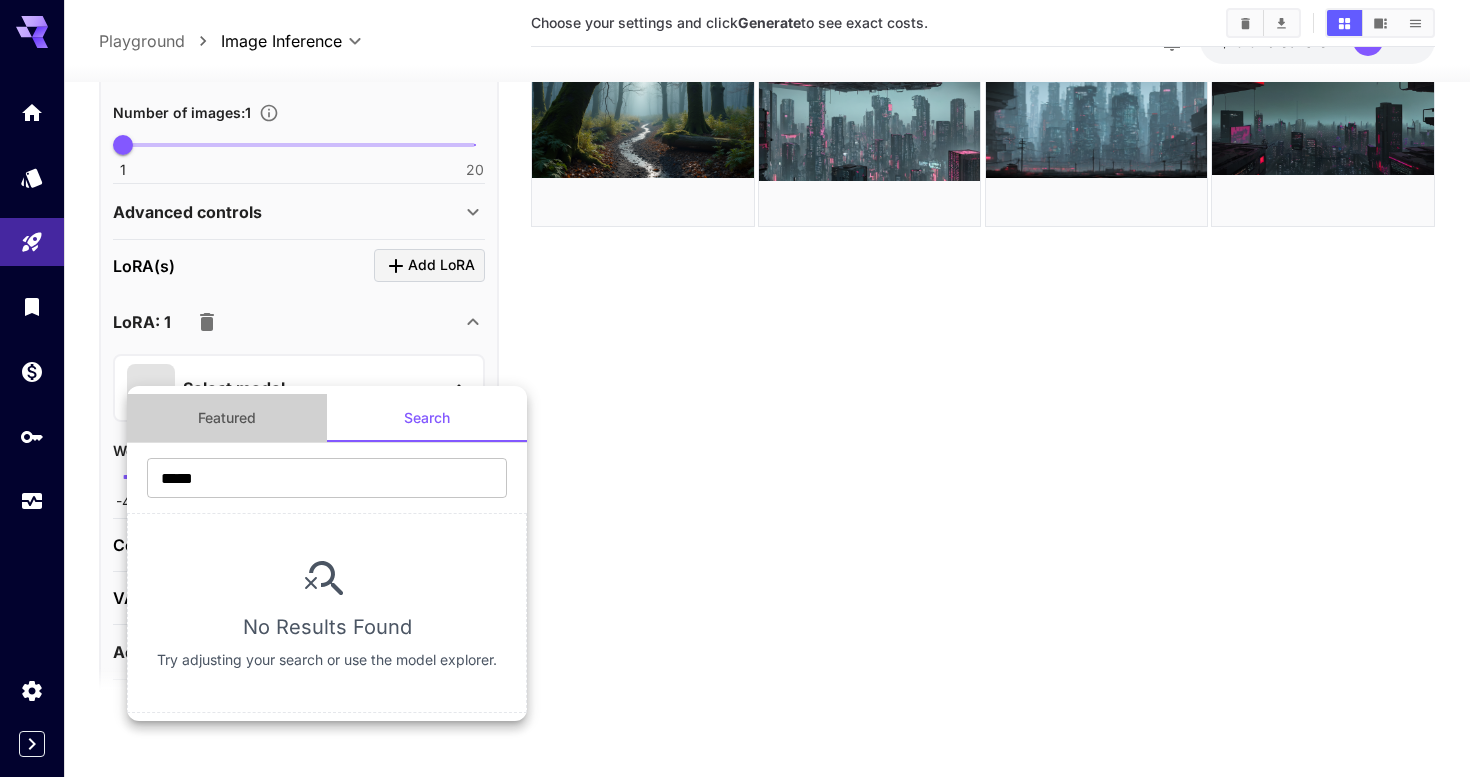 click on "Featured" at bounding box center (227, 418) 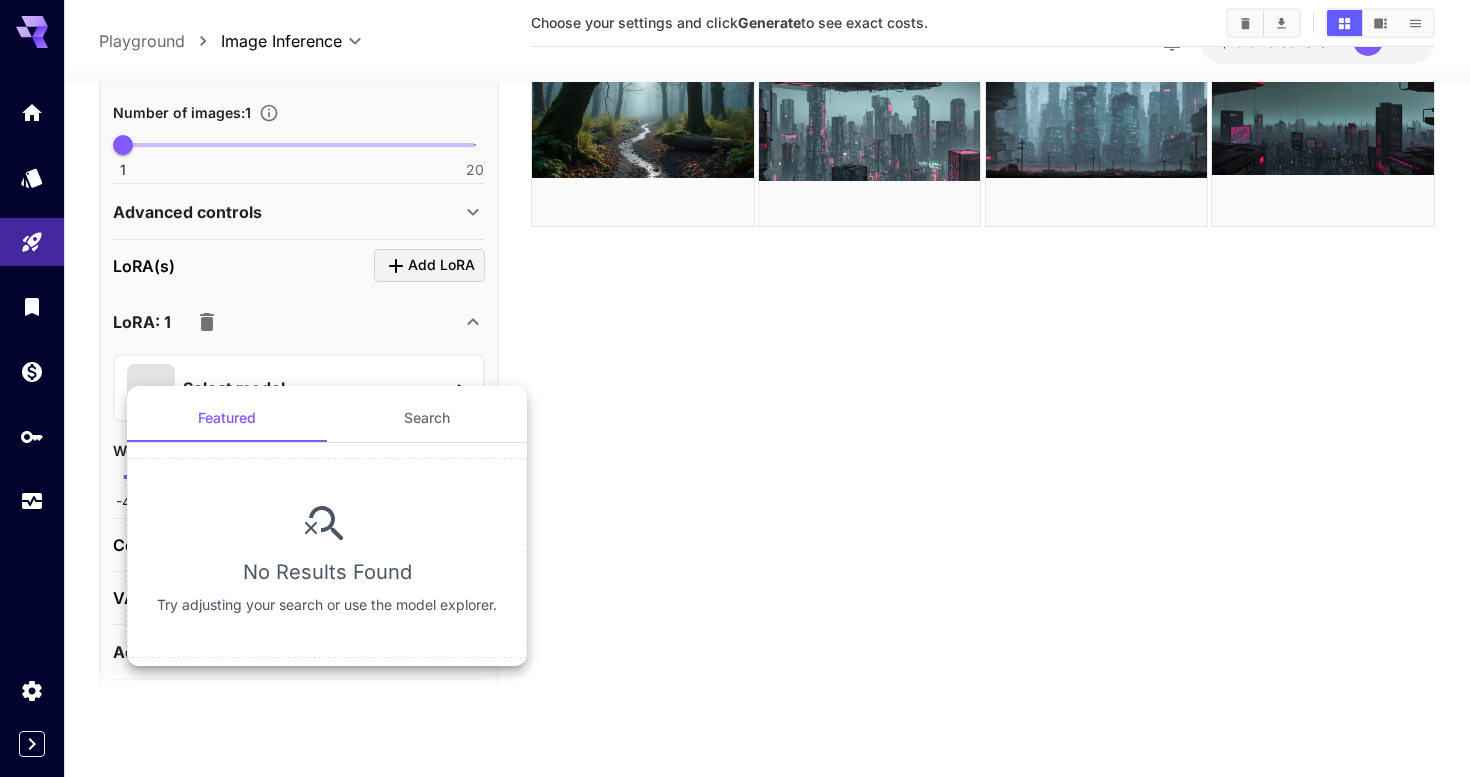 click on "Search" at bounding box center (427, 418) 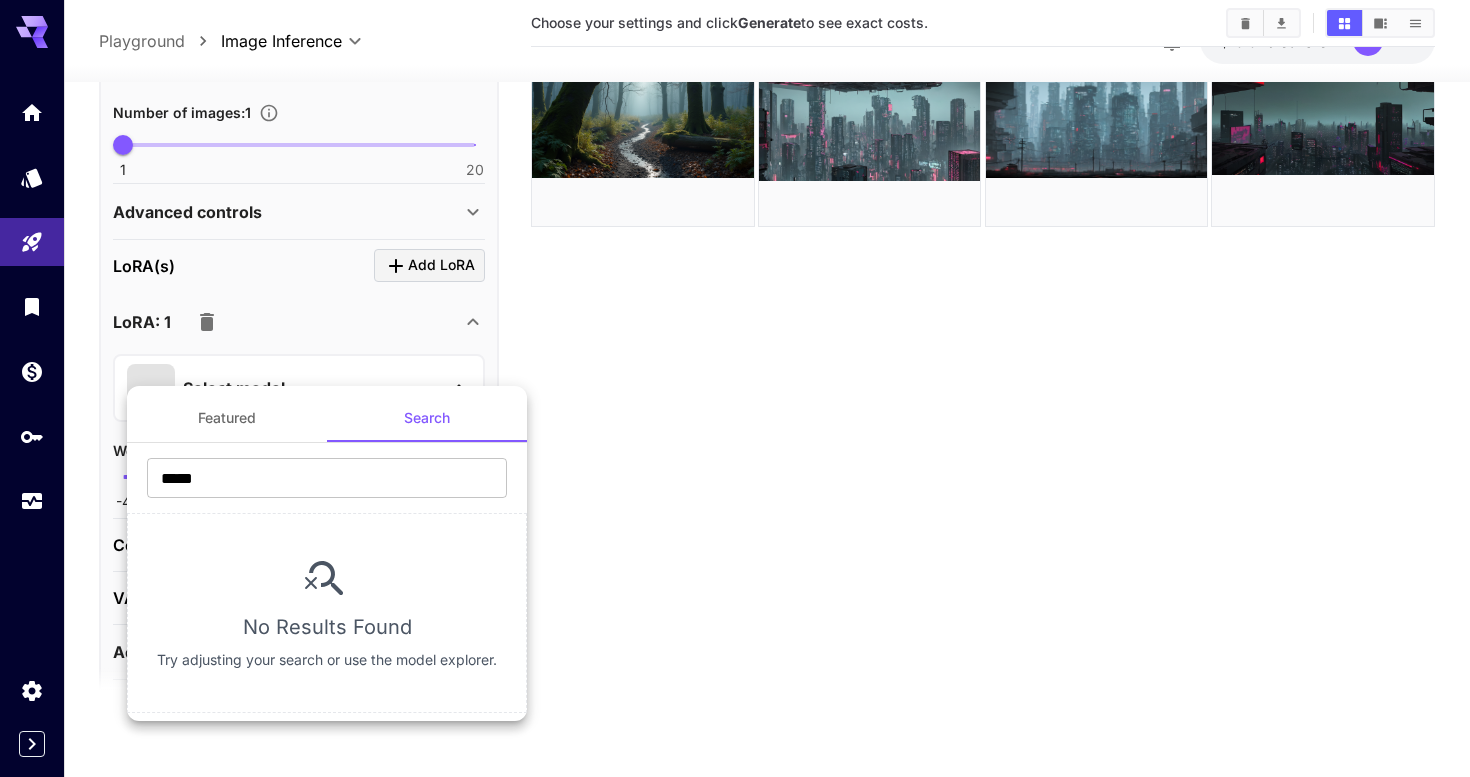 click at bounding box center (735, 388) 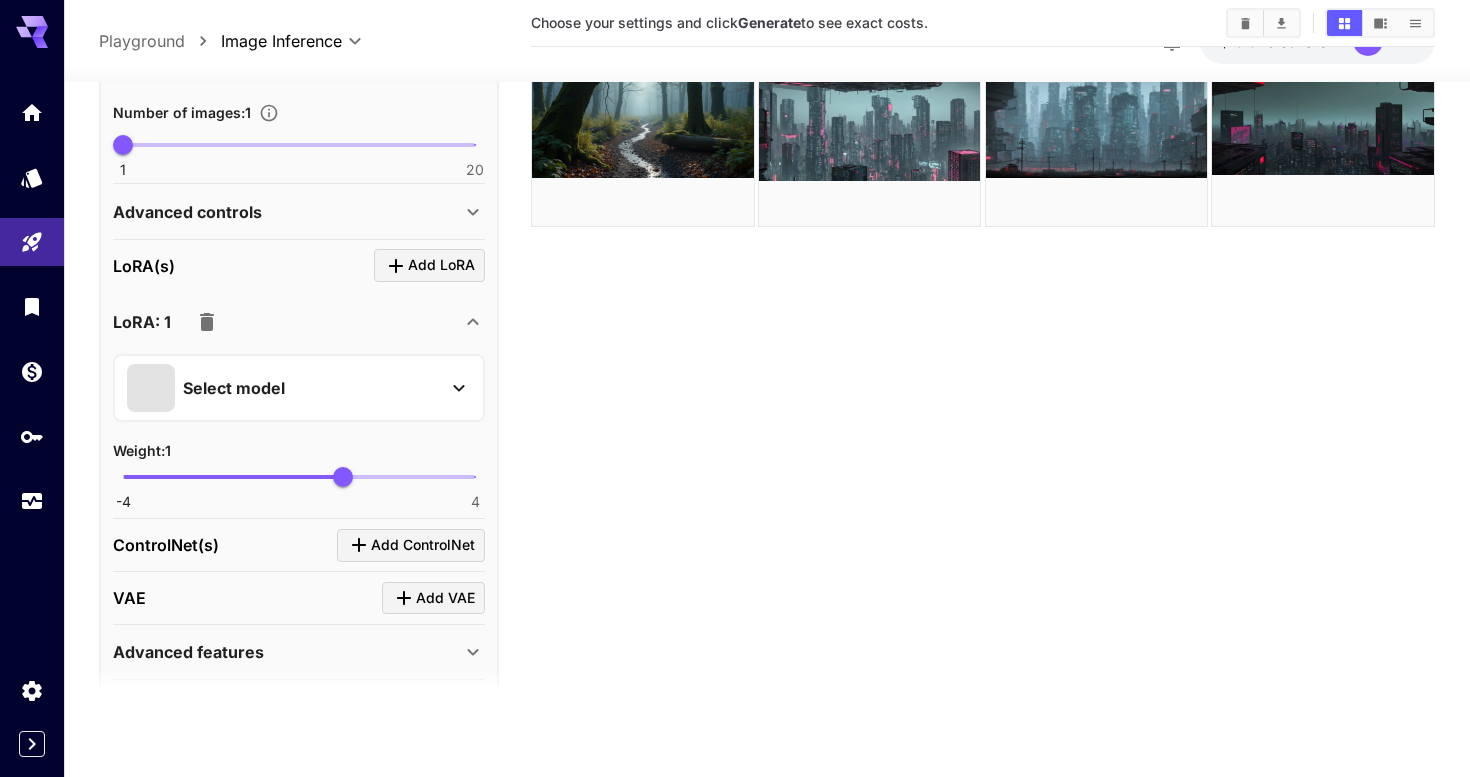 click 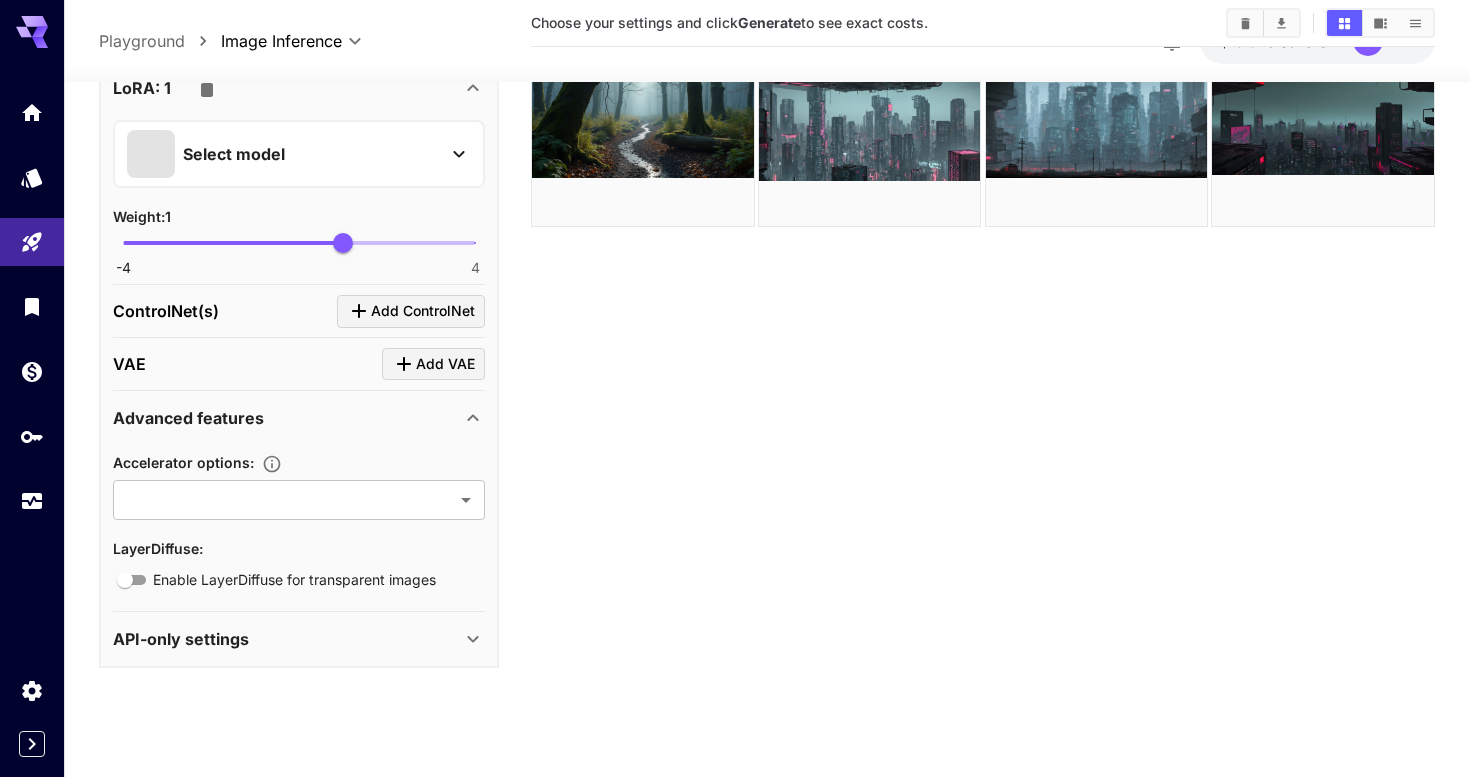 scroll, scrollTop: 1036, scrollLeft: 0, axis: vertical 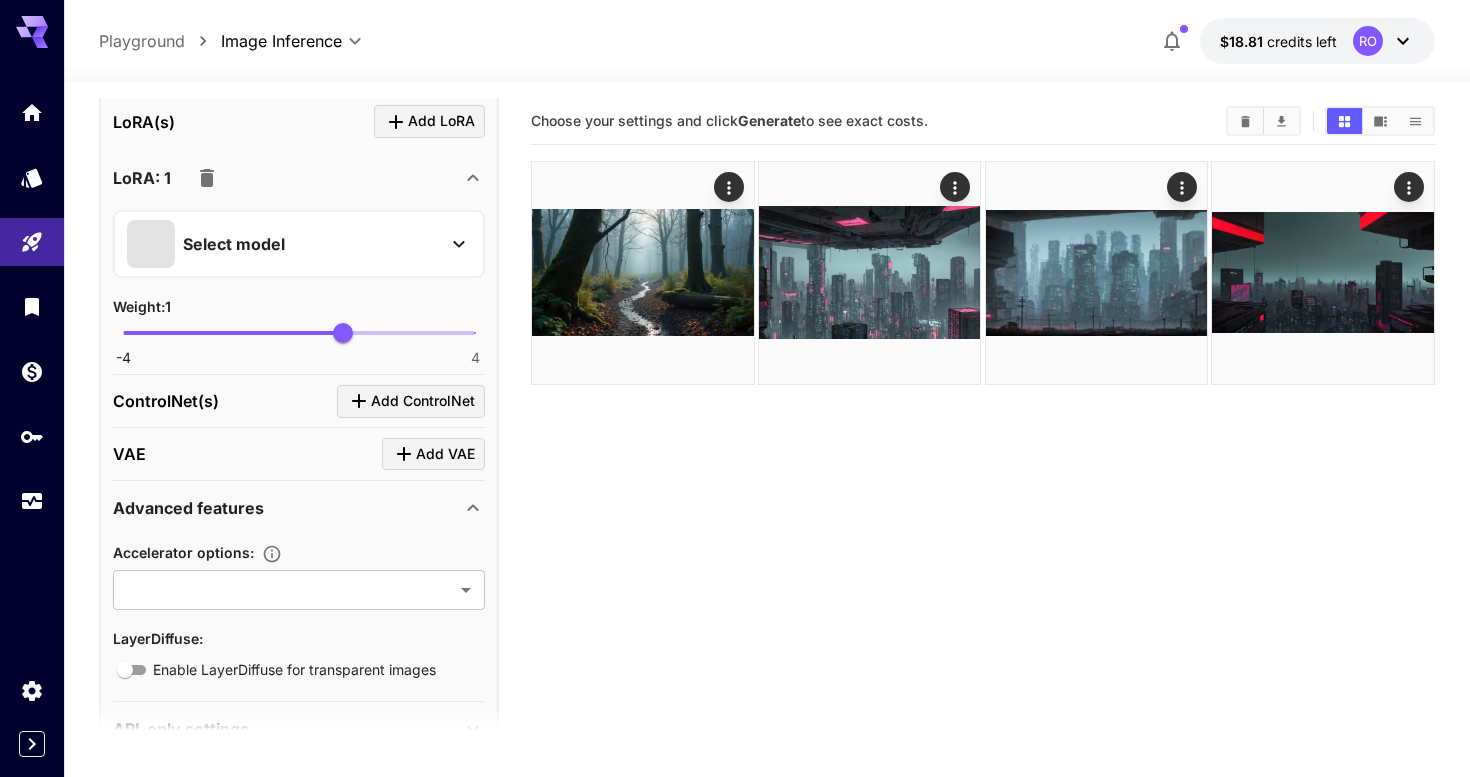 click on "Select model" at bounding box center [283, 244] 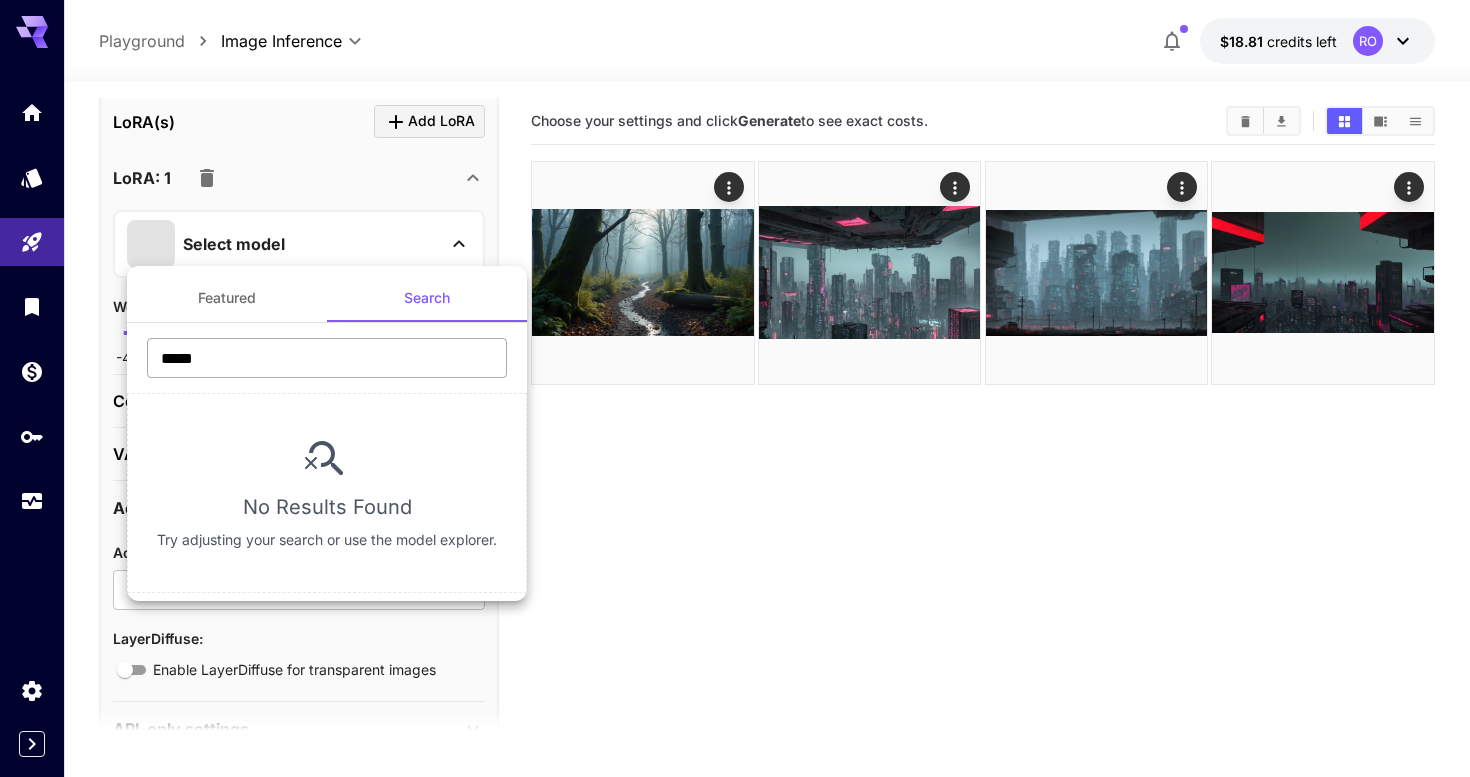 click on "*****" at bounding box center (327, 358) 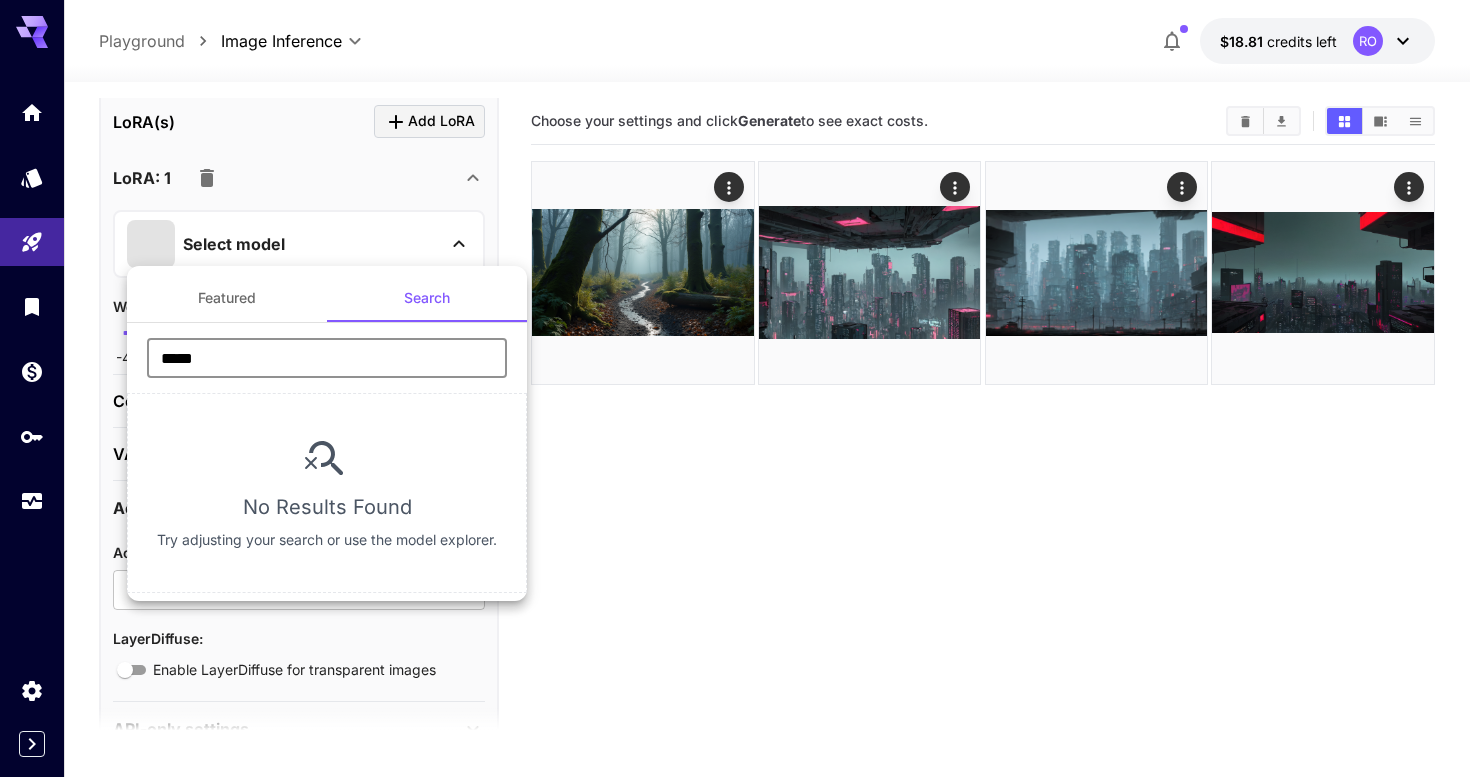 type on "*" 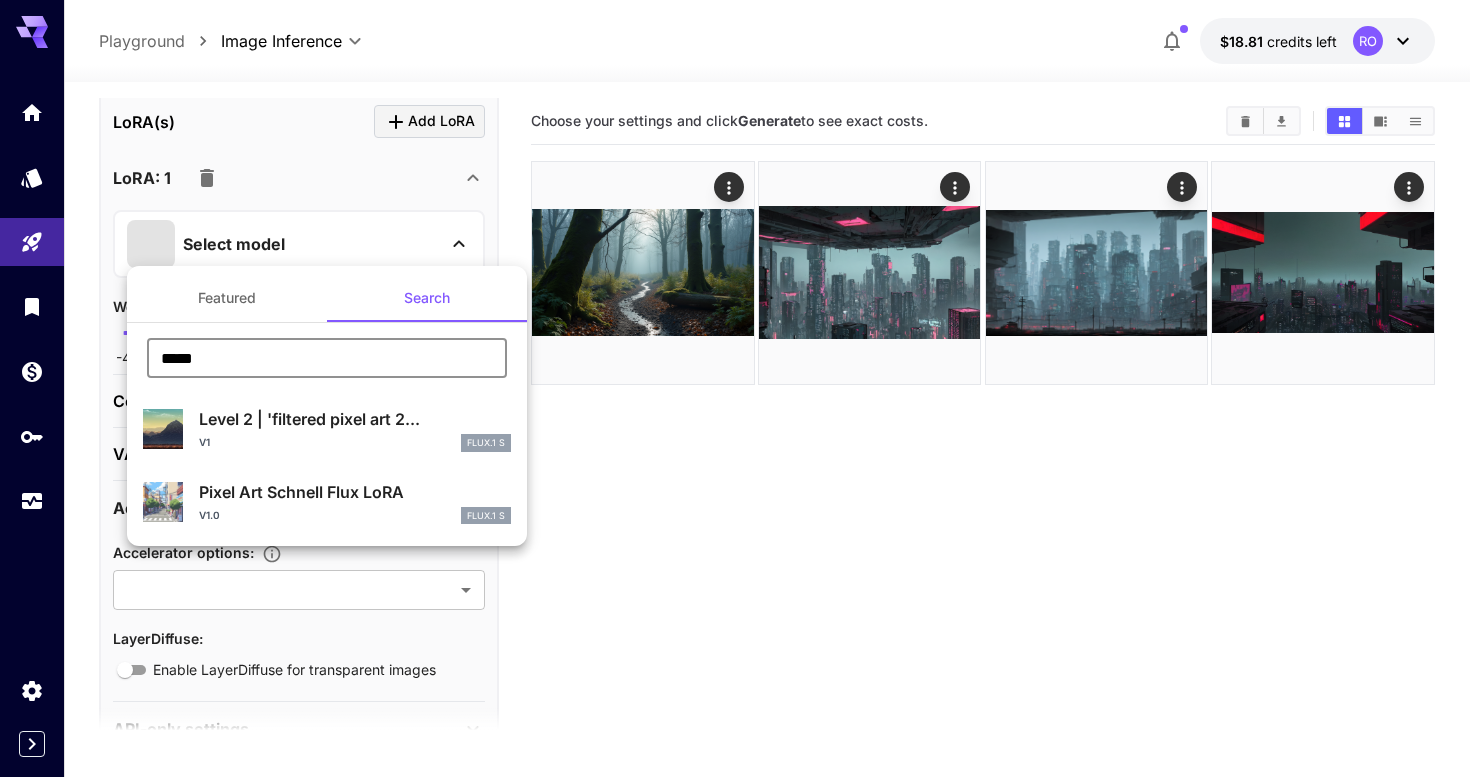 type on "*****" 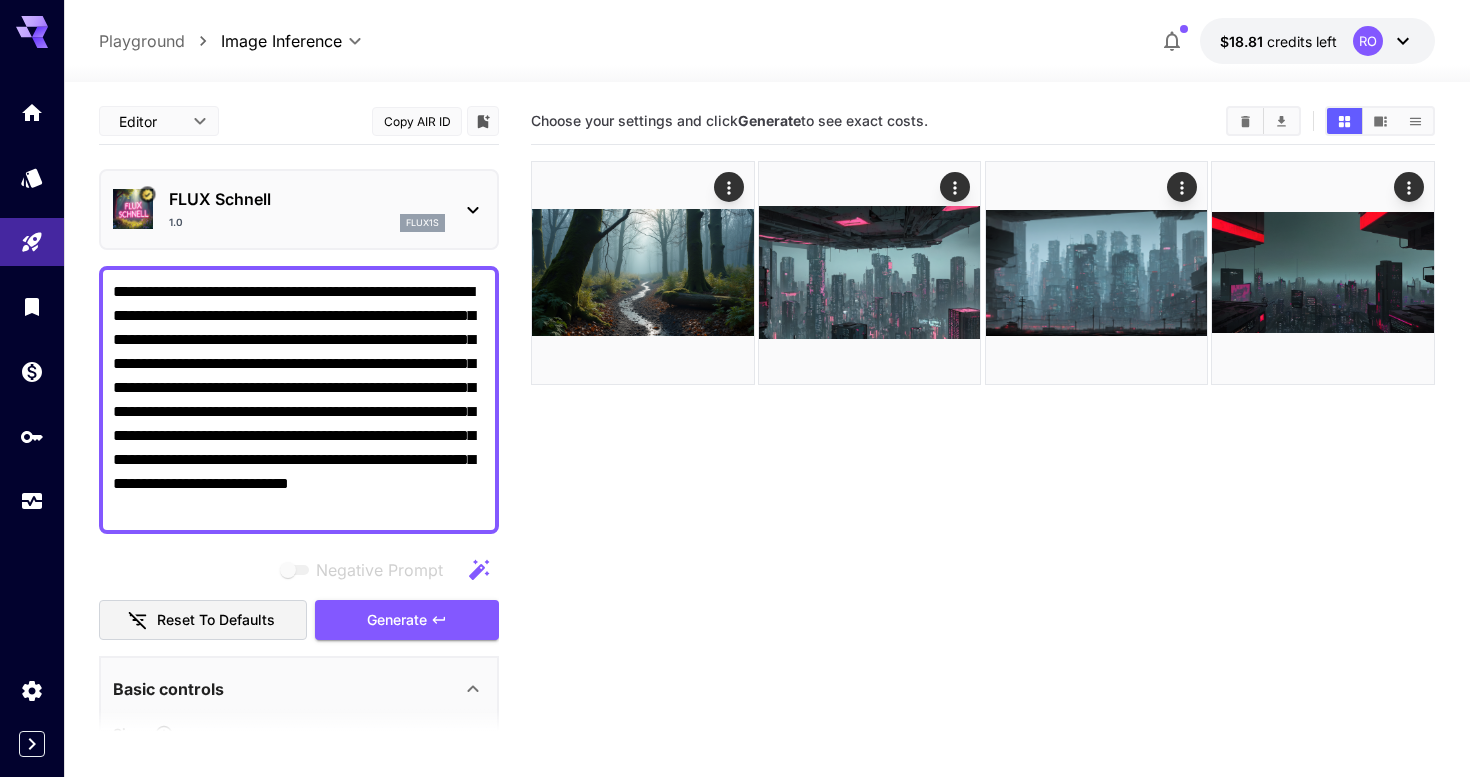 scroll, scrollTop: 55, scrollLeft: 0, axis: vertical 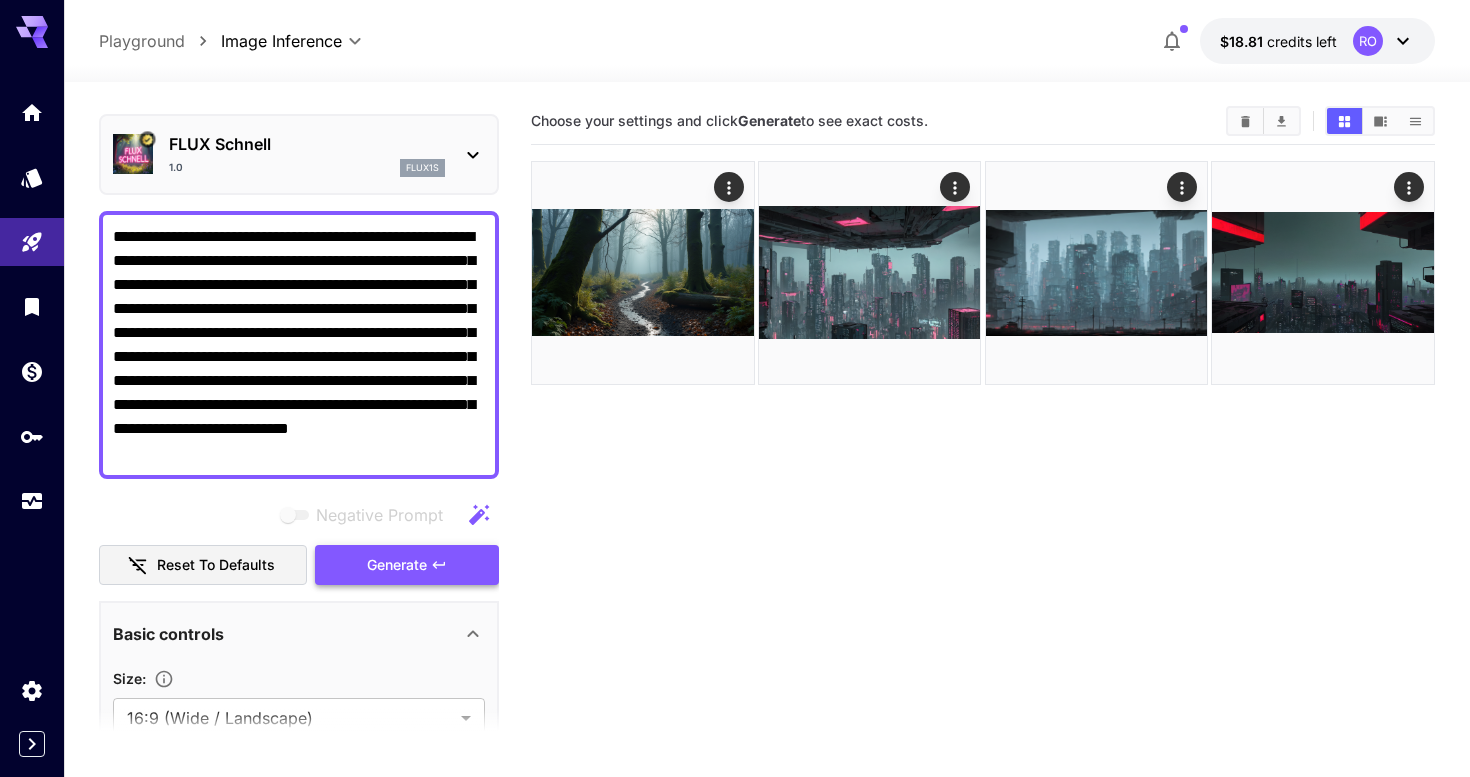 click on "Generate" at bounding box center (397, 565) 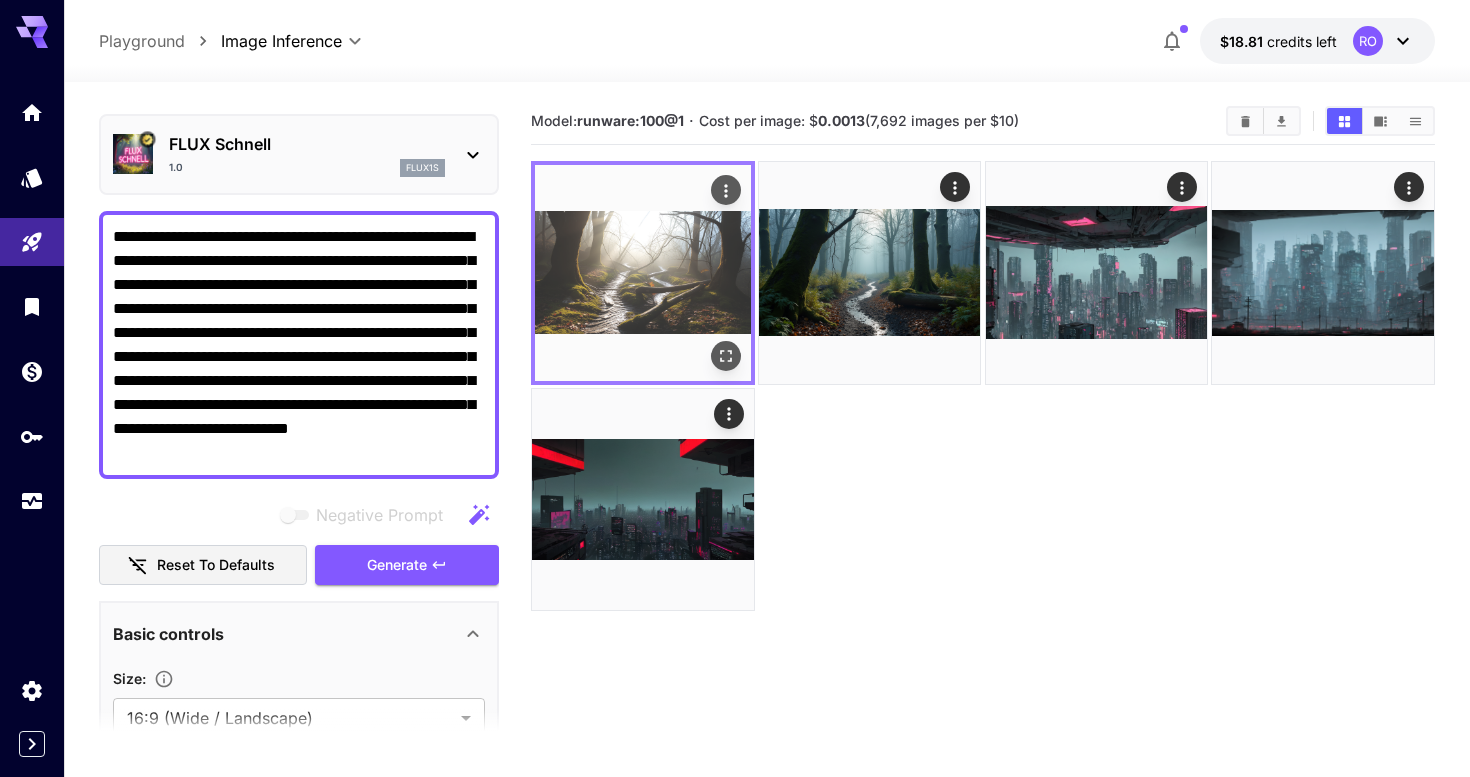 click at bounding box center [643, 273] 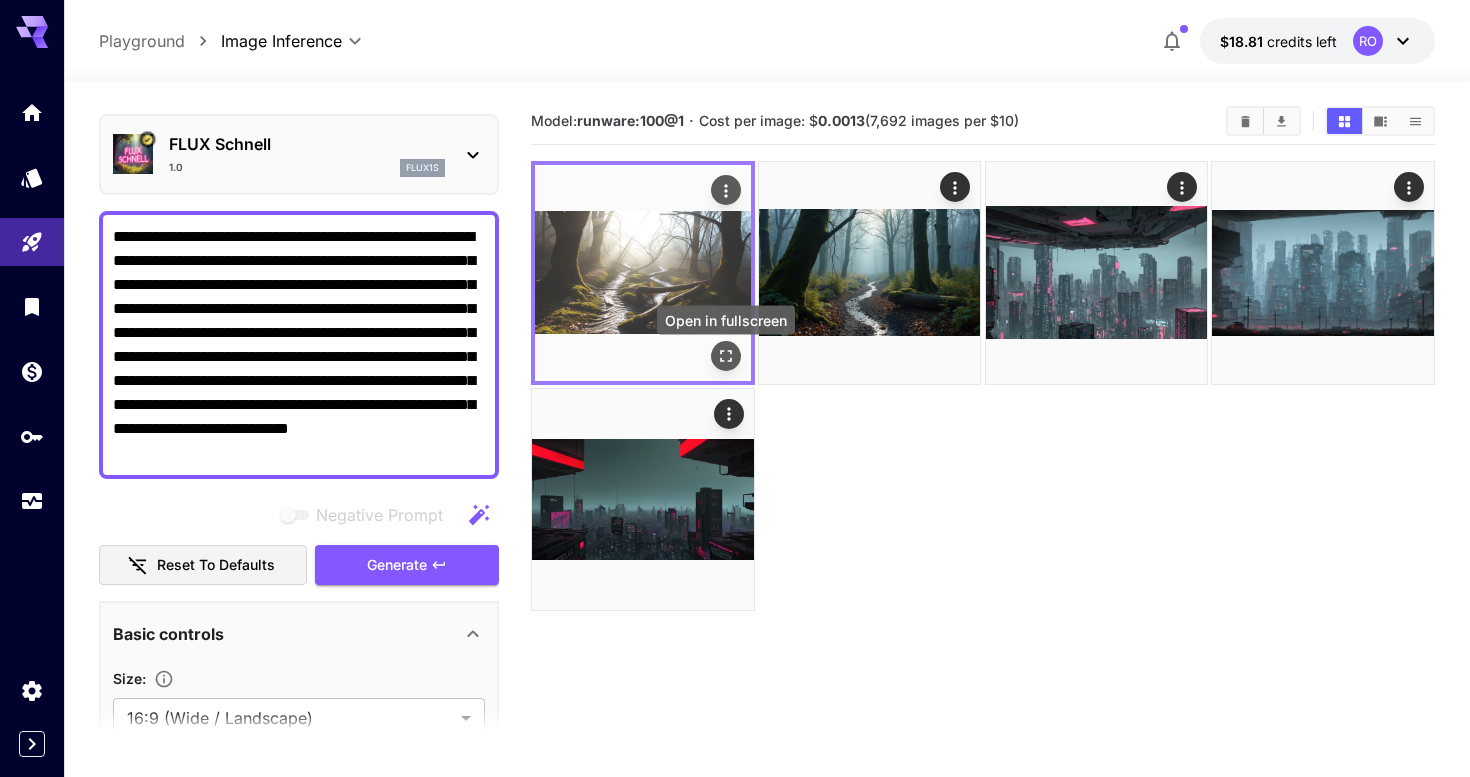 click 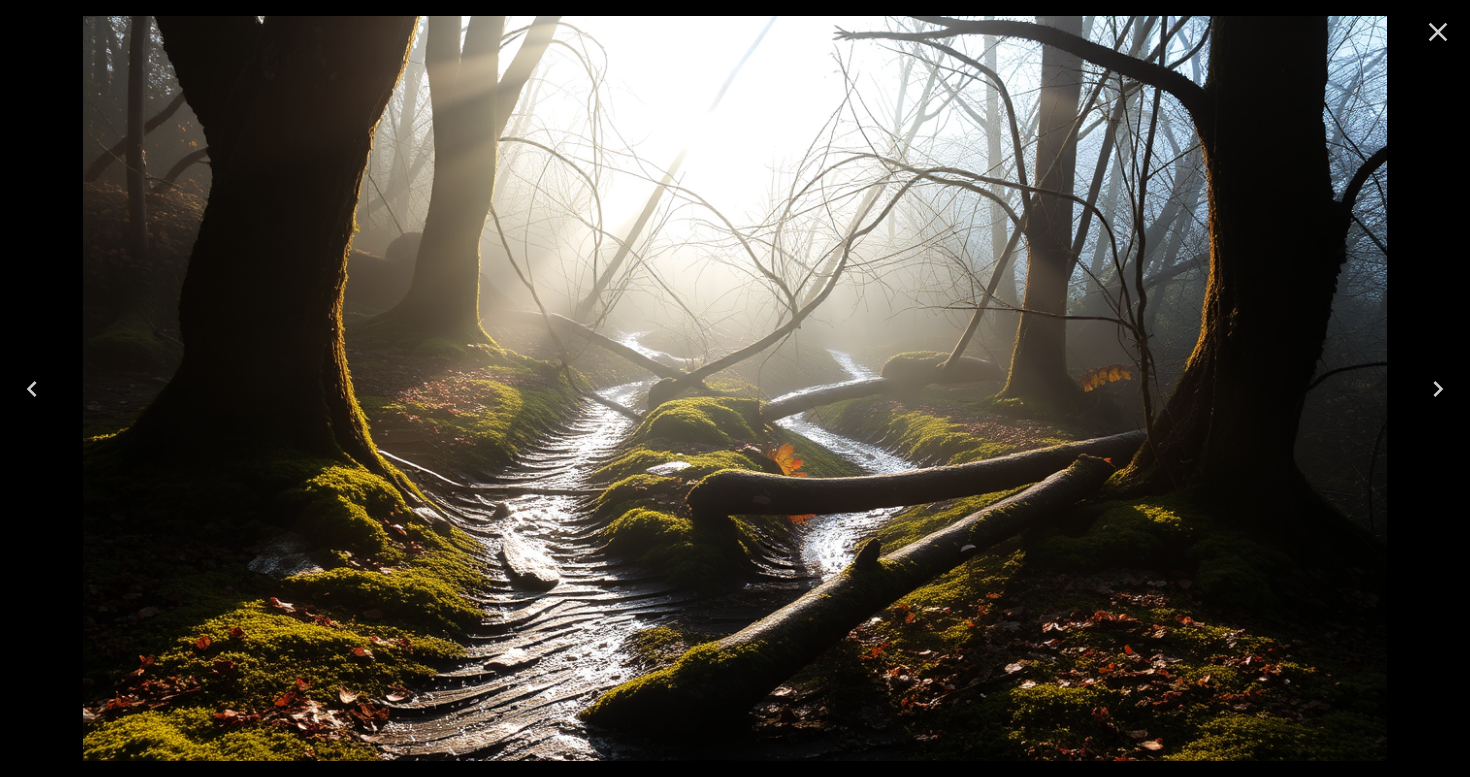 click 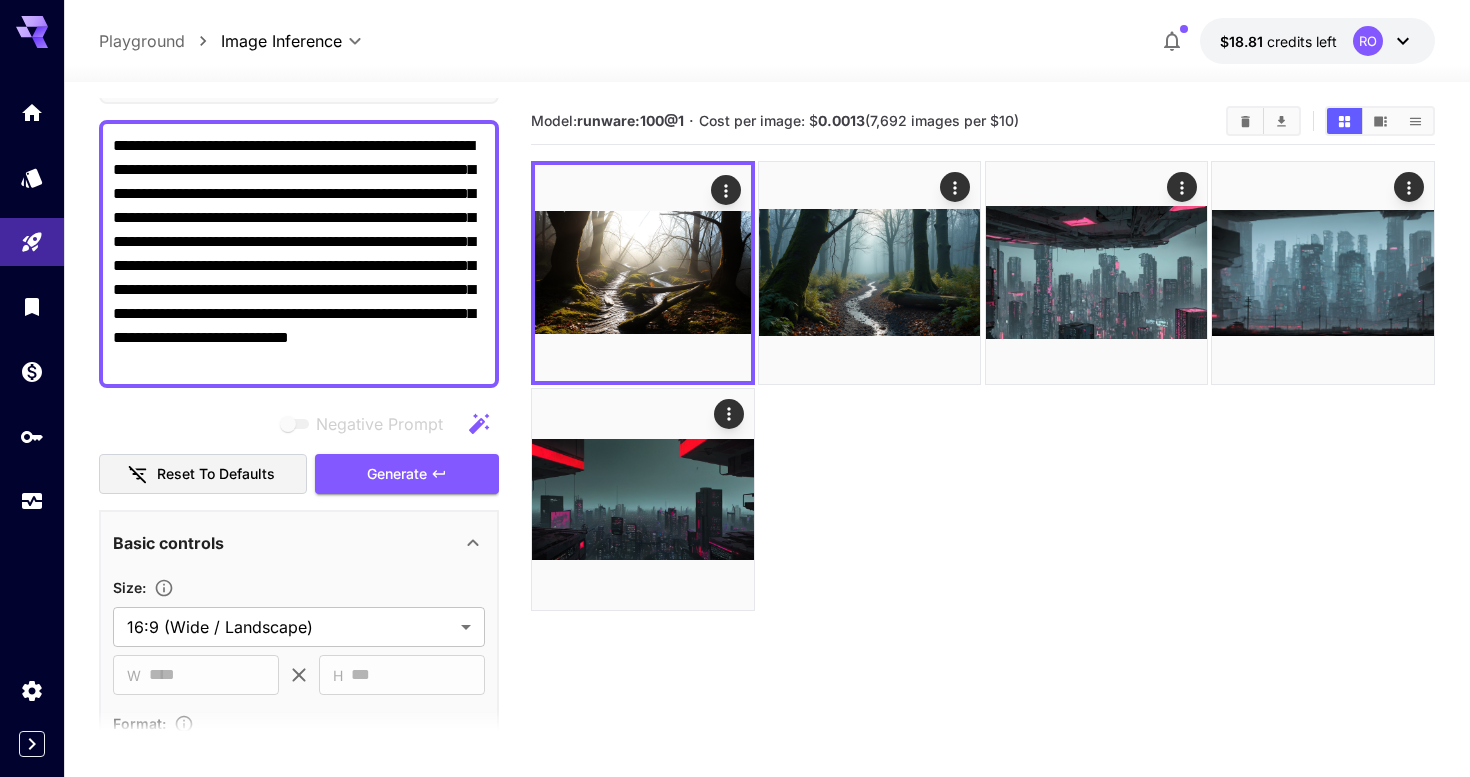 scroll, scrollTop: 147, scrollLeft: 0, axis: vertical 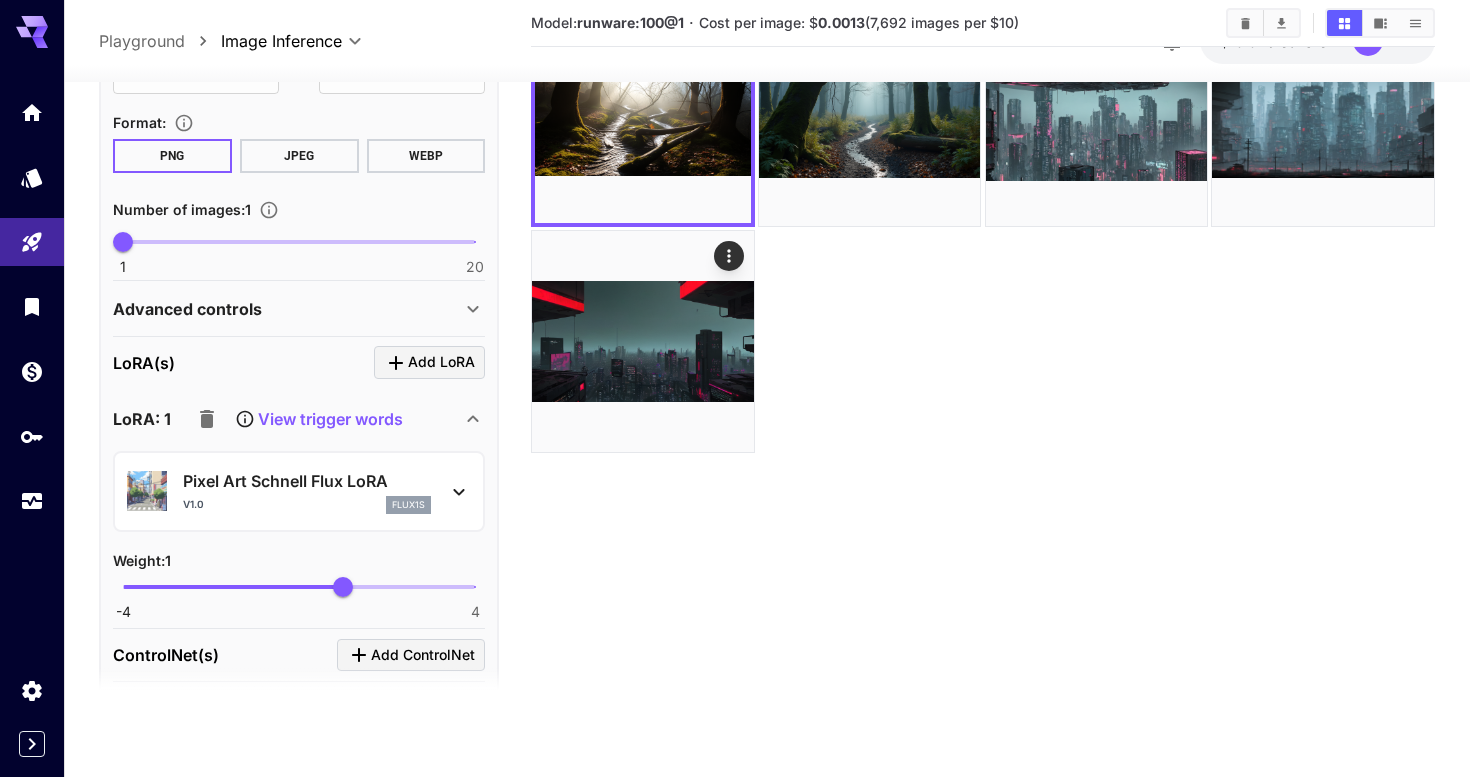 click on "View trigger words" at bounding box center (330, 418) 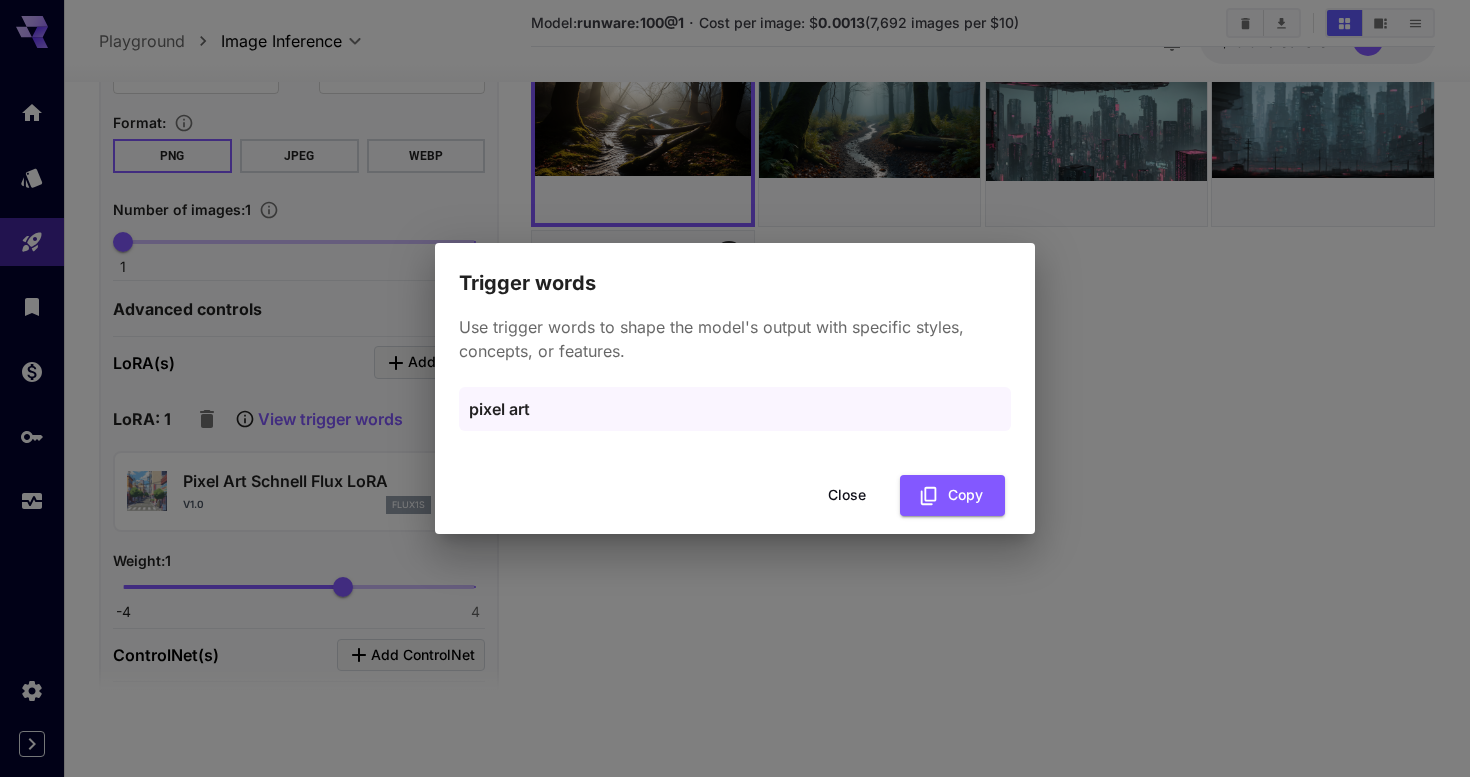 click on "pixel art" at bounding box center (735, 409) 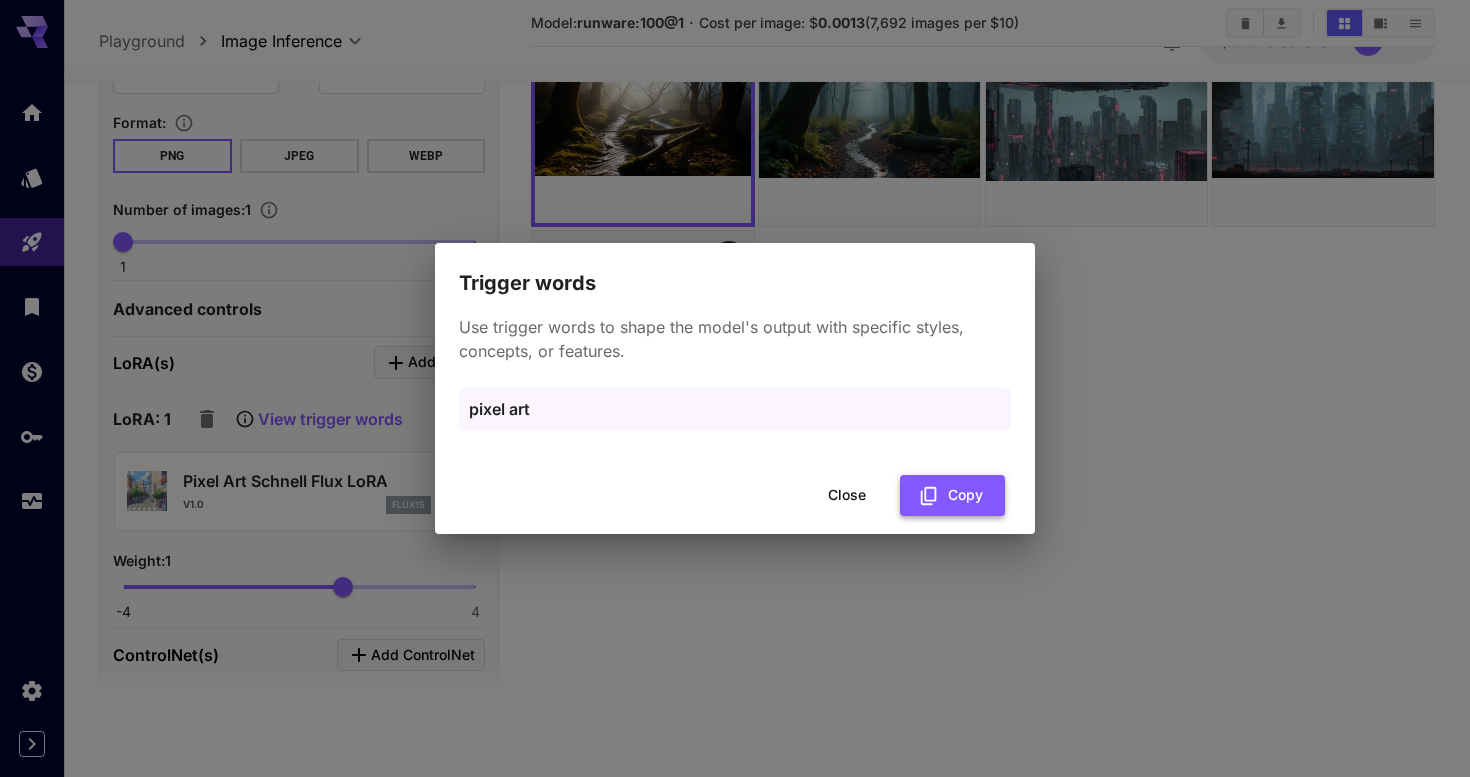 click on "Copy" at bounding box center [952, 495] 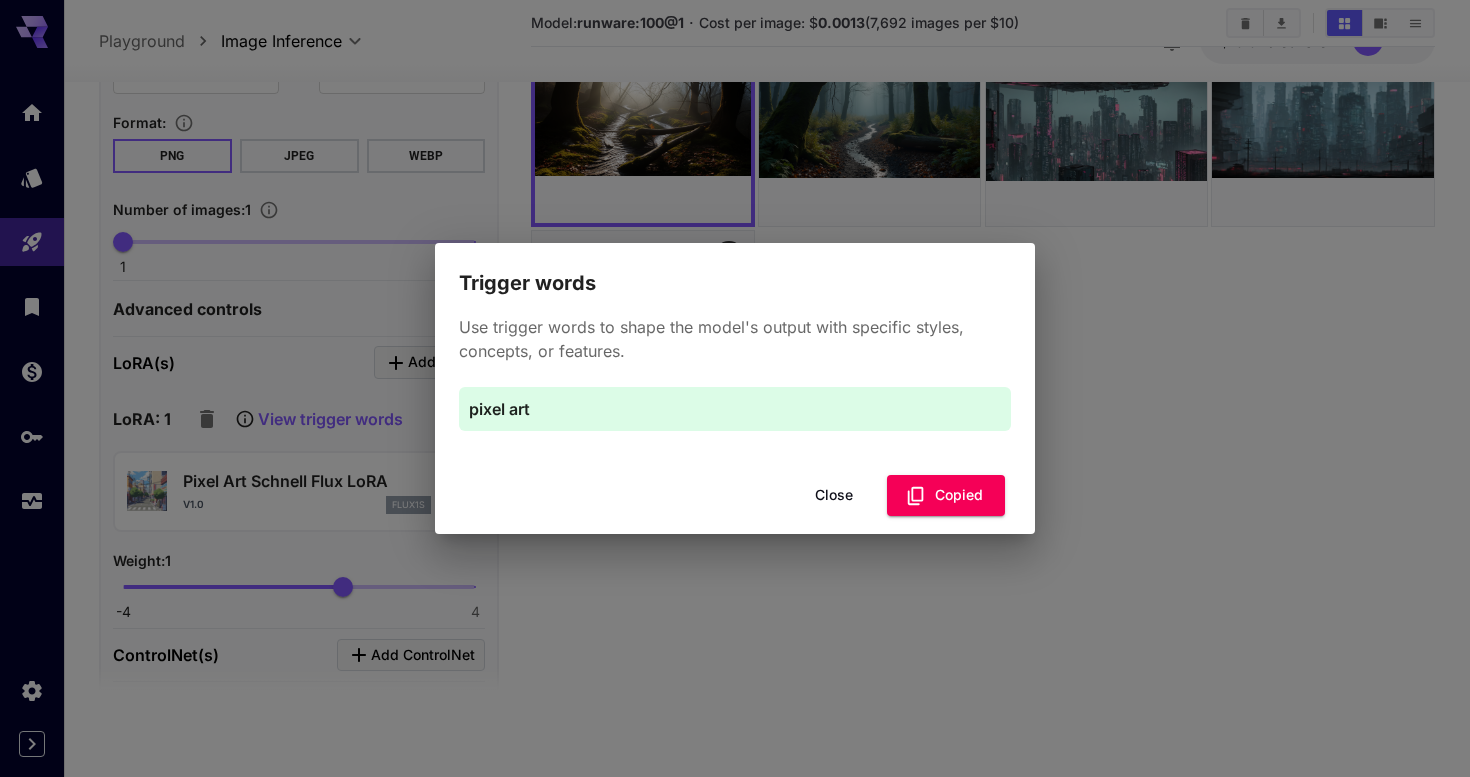 click on "Close" at bounding box center [834, 495] 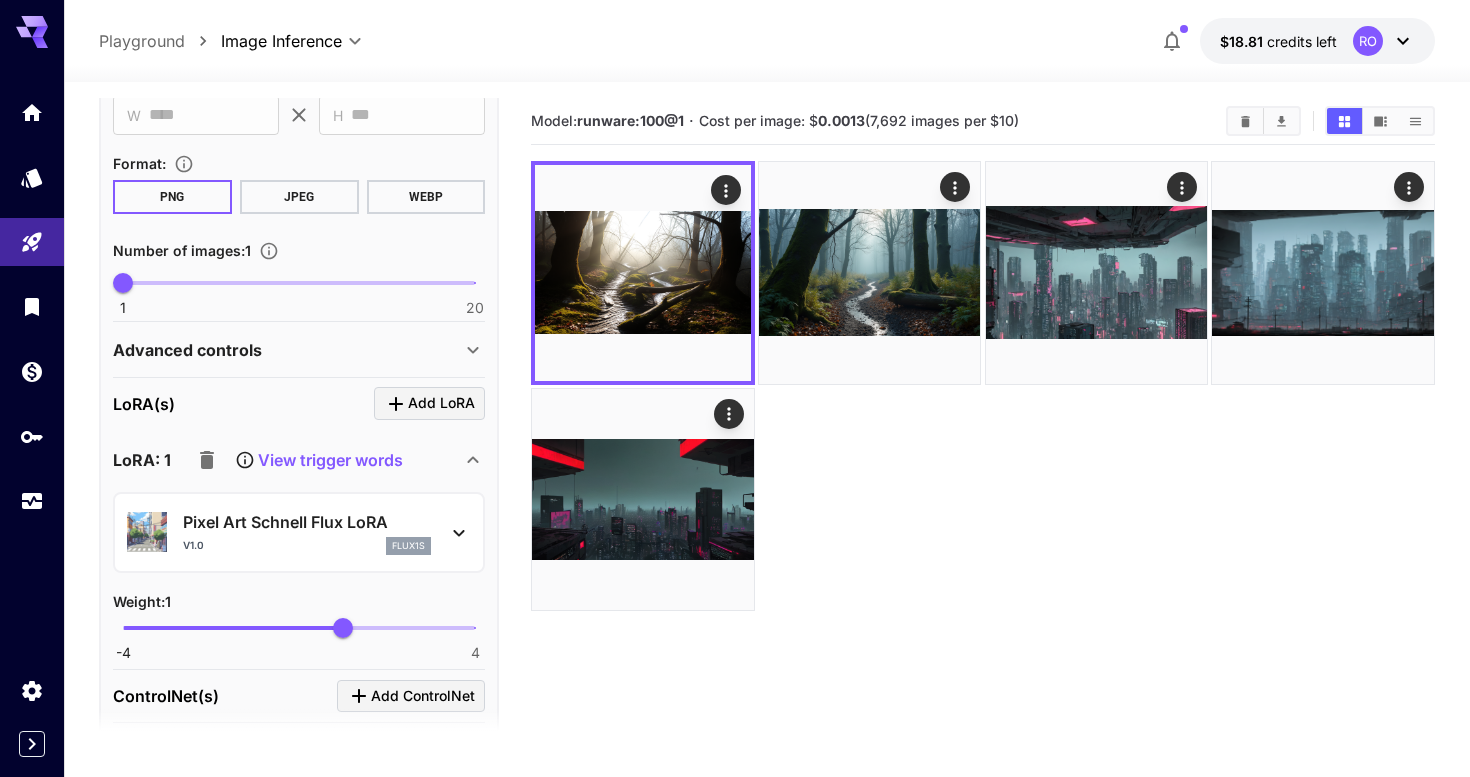 scroll, scrollTop: 0, scrollLeft: 0, axis: both 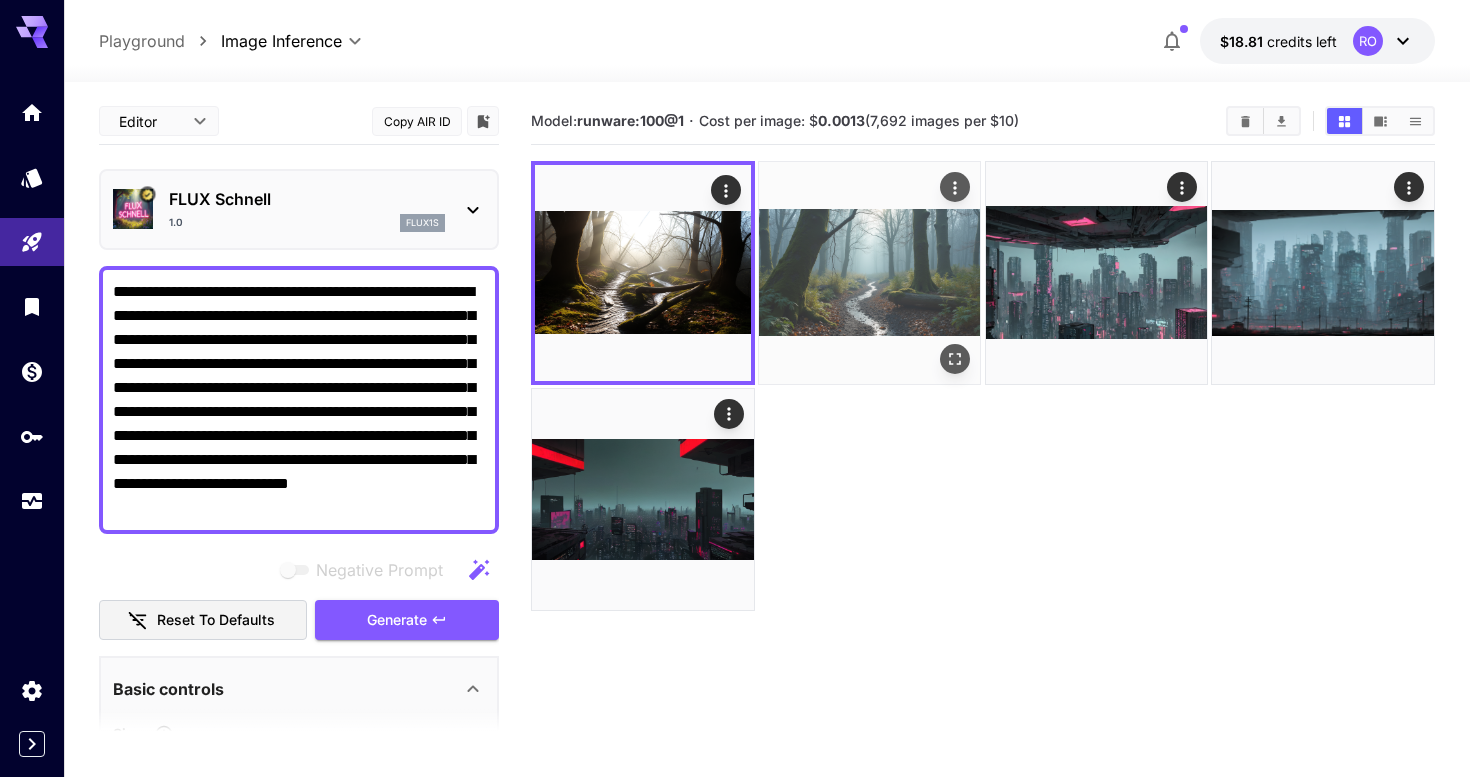 click at bounding box center (870, 273) 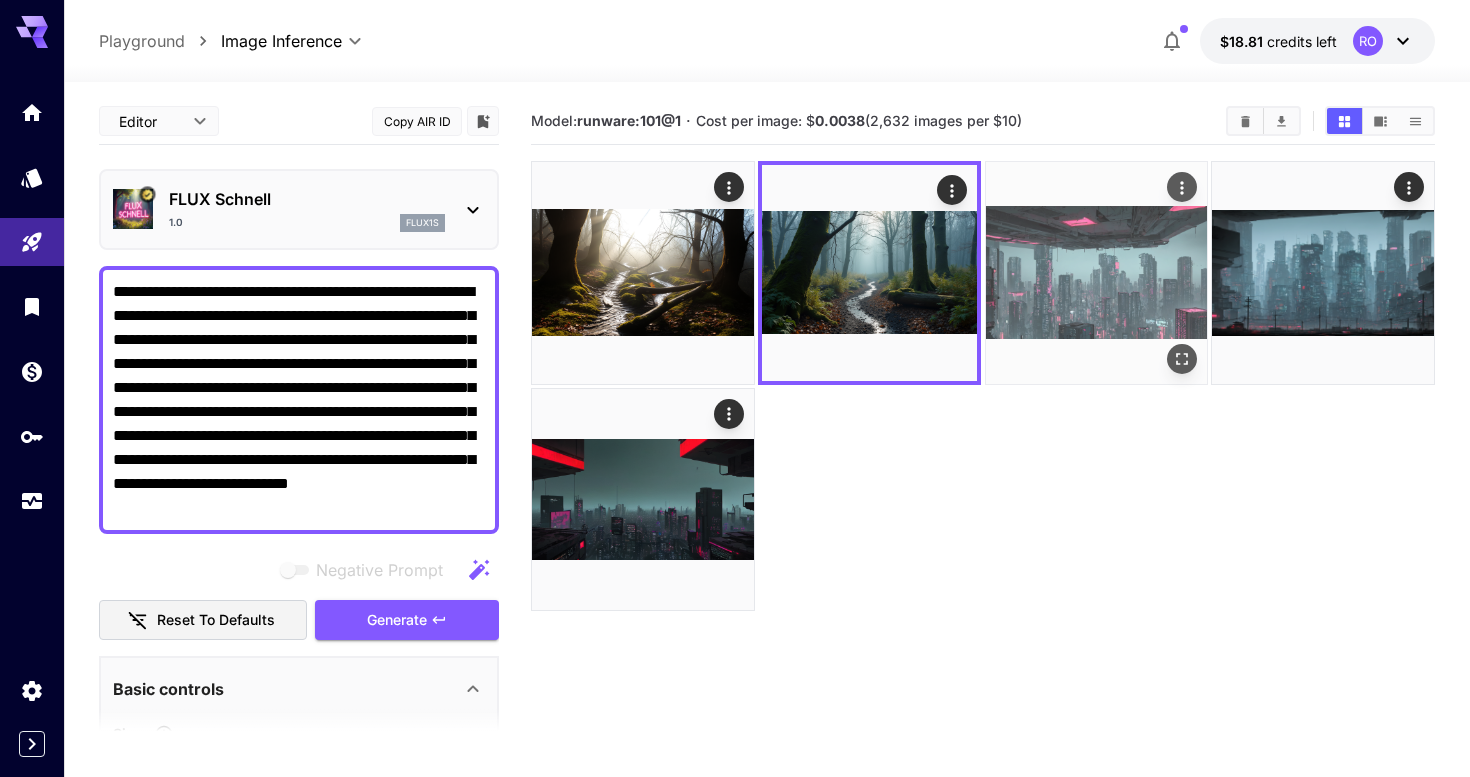 click at bounding box center (1097, 273) 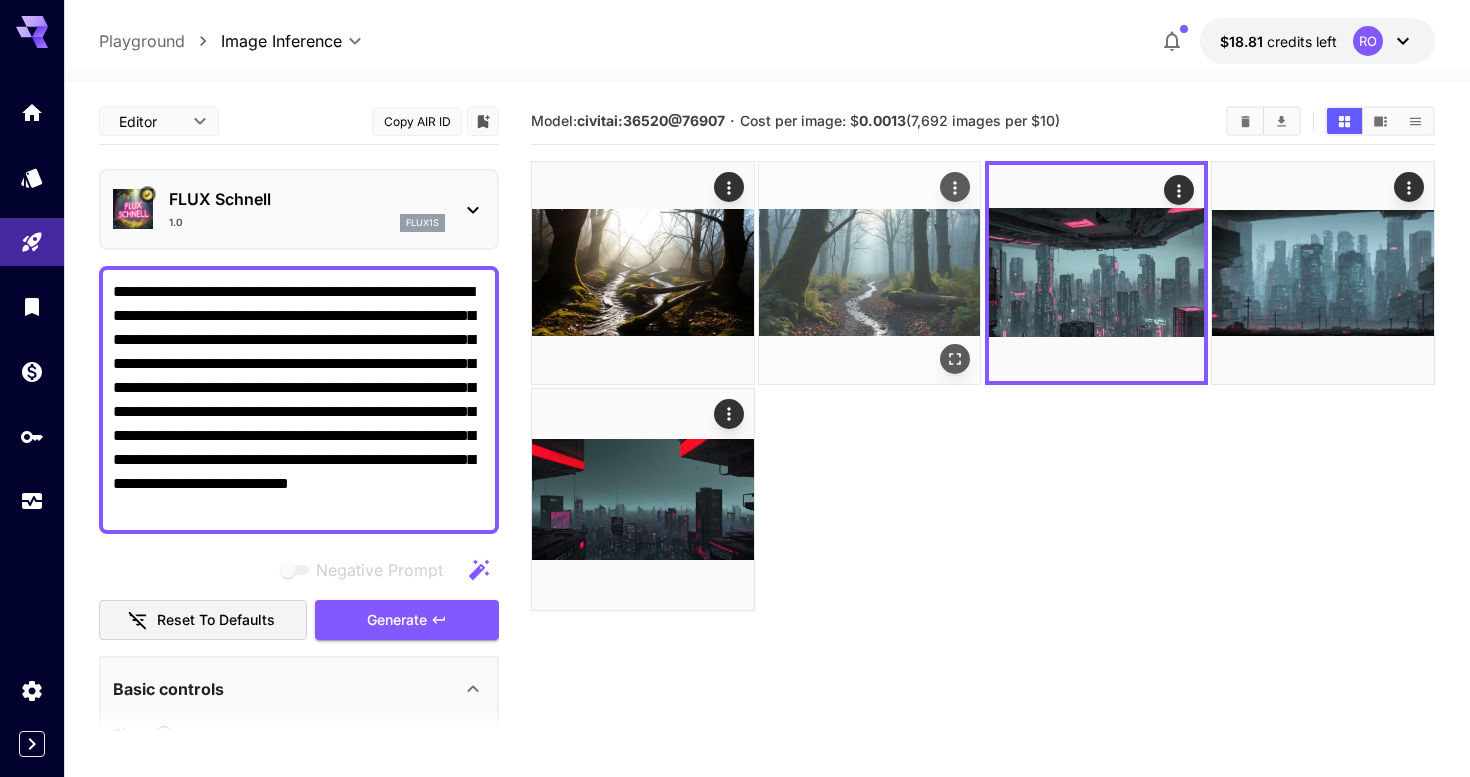 click at bounding box center (870, 273) 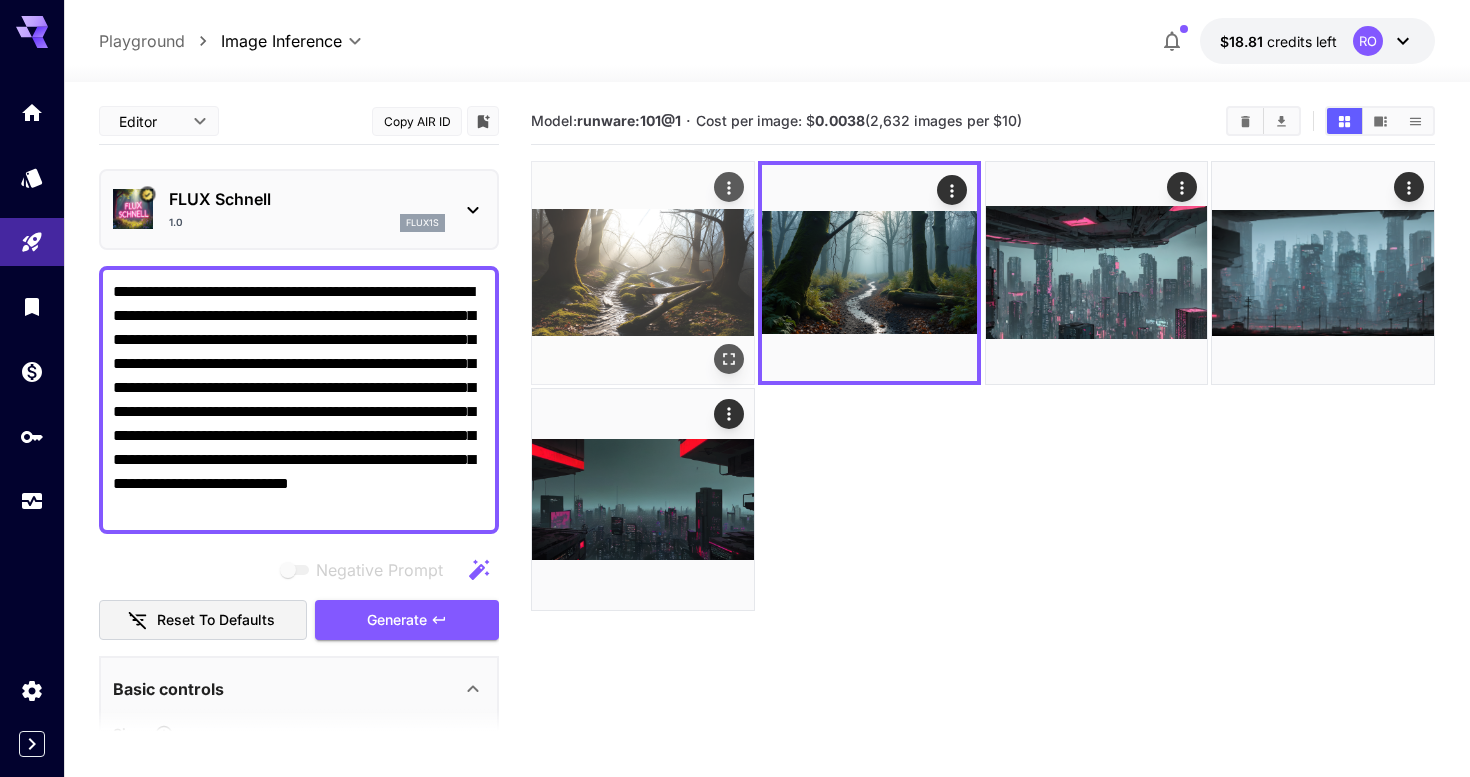 click at bounding box center (643, 273) 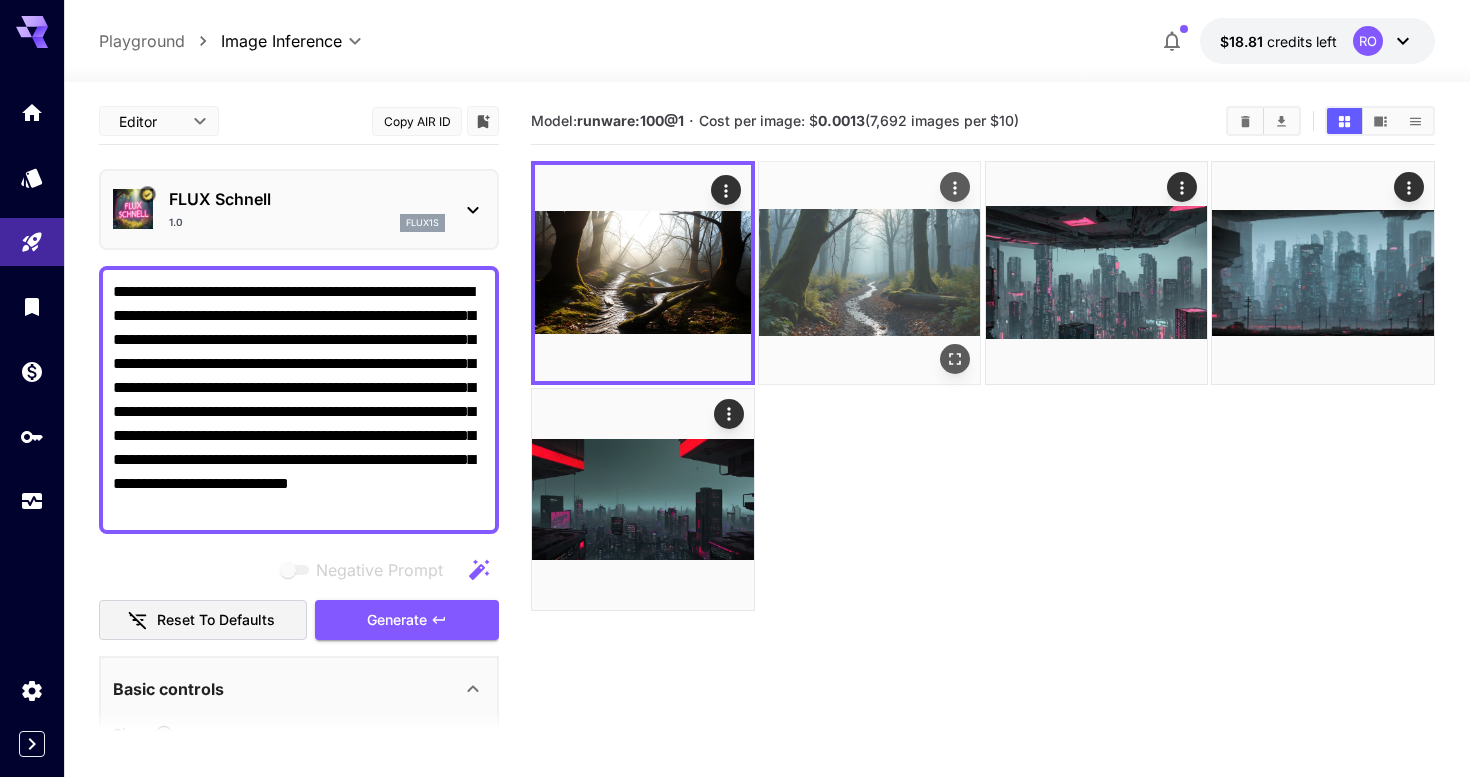 click at bounding box center (870, 273) 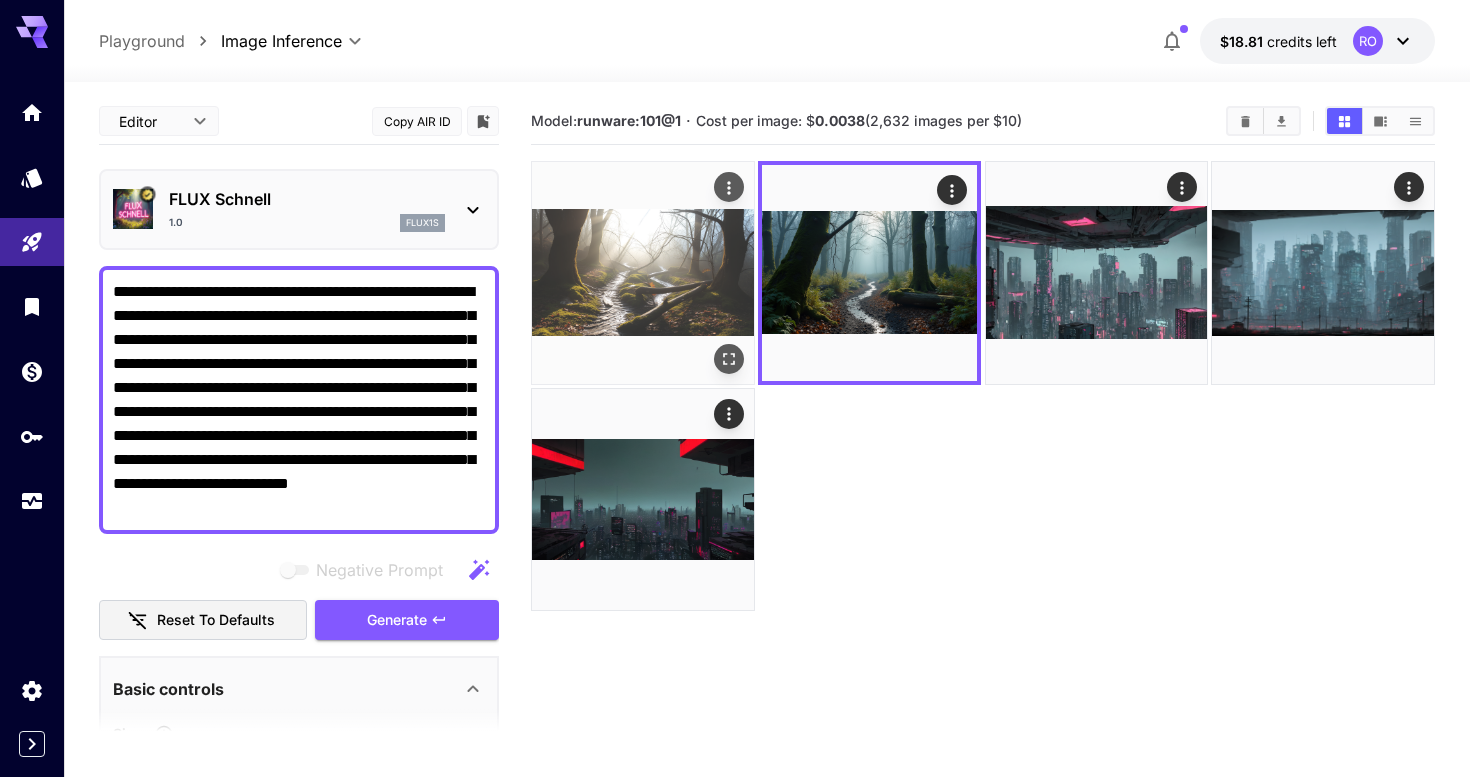 click at bounding box center (643, 273) 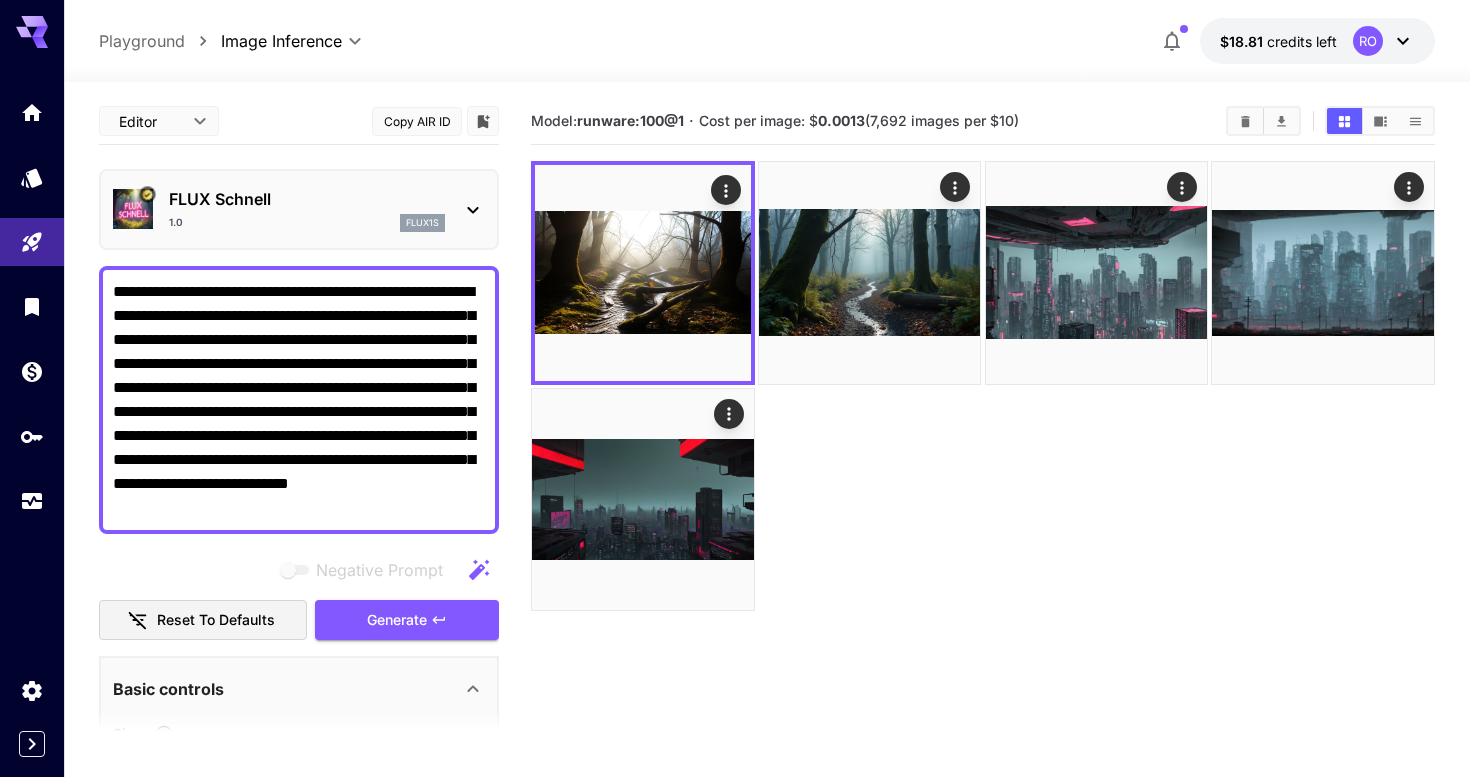click on "**********" at bounding box center (299, 400) 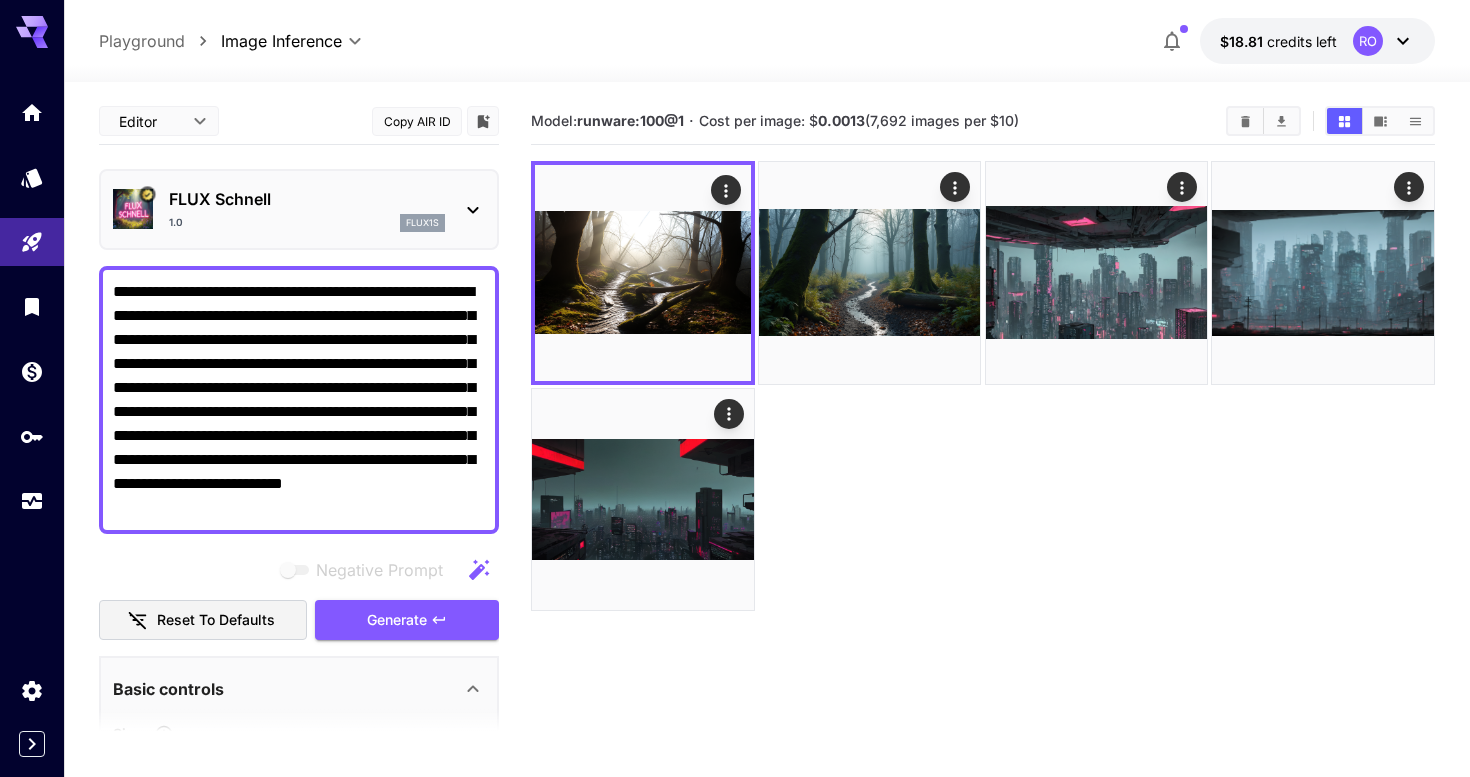 click on "**********" at bounding box center [299, 400] 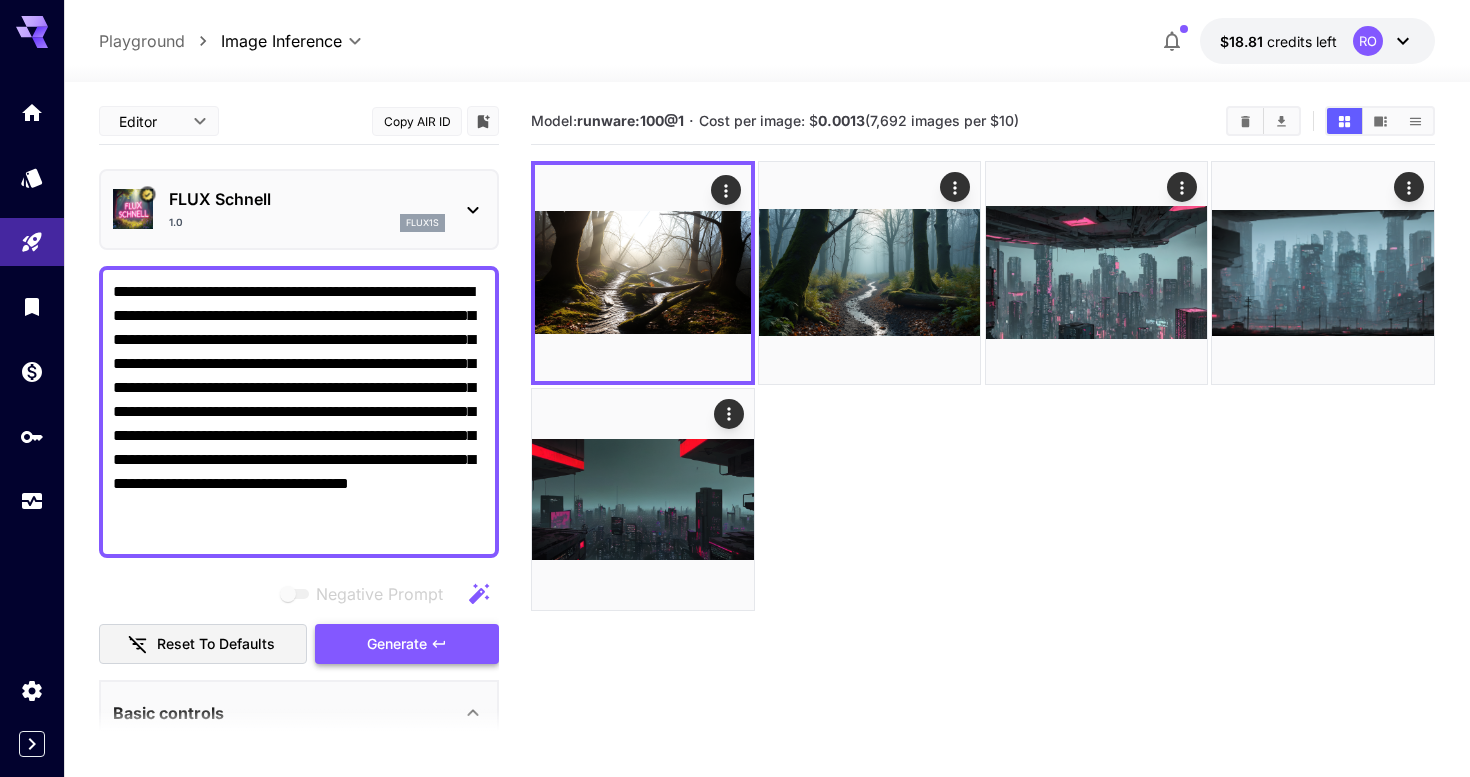 type on "**********" 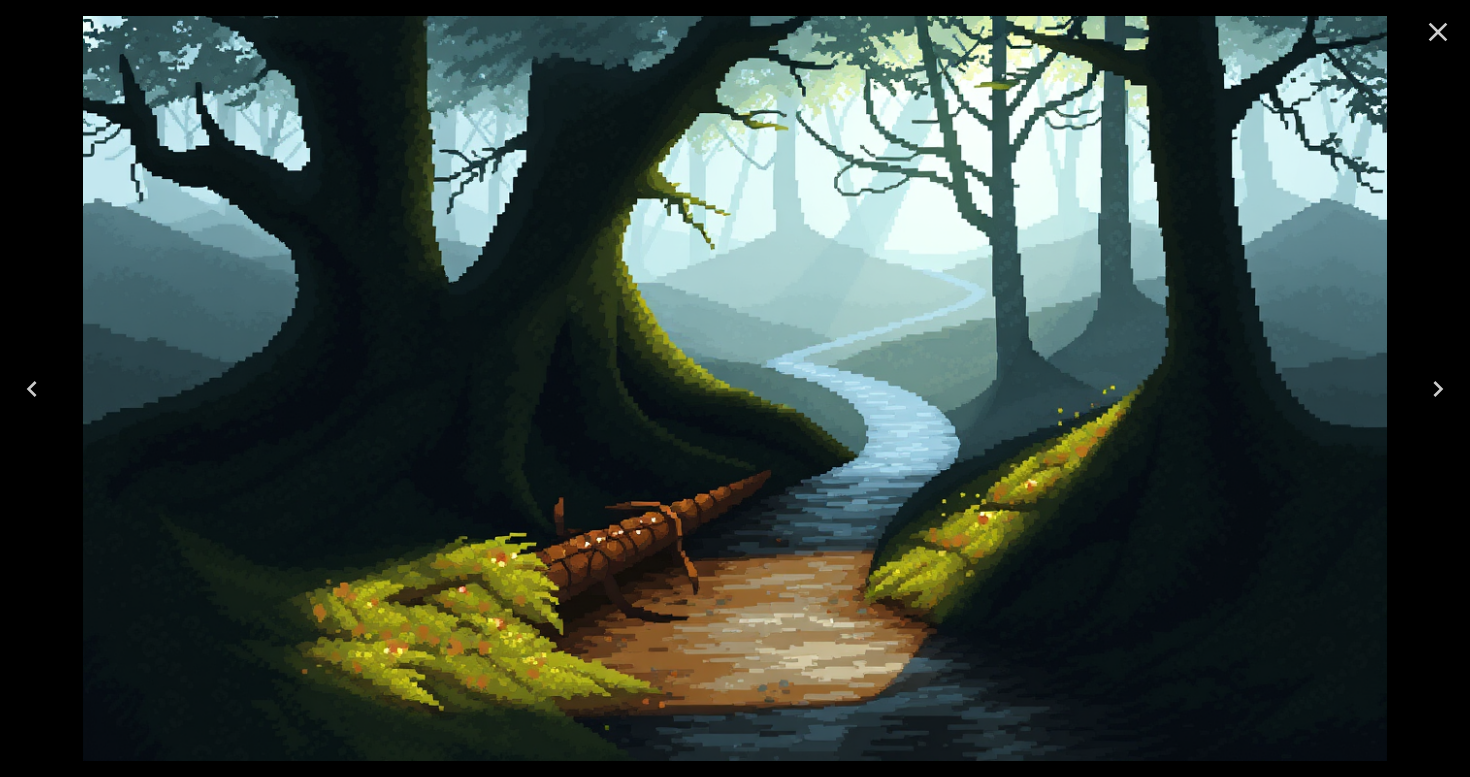 scroll, scrollTop: 0, scrollLeft: 0, axis: both 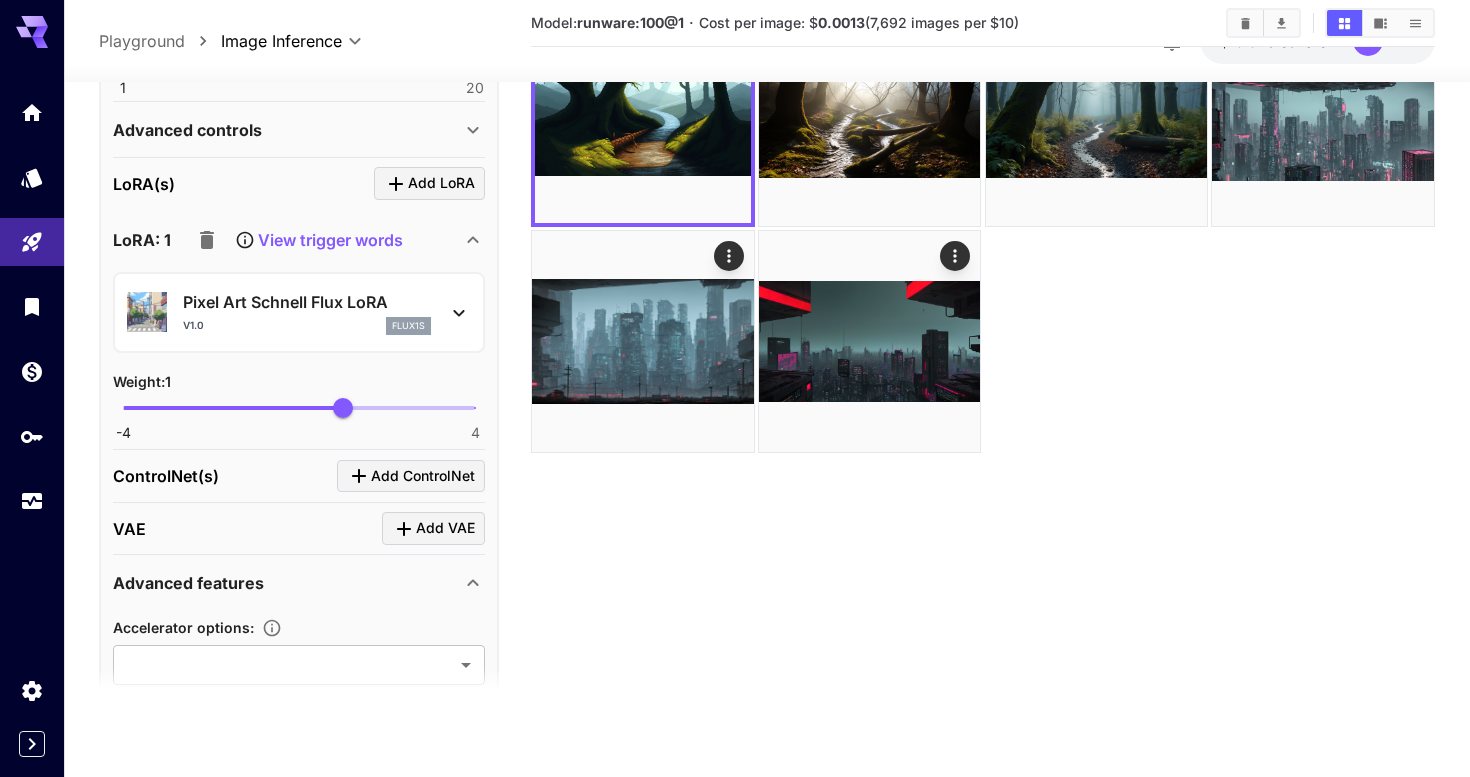 click 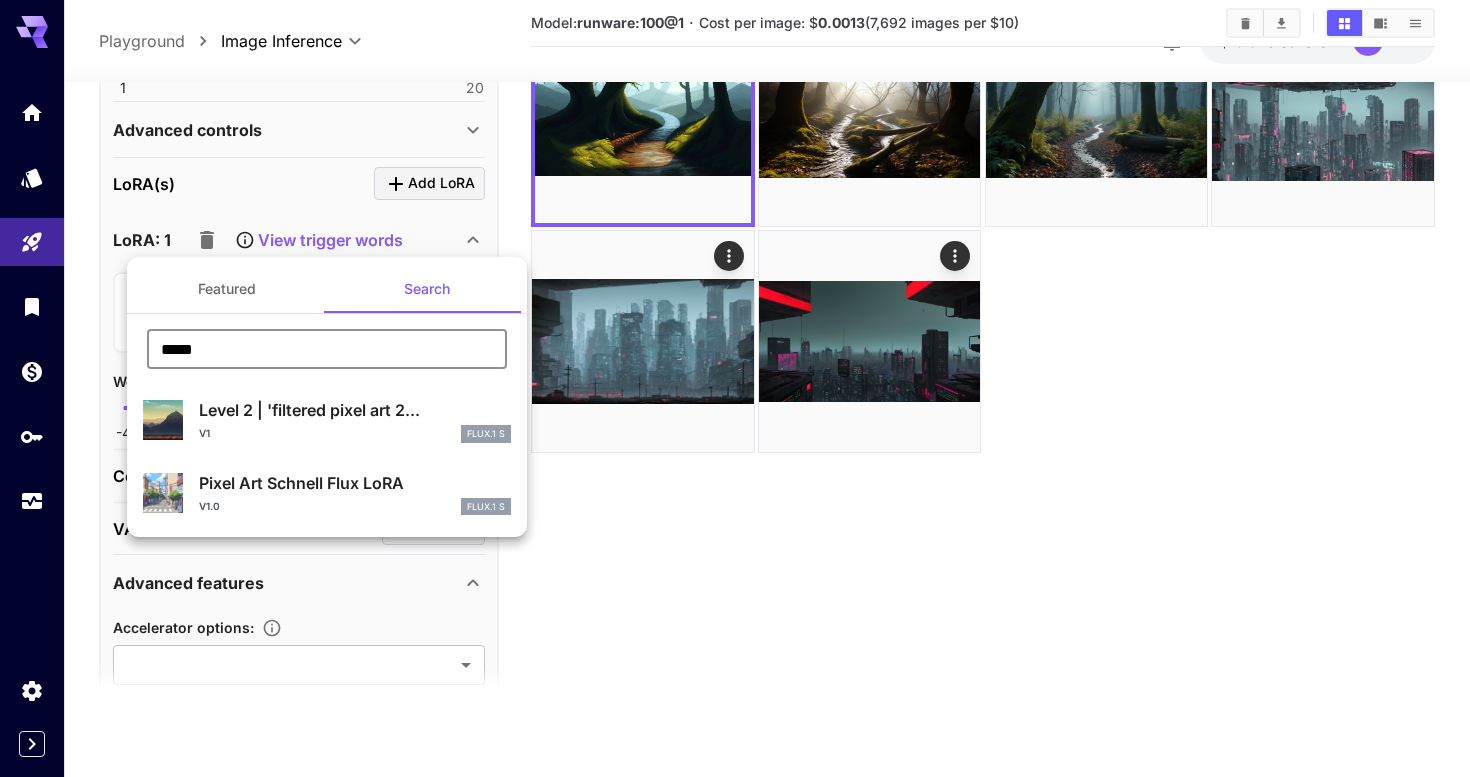 click on "*****" at bounding box center [327, 349] 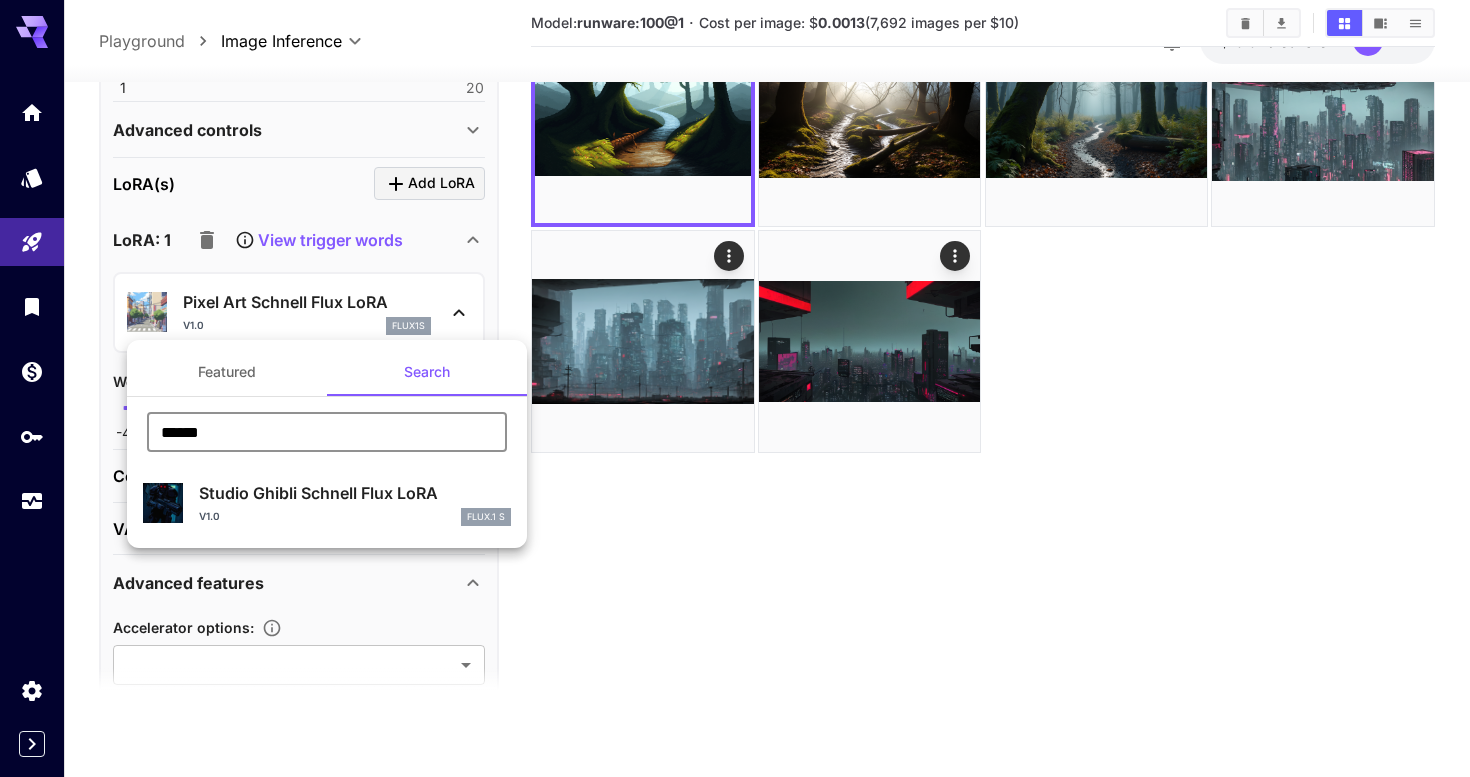 type on "******" 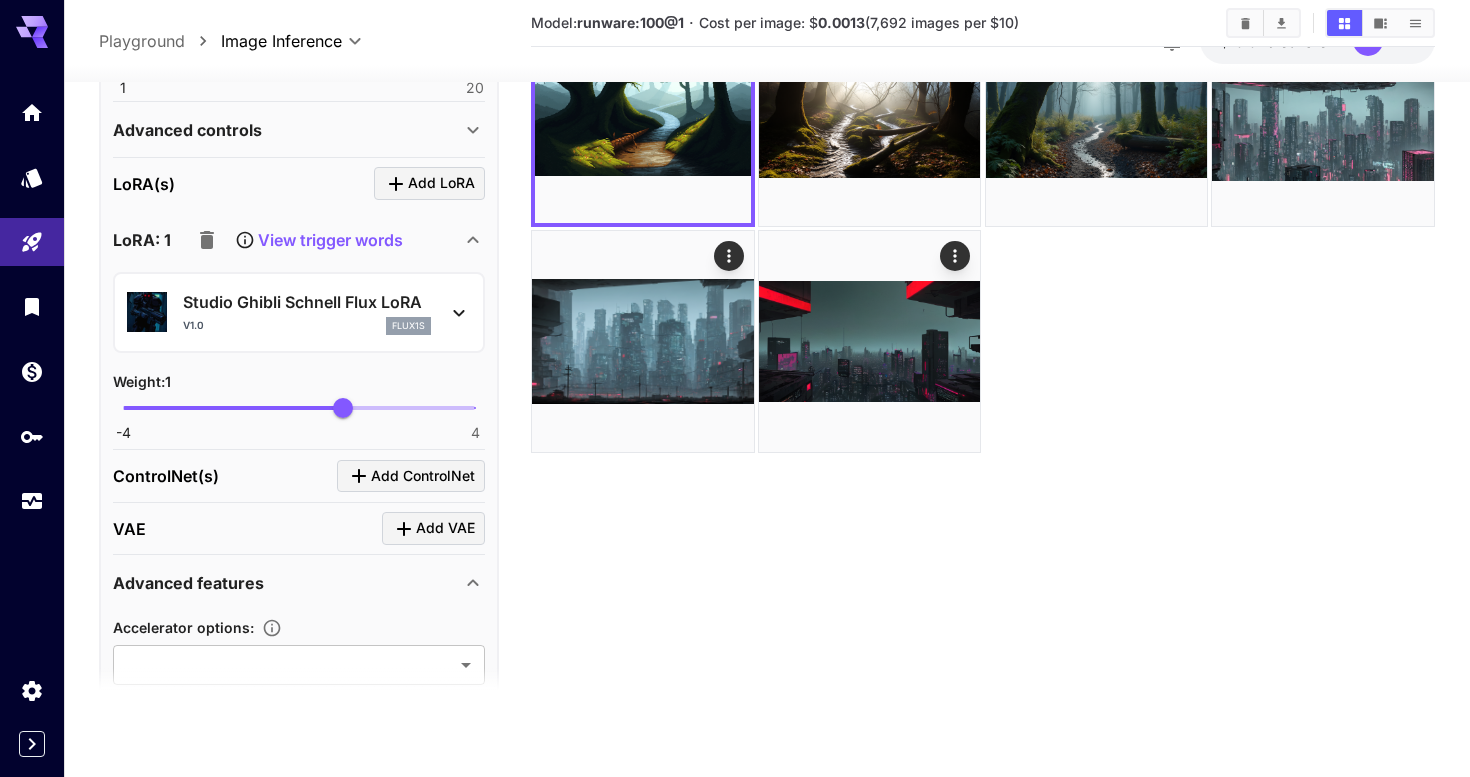 click on "View trigger words" at bounding box center [330, 239] 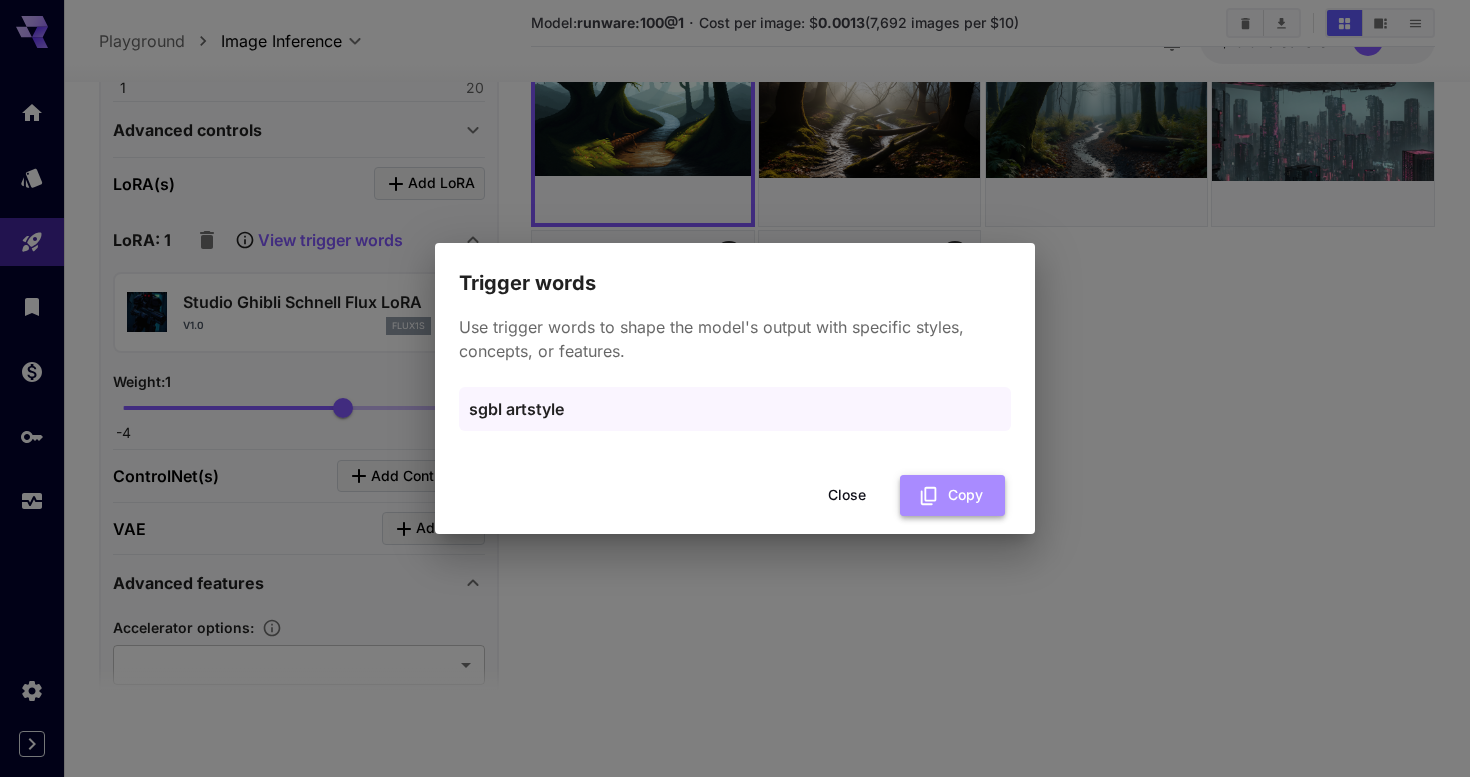 click 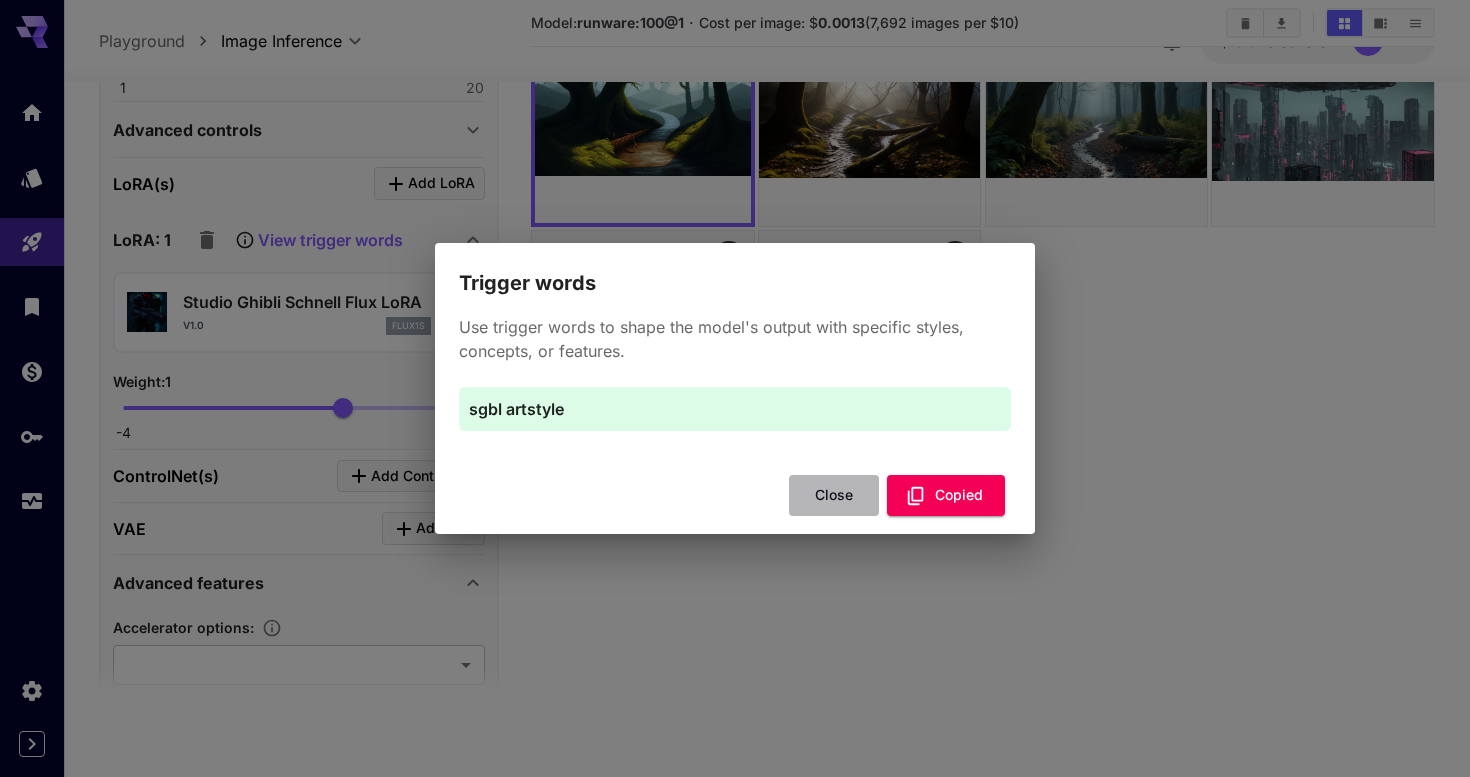 click on "Close" at bounding box center (834, 495) 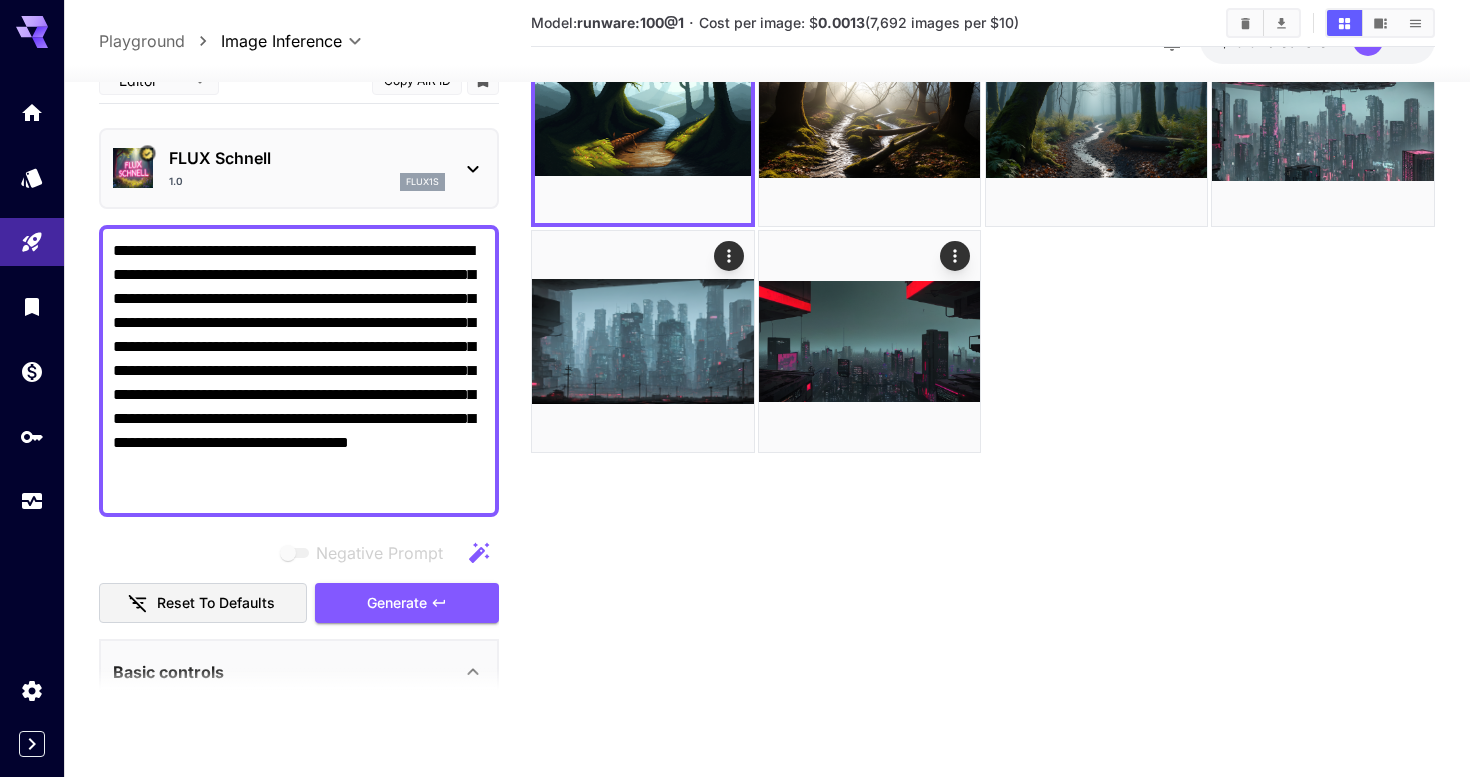 scroll, scrollTop: 0, scrollLeft: 0, axis: both 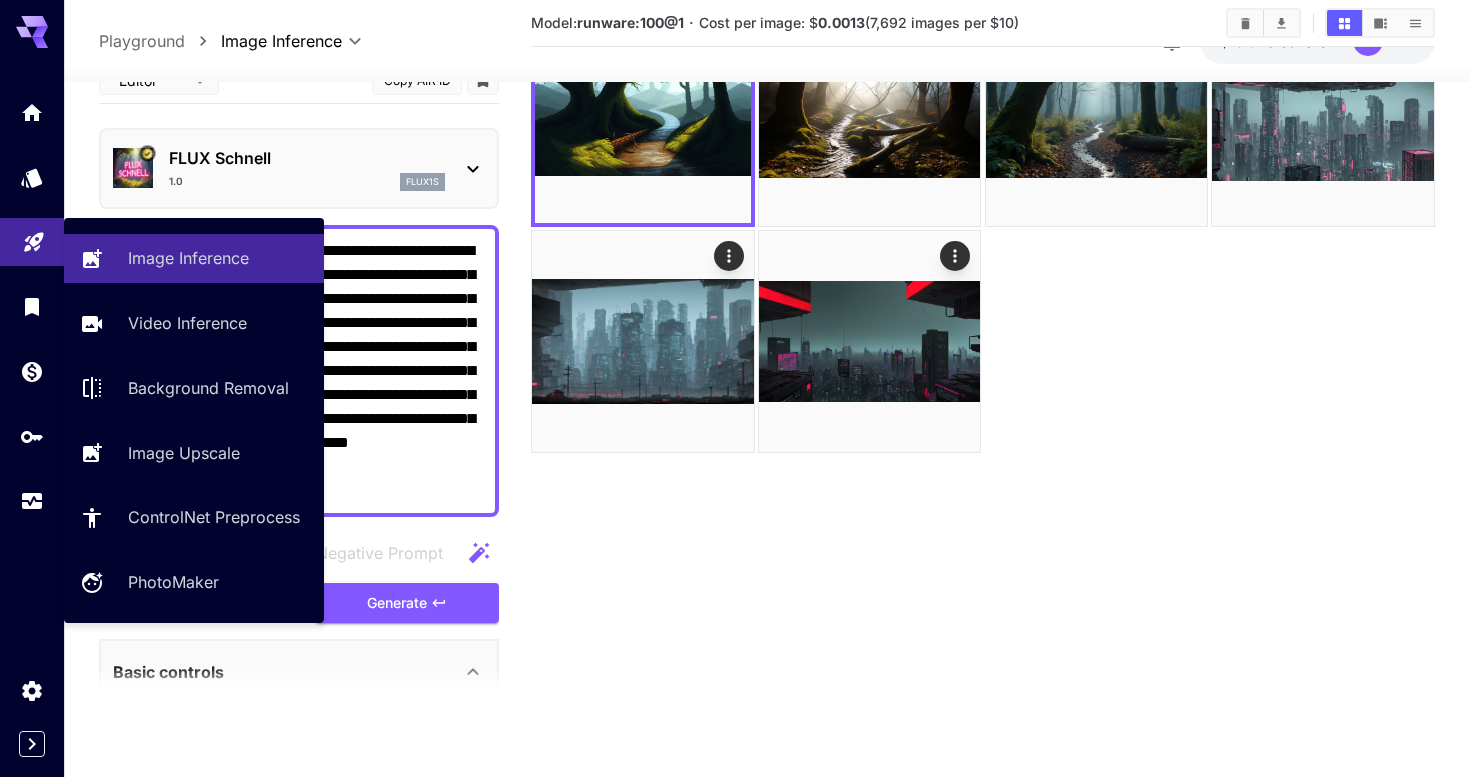 drag, startPoint x: 167, startPoint y: 249, endPoint x: 59, endPoint y: 248, distance: 108.00463 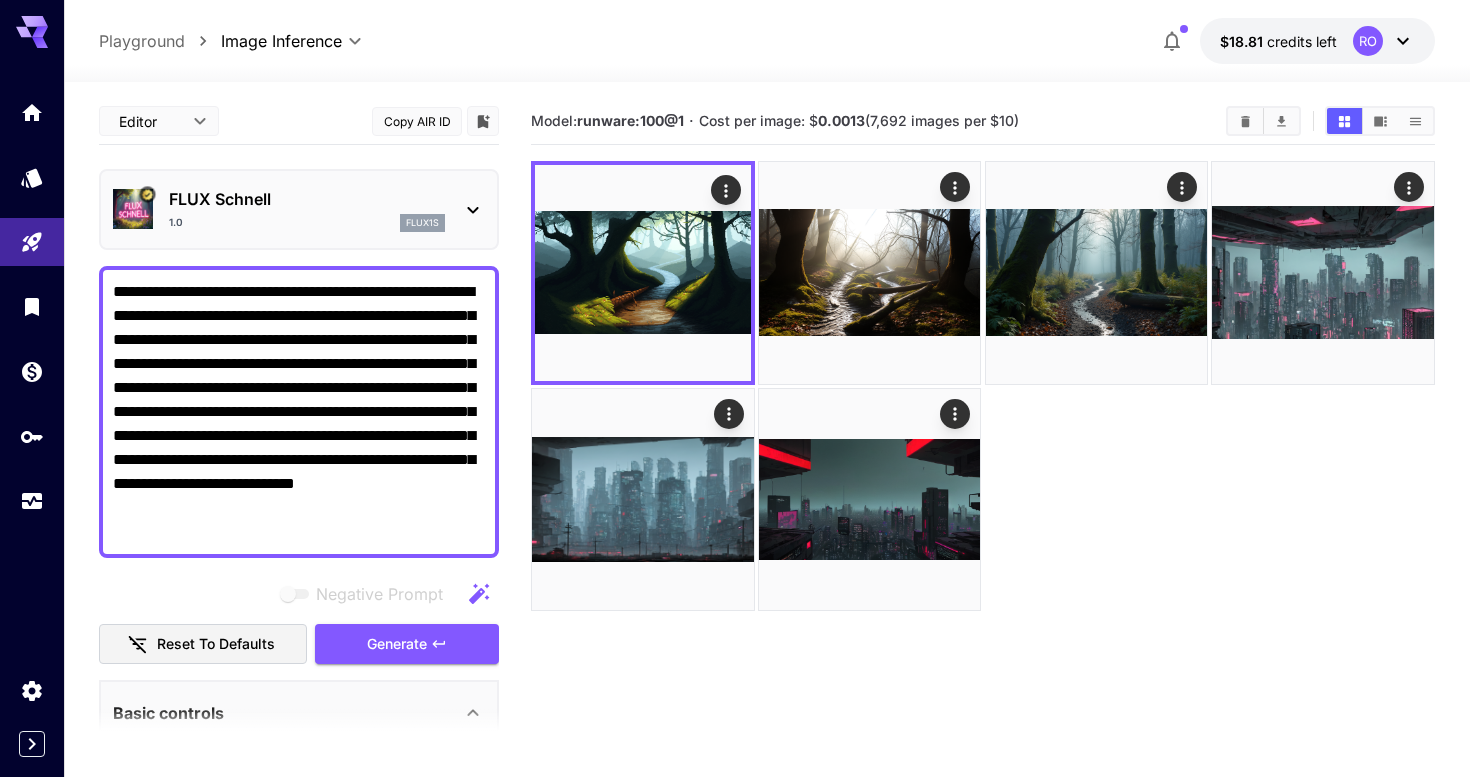 scroll, scrollTop: 0, scrollLeft: 0, axis: both 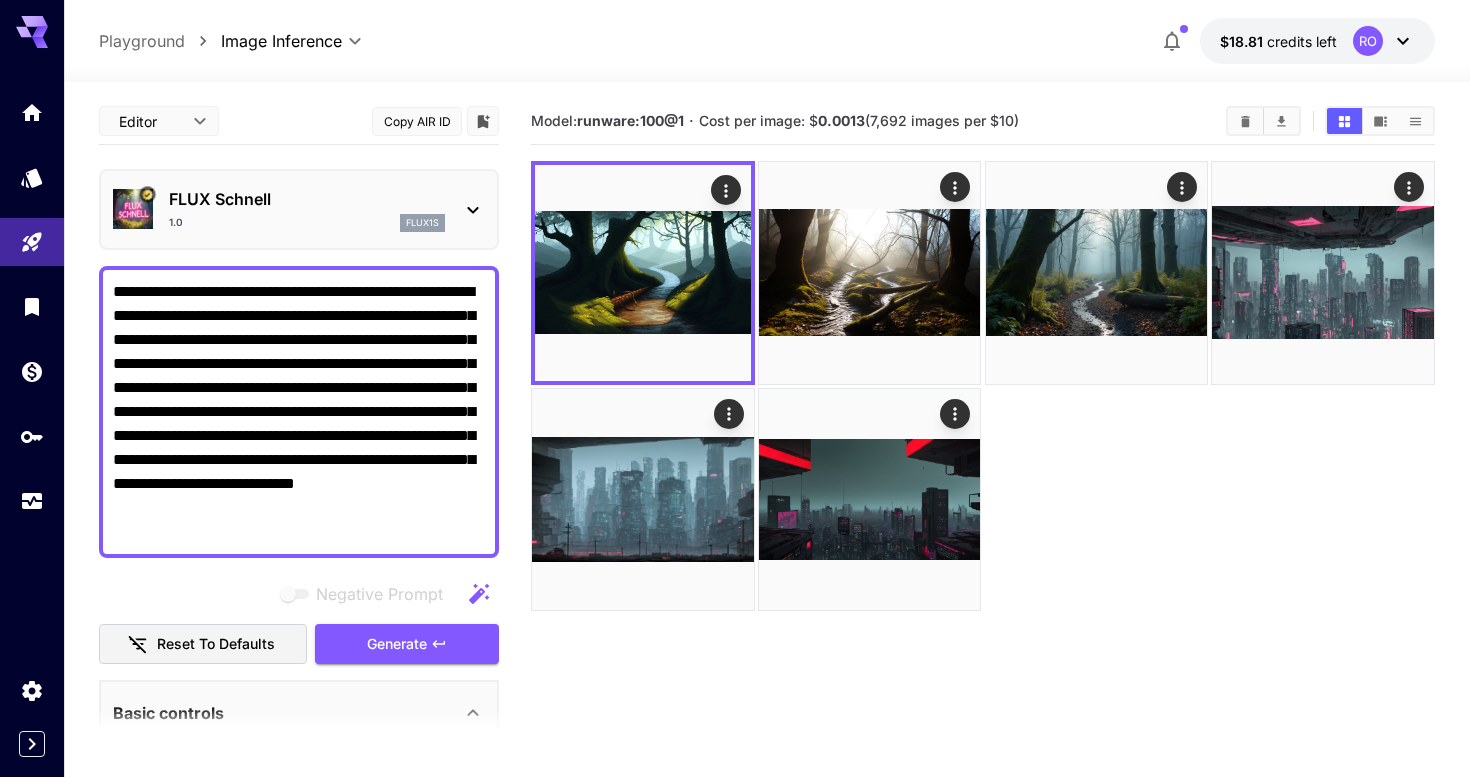type on "**********" 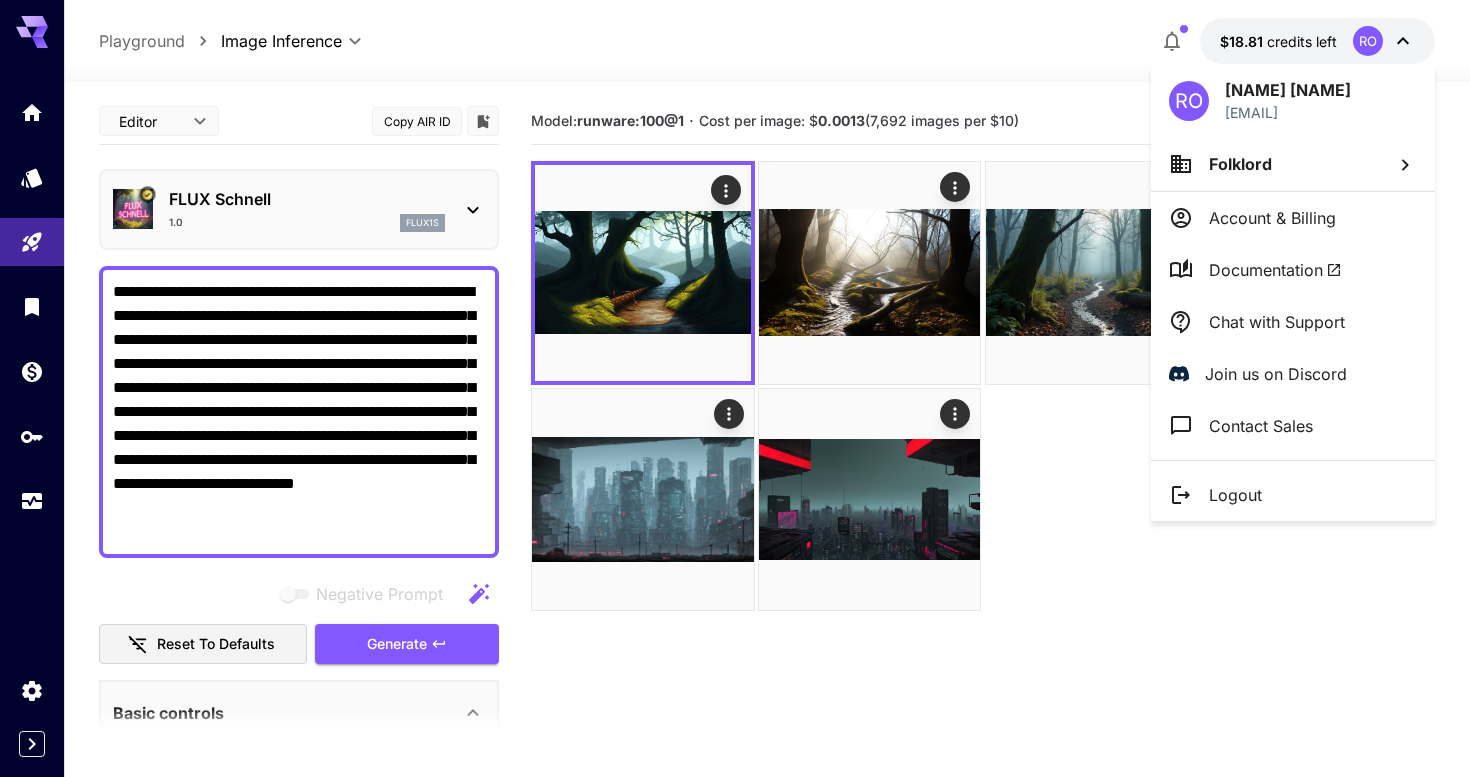click at bounding box center [735, 388] 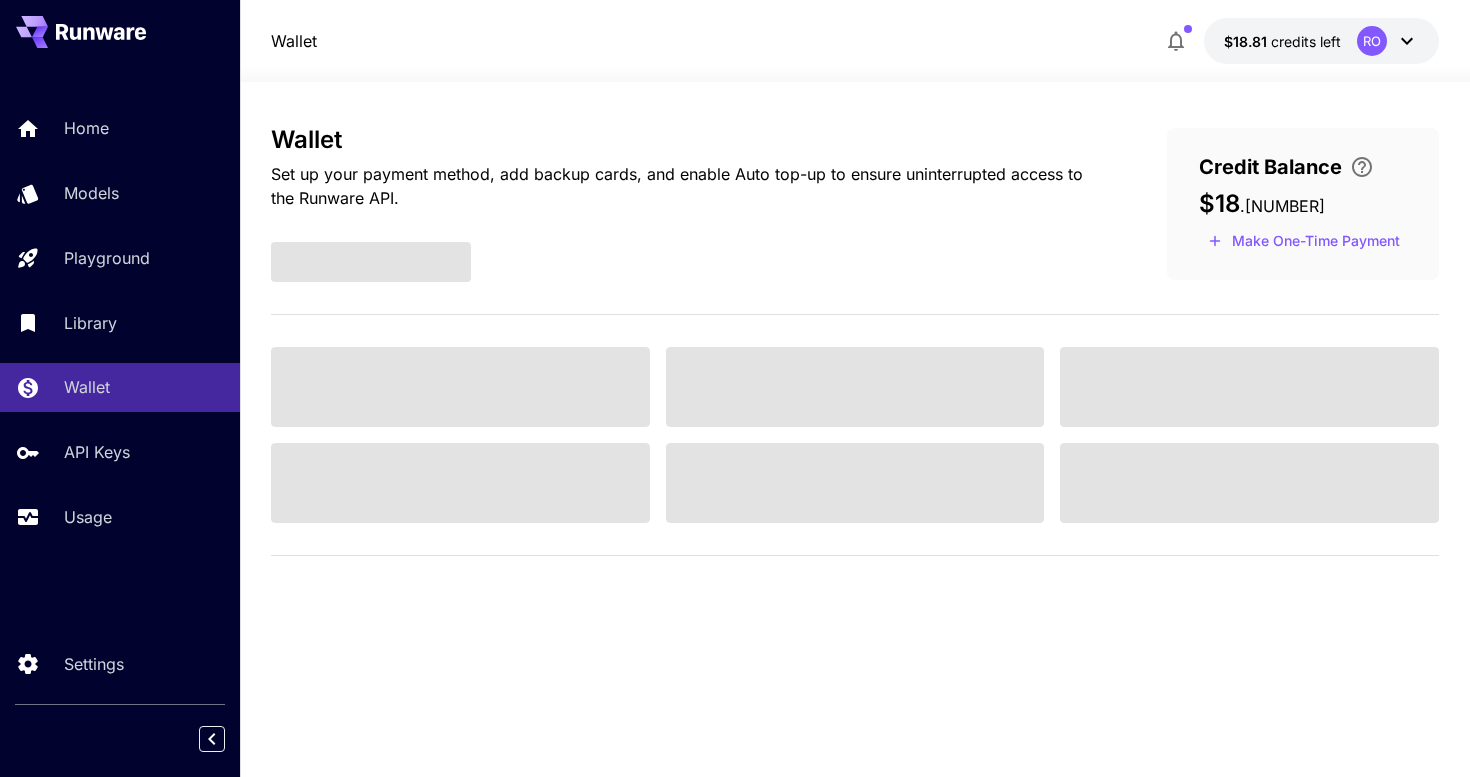 scroll, scrollTop: 0, scrollLeft: 0, axis: both 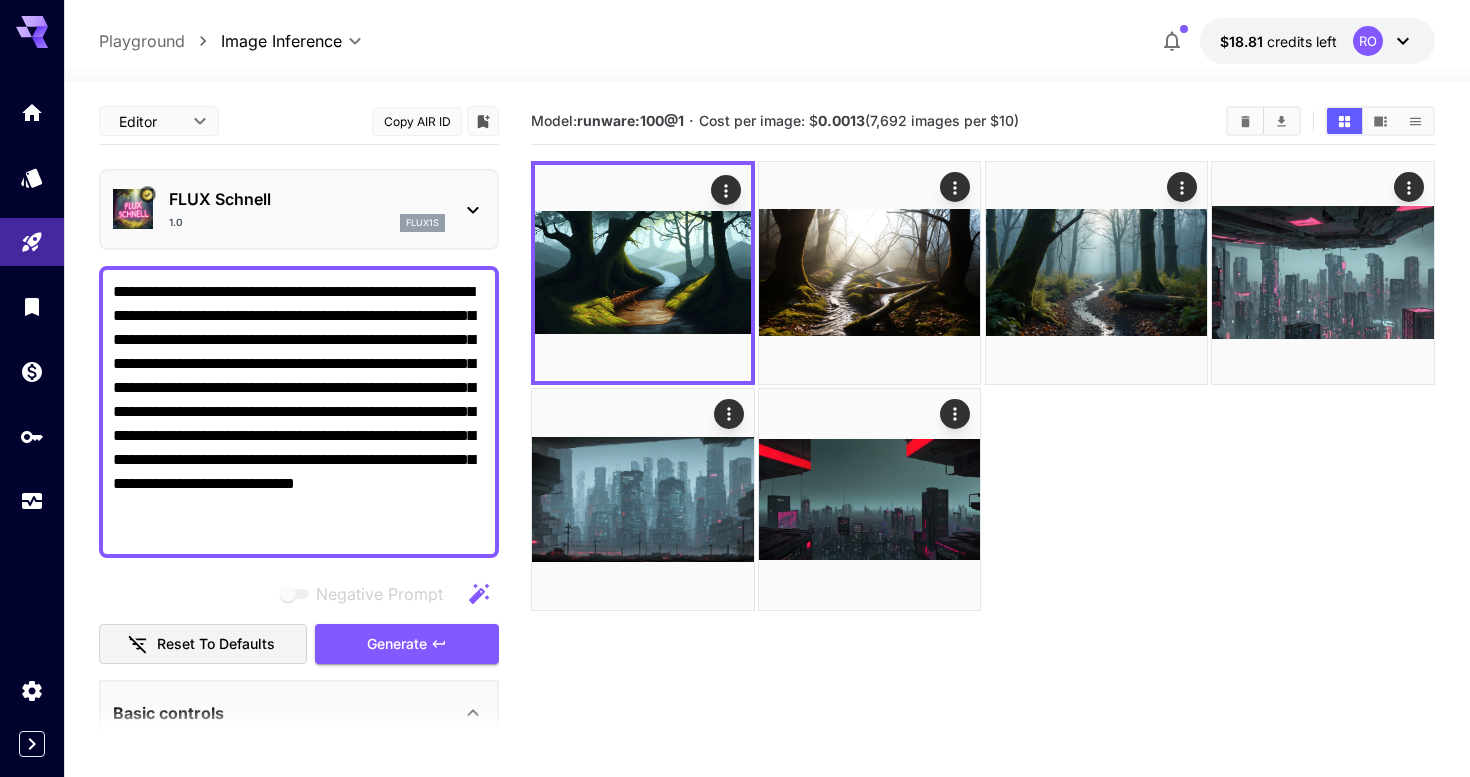 click on "**********" at bounding box center [299, 412] 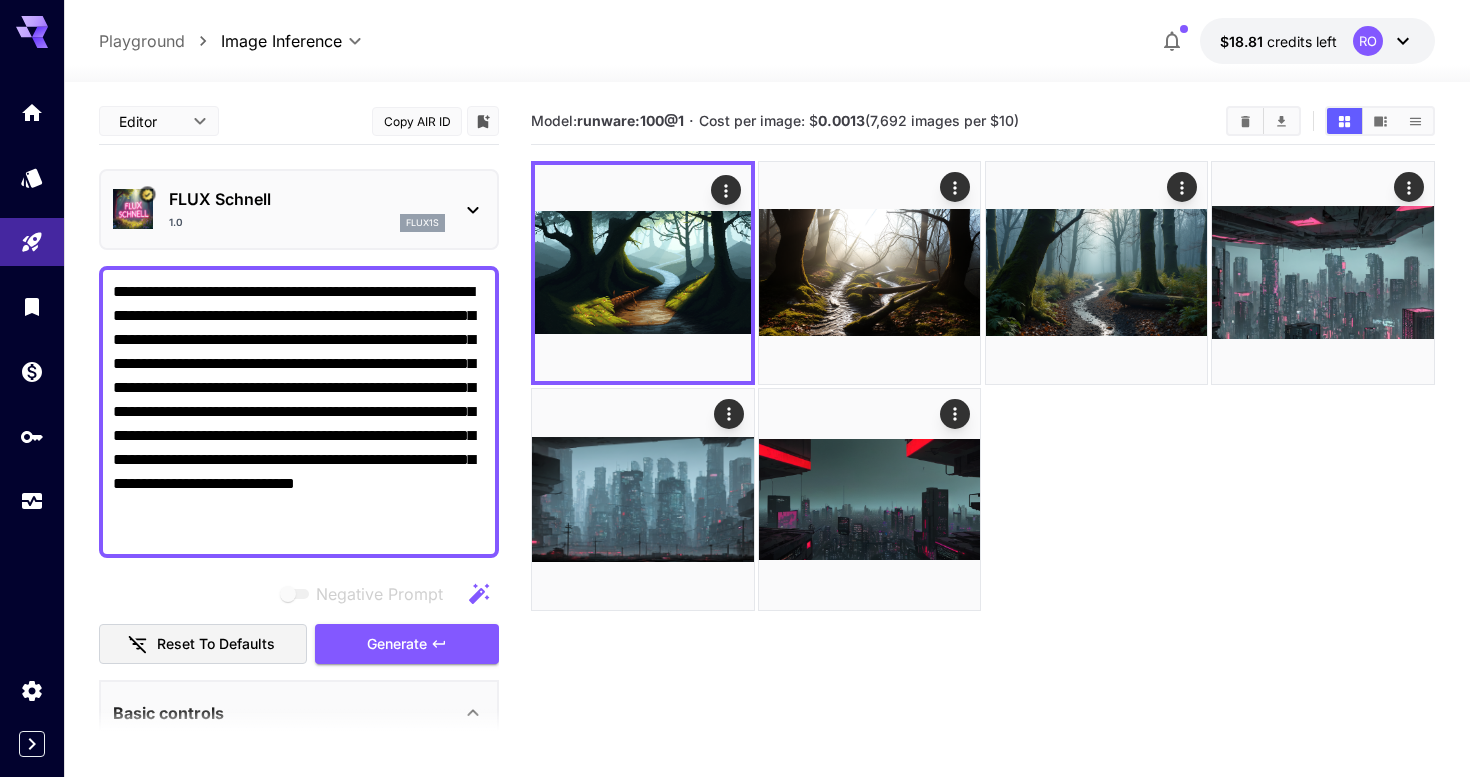 paste on "**********" 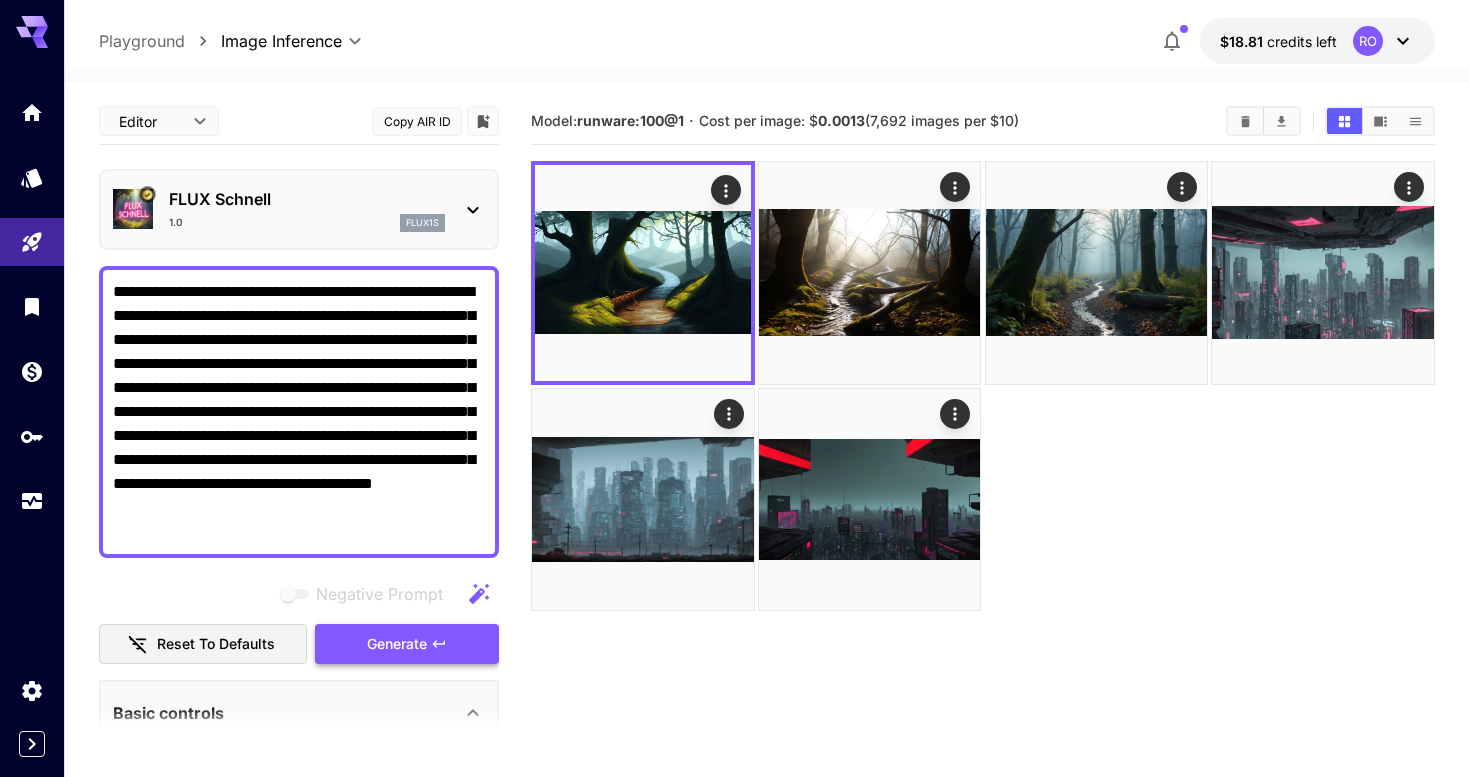 click on "Generate" at bounding box center [407, 644] 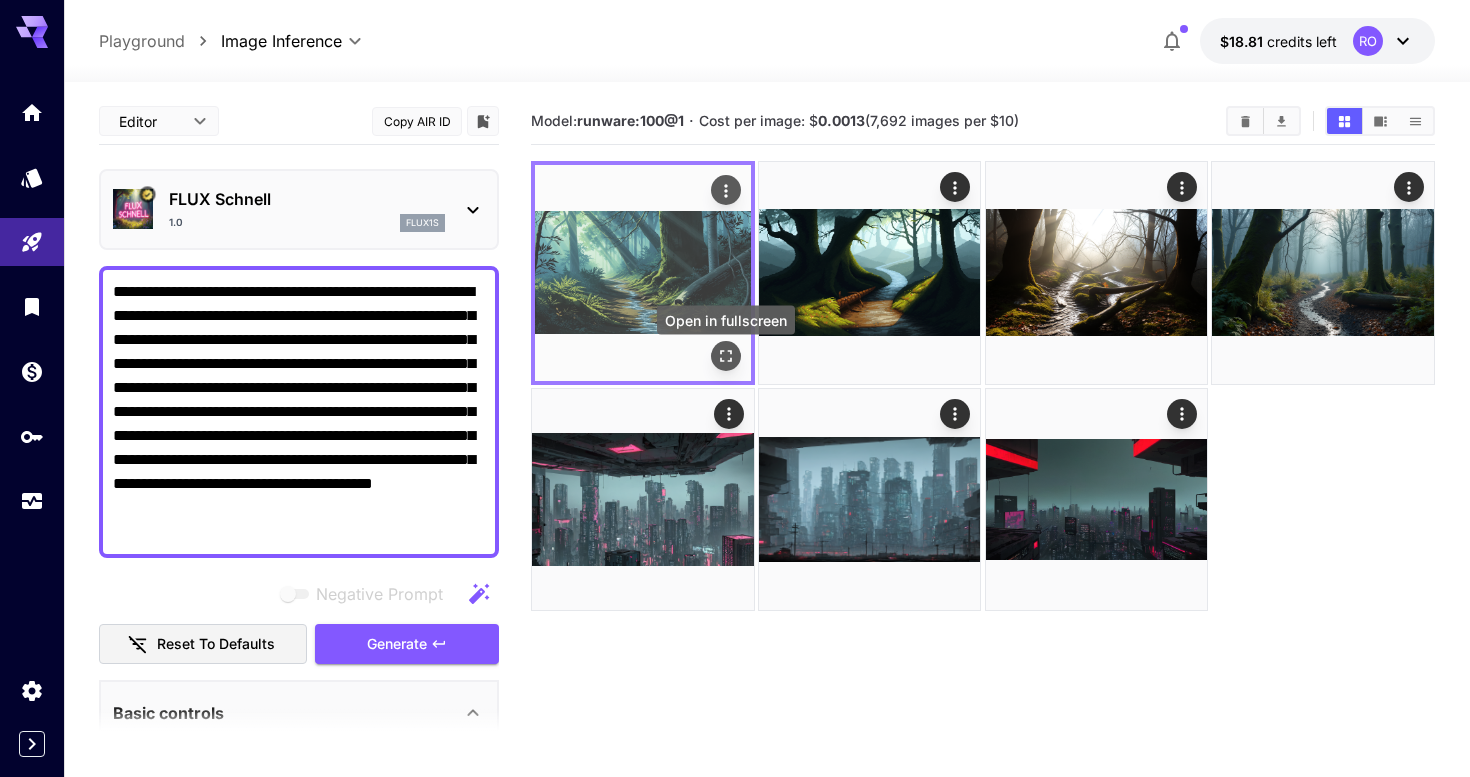 click 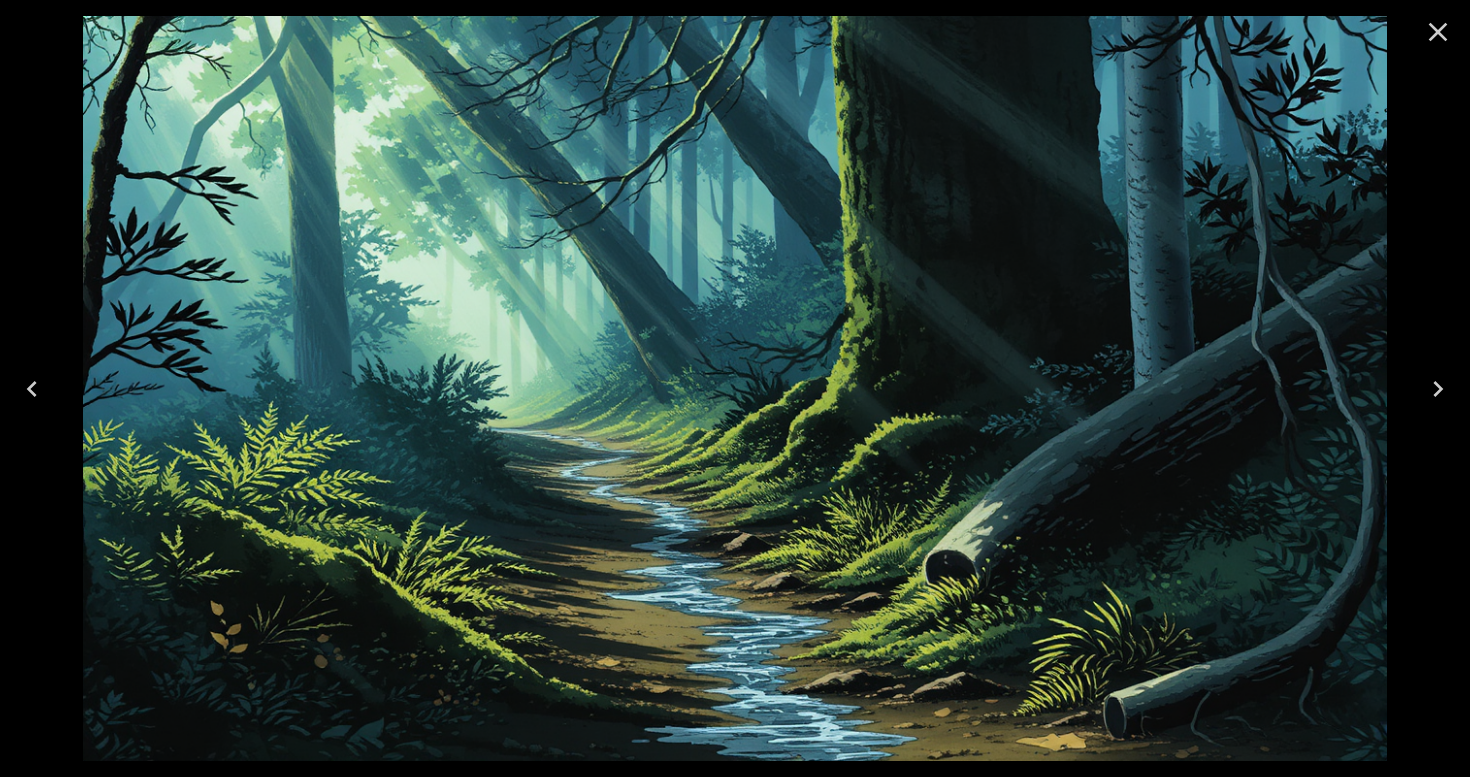 click 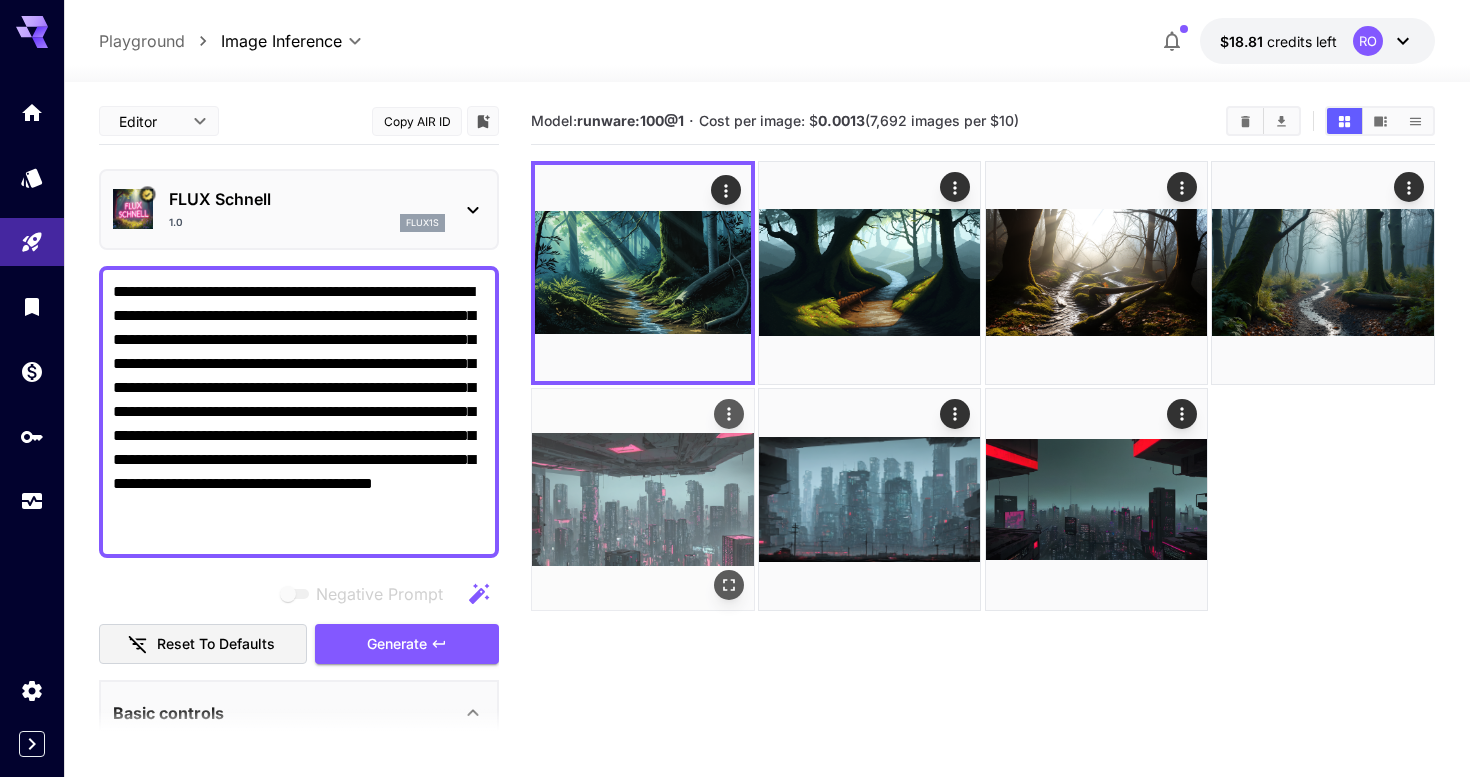 click at bounding box center [643, 500] 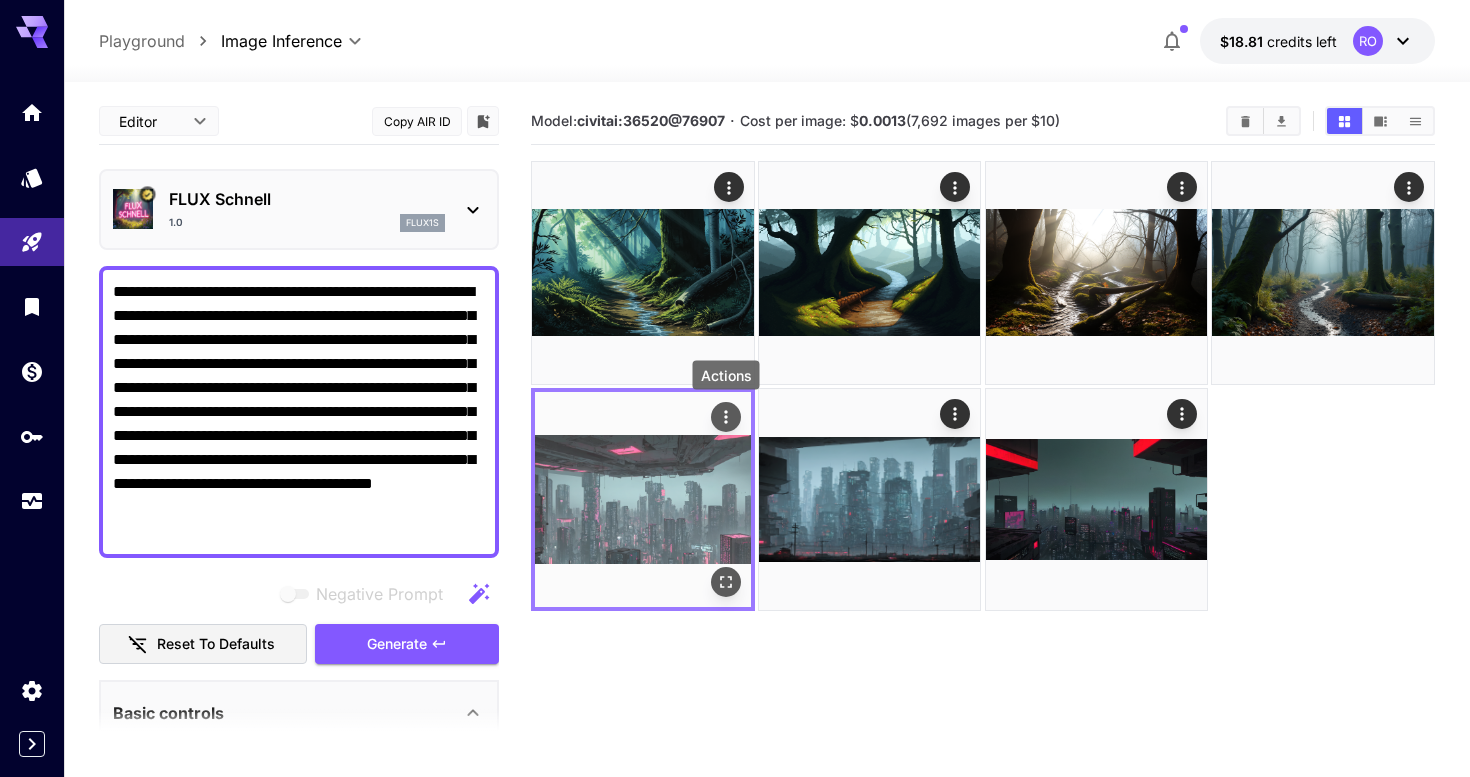 click 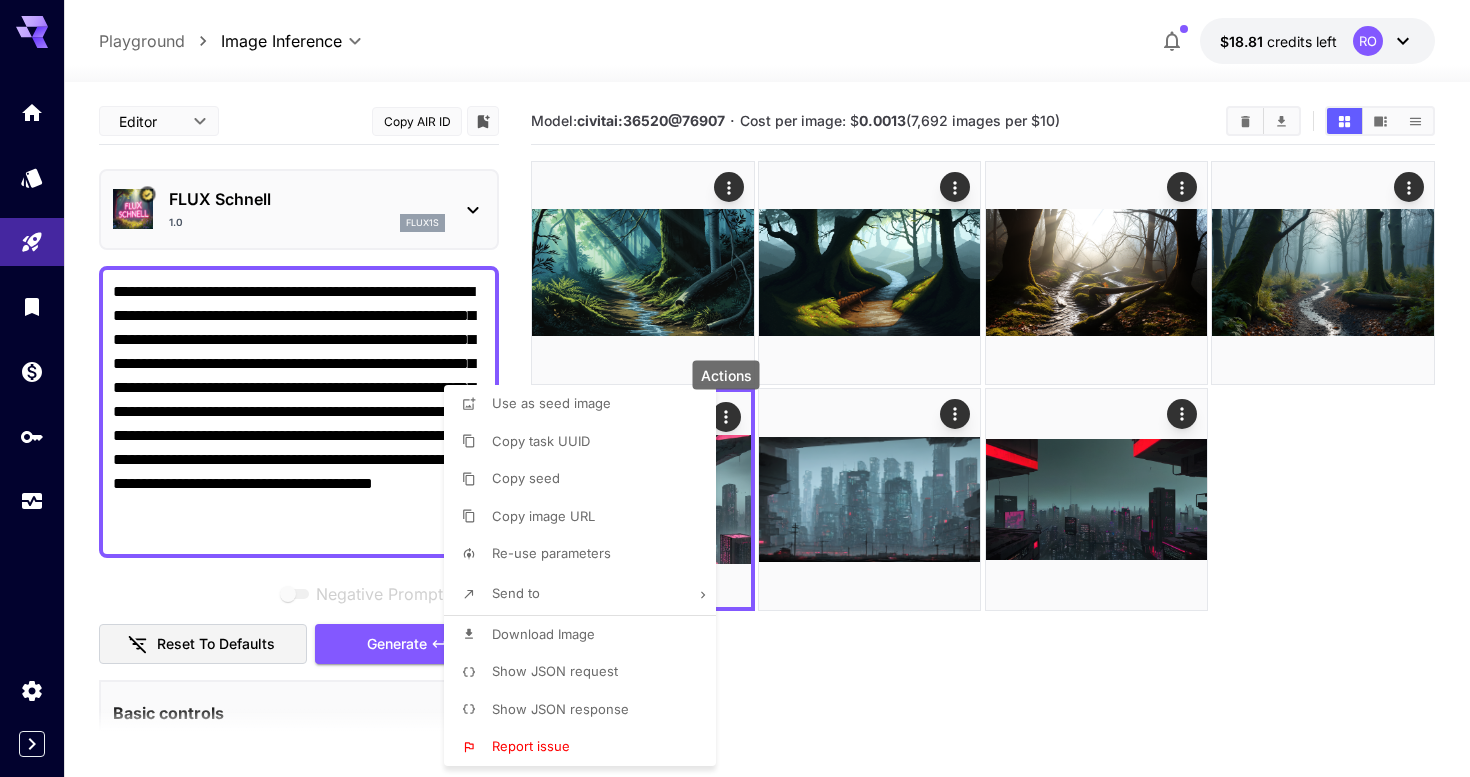 click on "Send to" at bounding box center [586, 594] 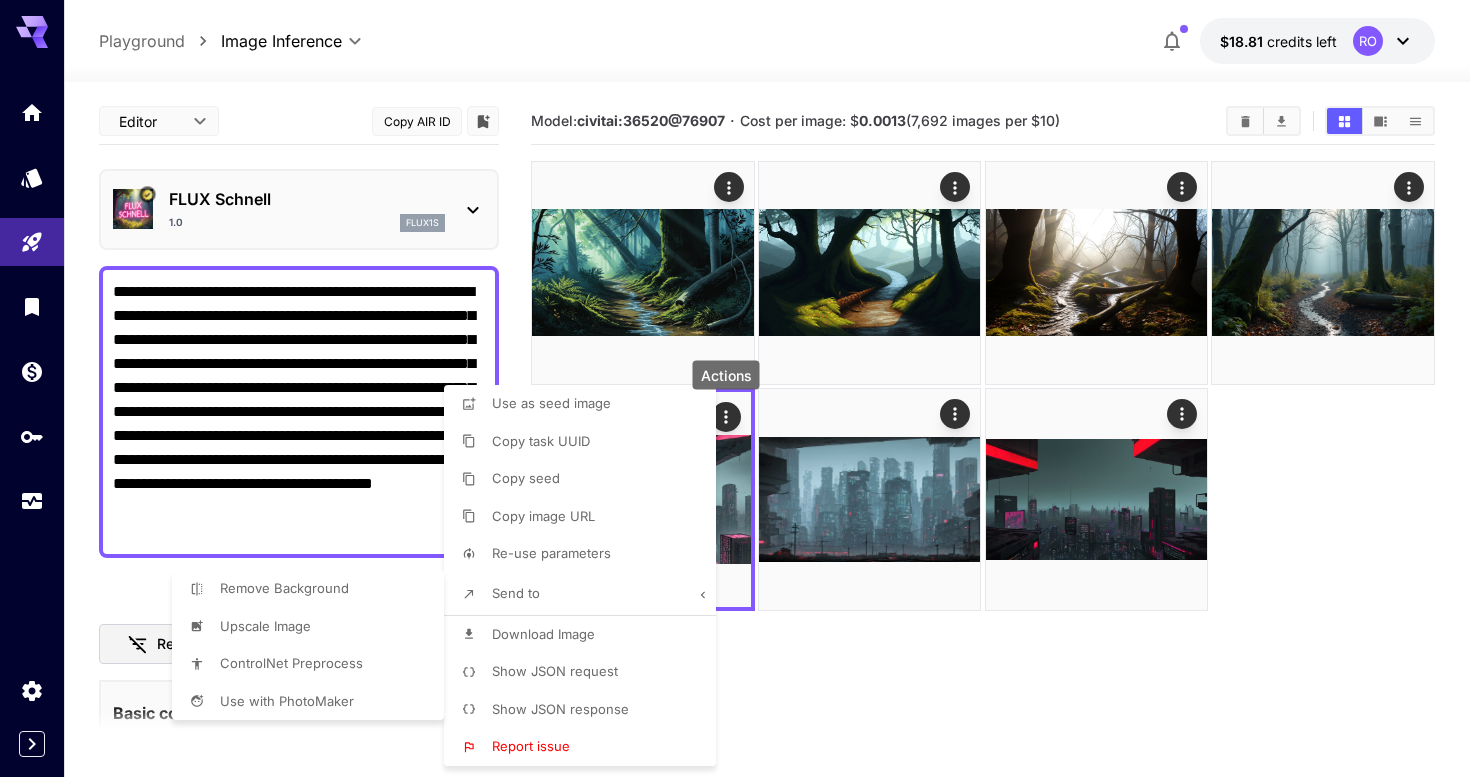 click at bounding box center (735, 388) 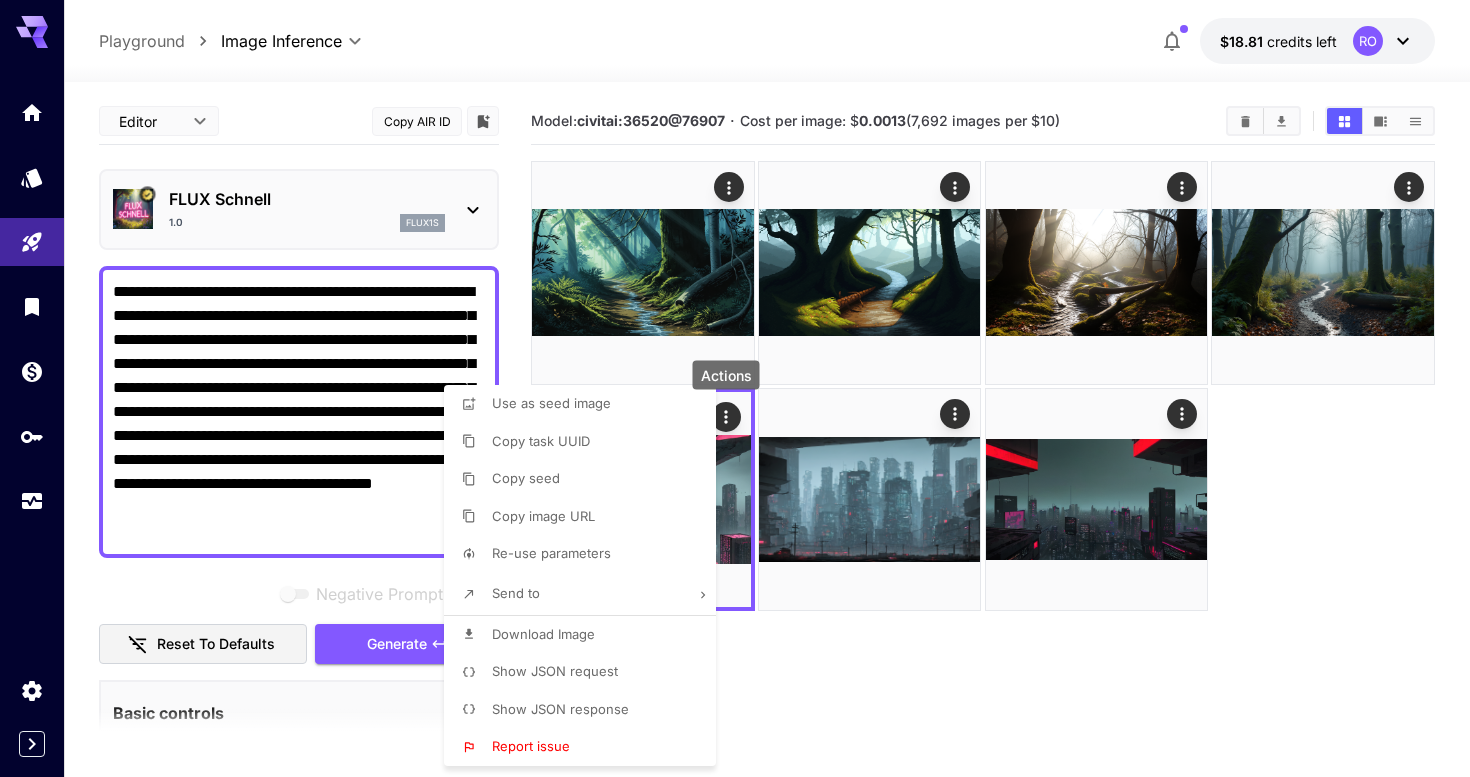 click on "Show JSON request" at bounding box center [555, 671] 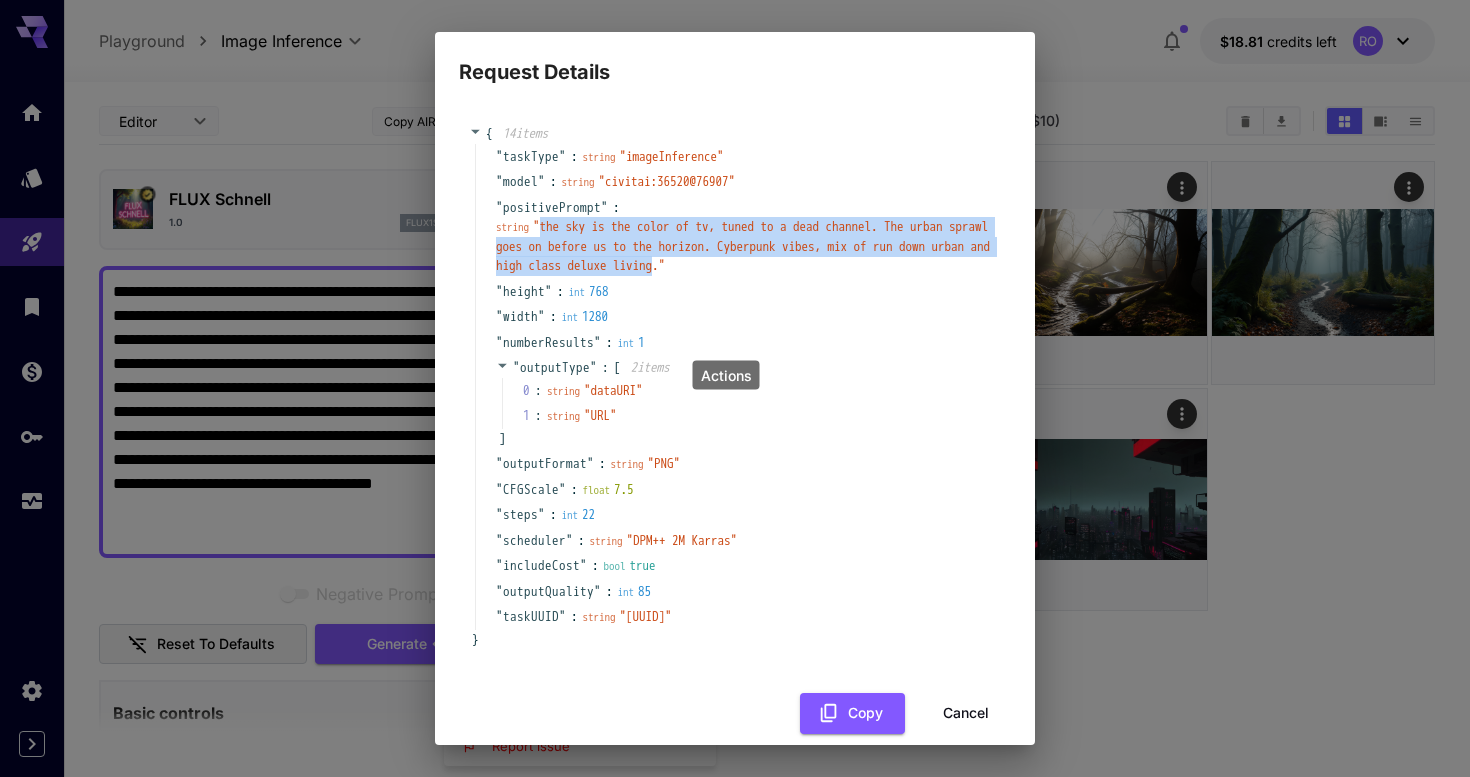 drag, startPoint x: 549, startPoint y: 224, endPoint x: 891, endPoint y: 261, distance: 343.99564 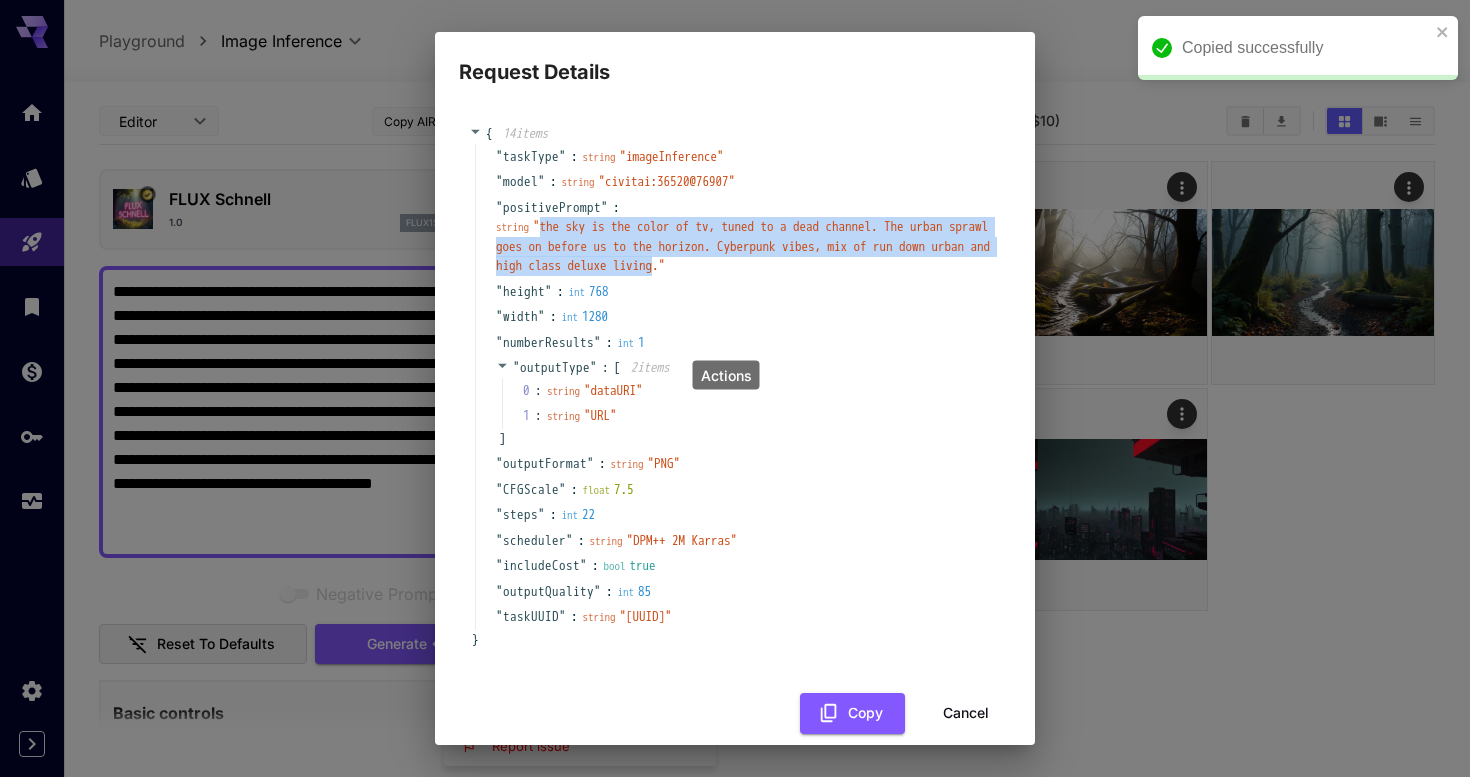 click on "Cancel" at bounding box center (966, 713) 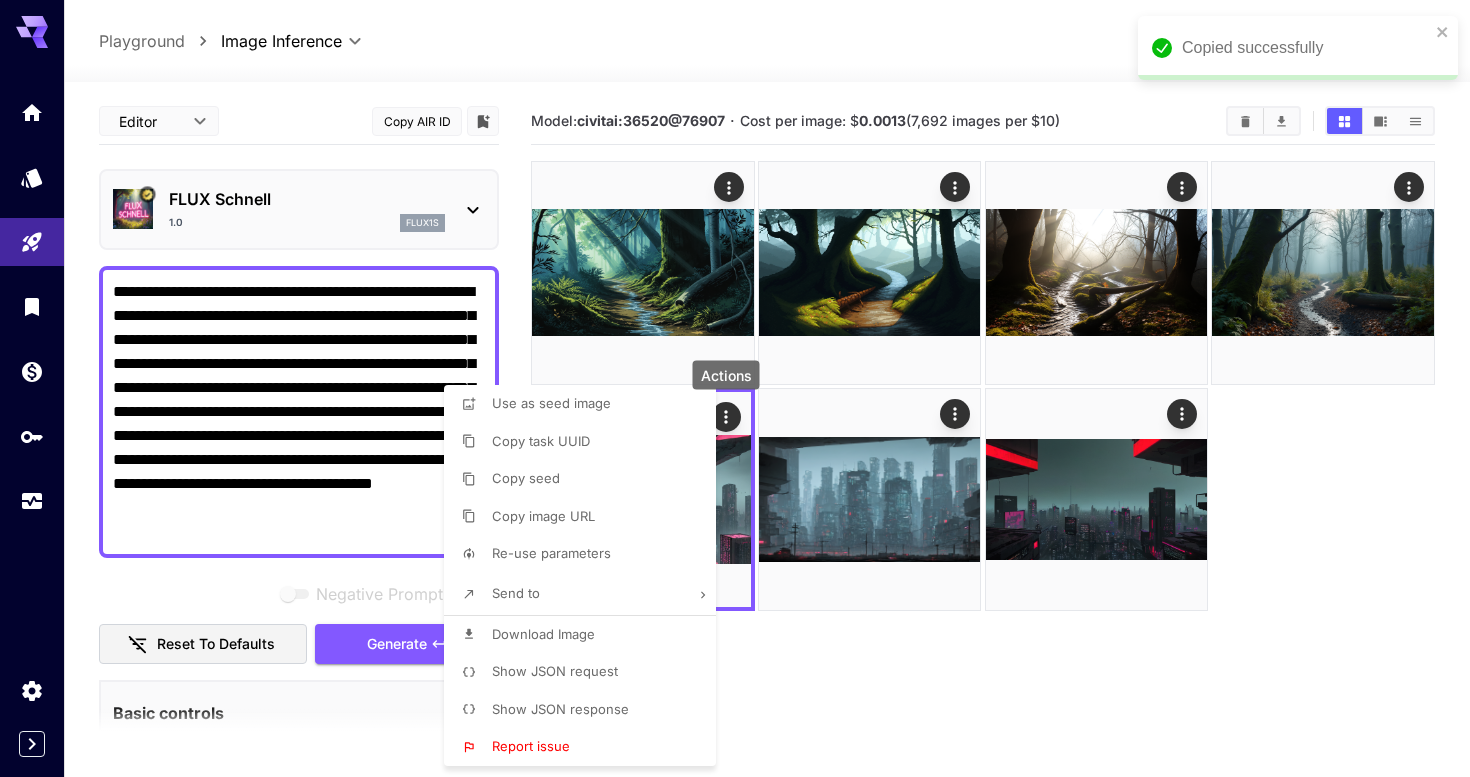 click at bounding box center (735, 388) 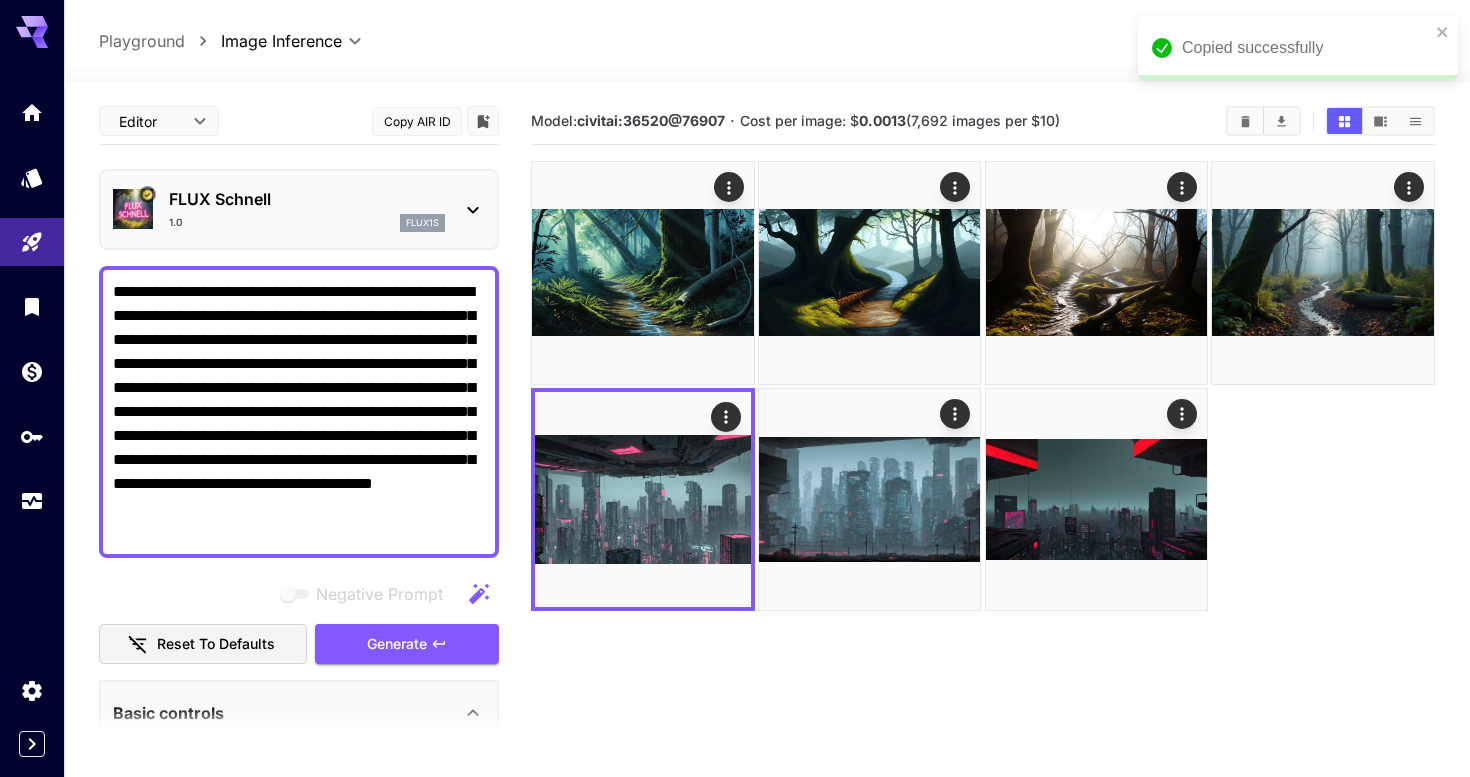drag, startPoint x: 210, startPoint y: 290, endPoint x: 214, endPoint y: 534, distance: 244.03279 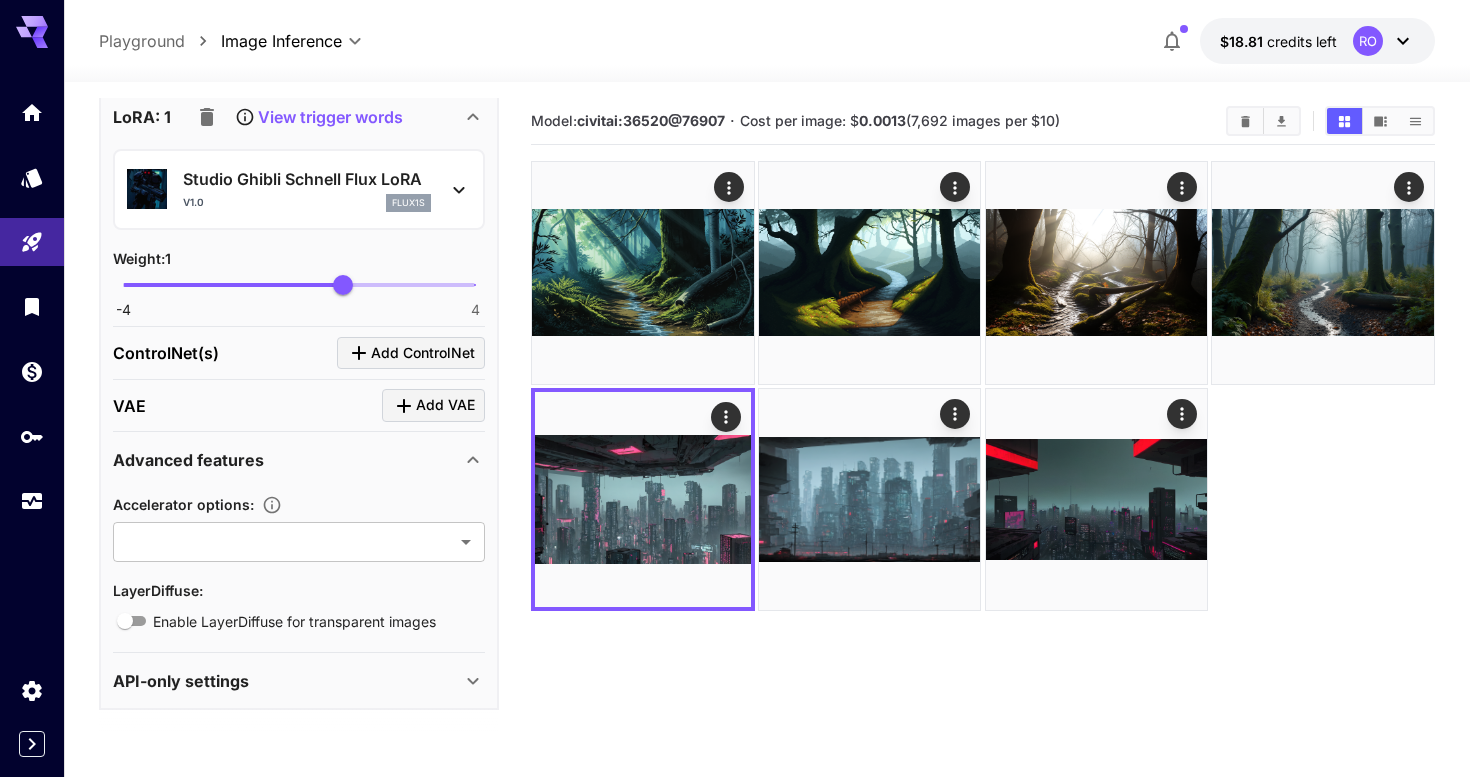 scroll, scrollTop: 904, scrollLeft: 0, axis: vertical 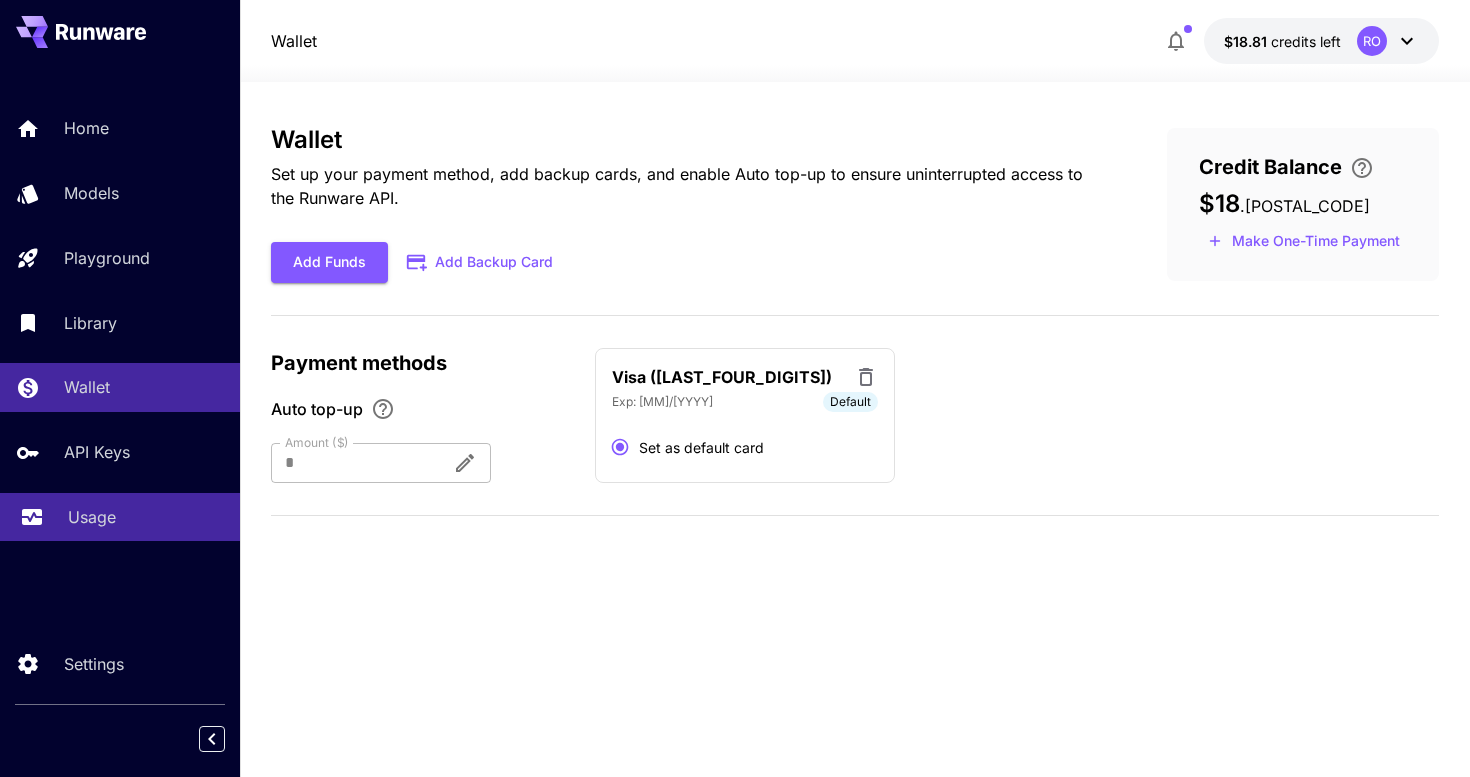 click on "Usage" at bounding box center [92, 517] 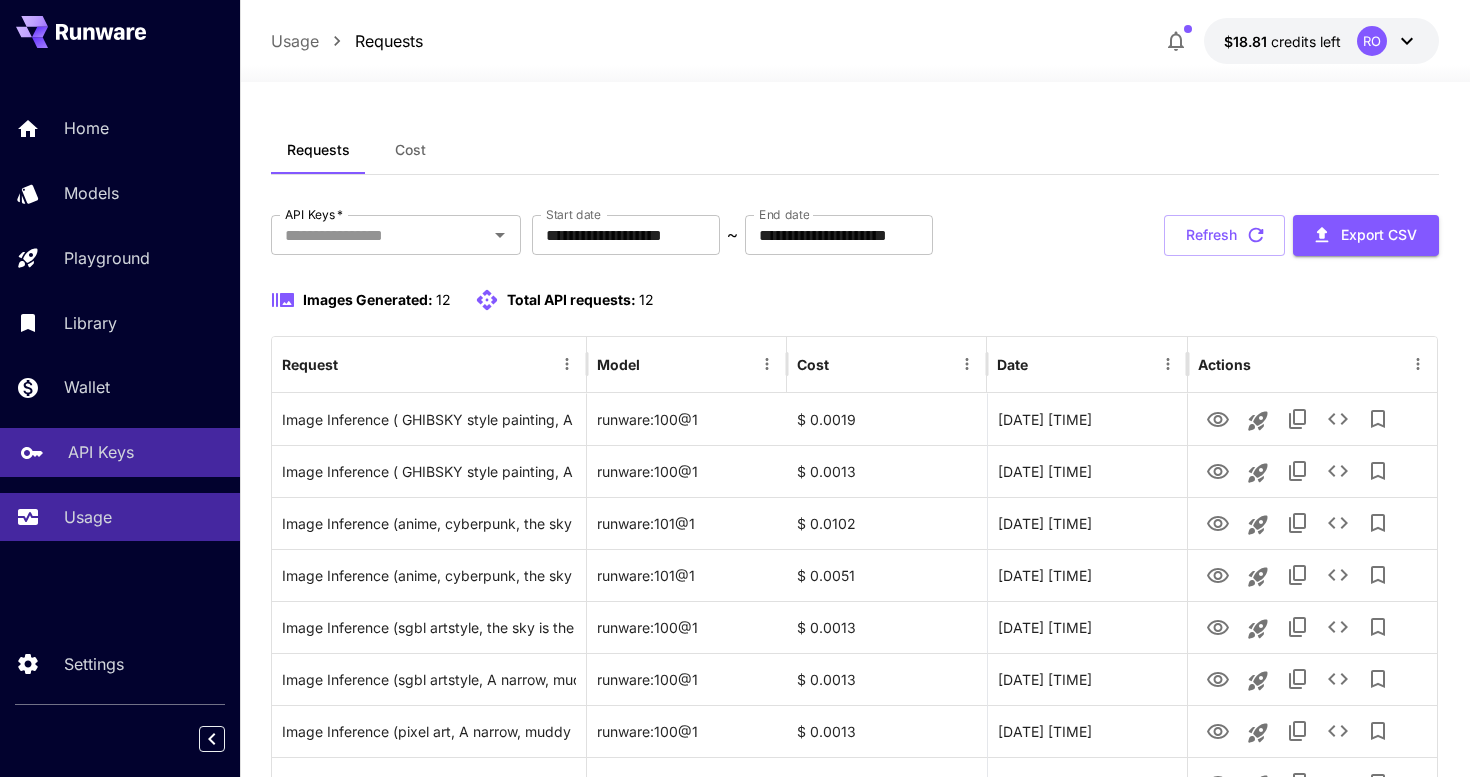 click on "API Keys" at bounding box center (101, 452) 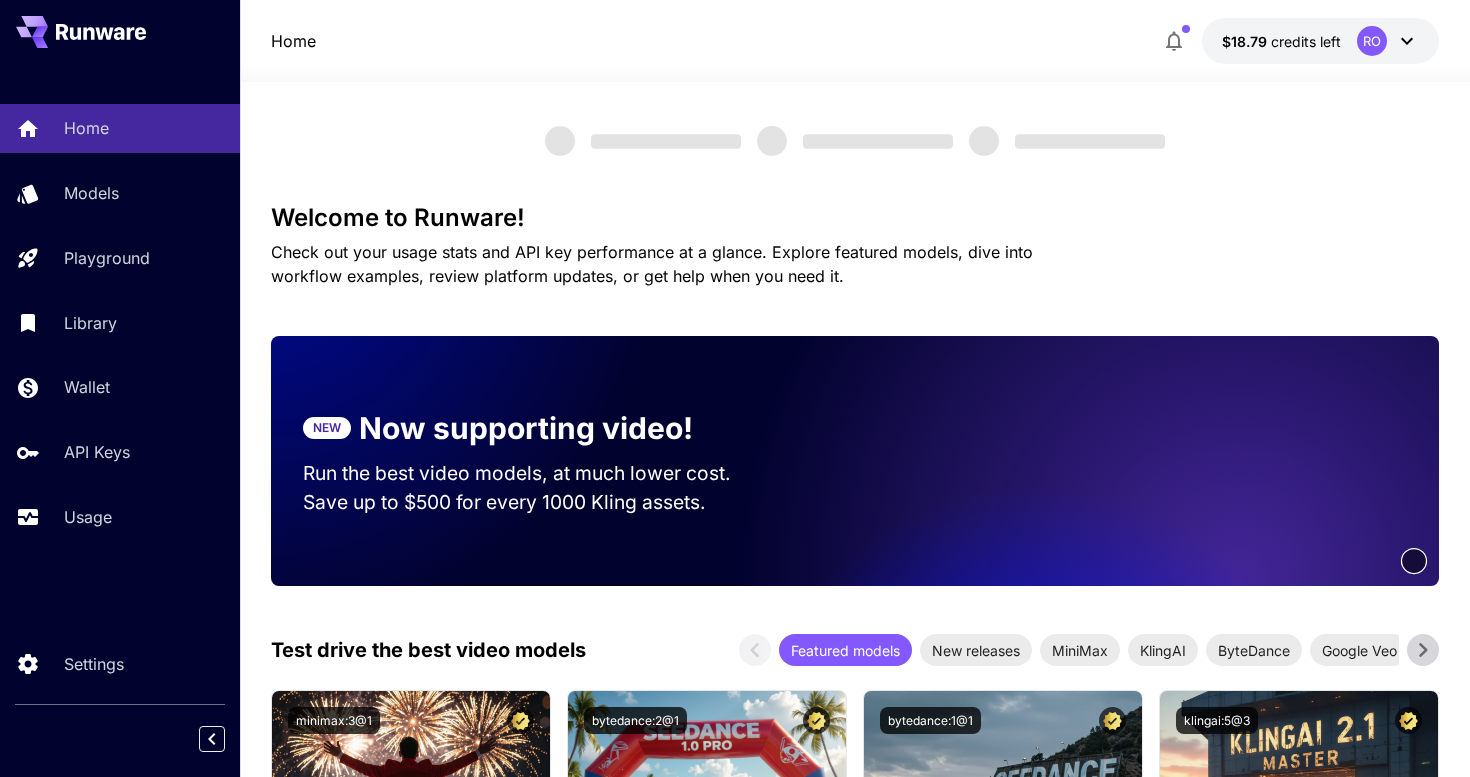 scroll, scrollTop: 0, scrollLeft: 0, axis: both 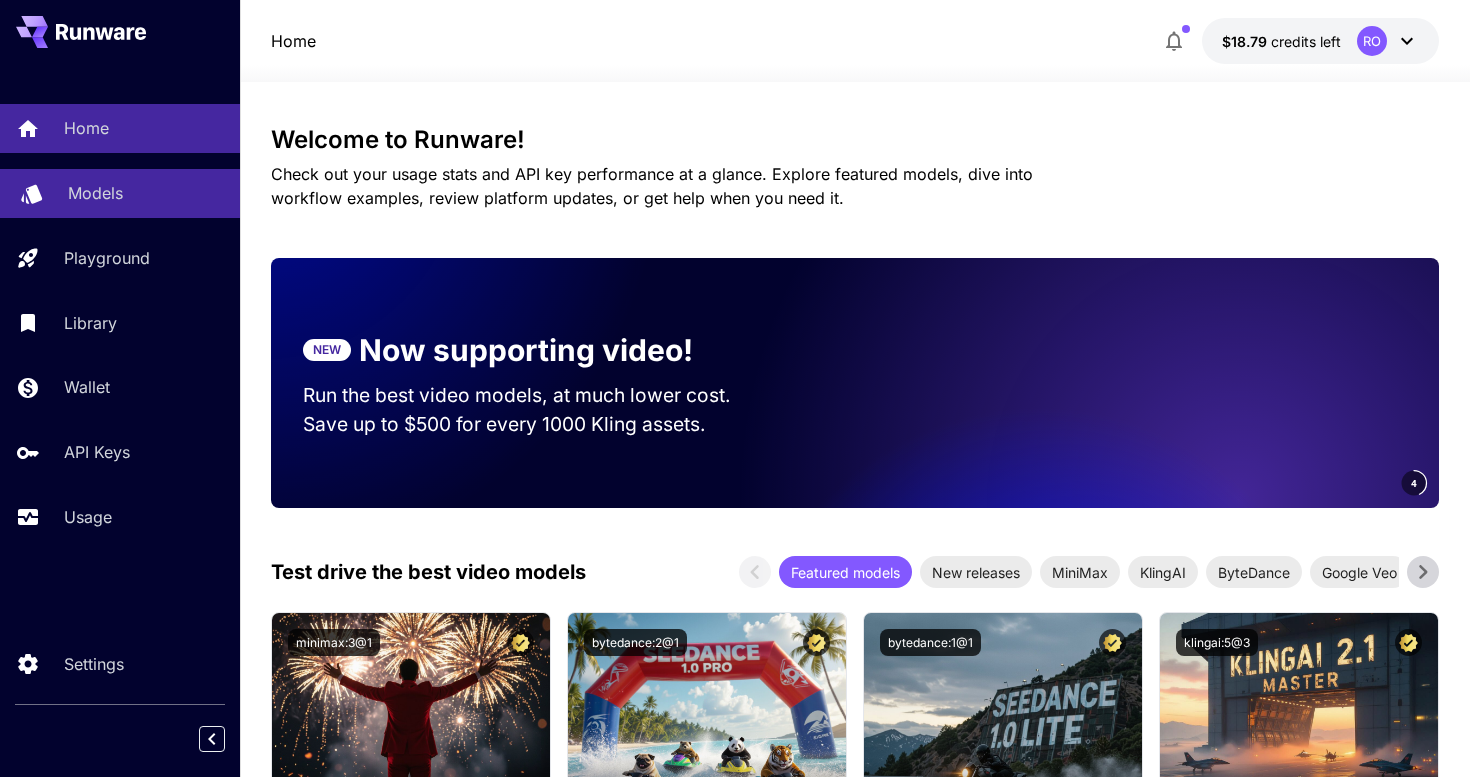 click on "Models" at bounding box center (146, 193) 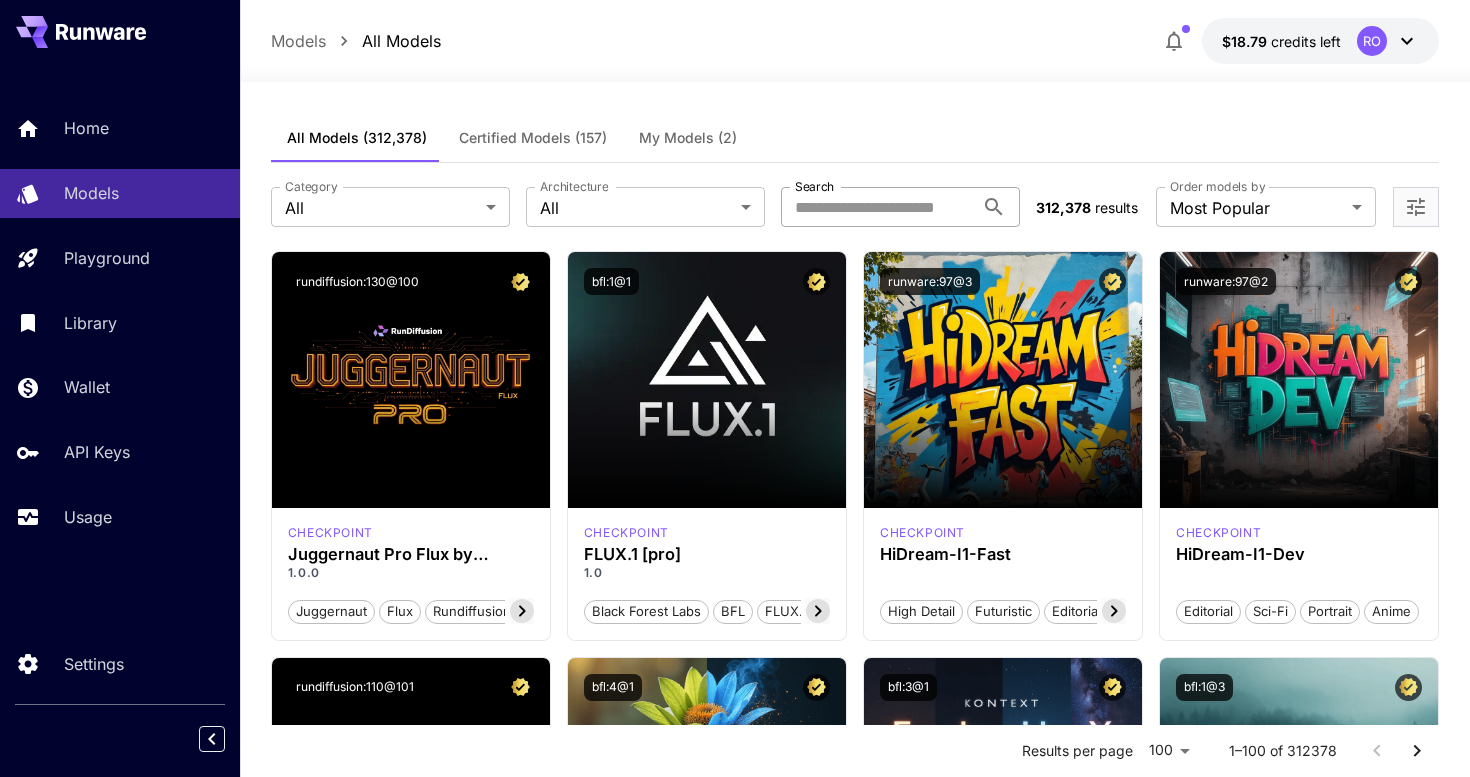 click on "Search" at bounding box center (877, 207) 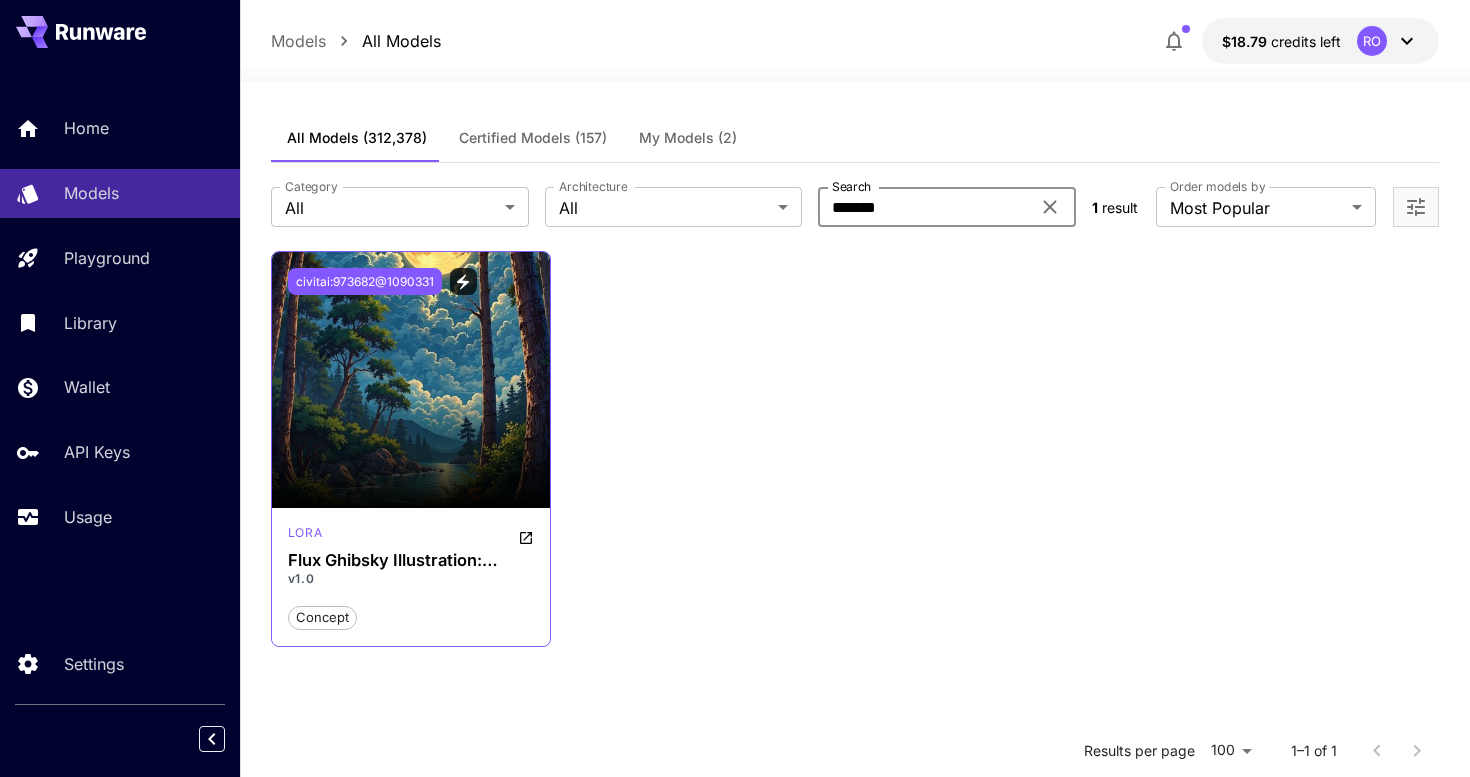 type on "*******" 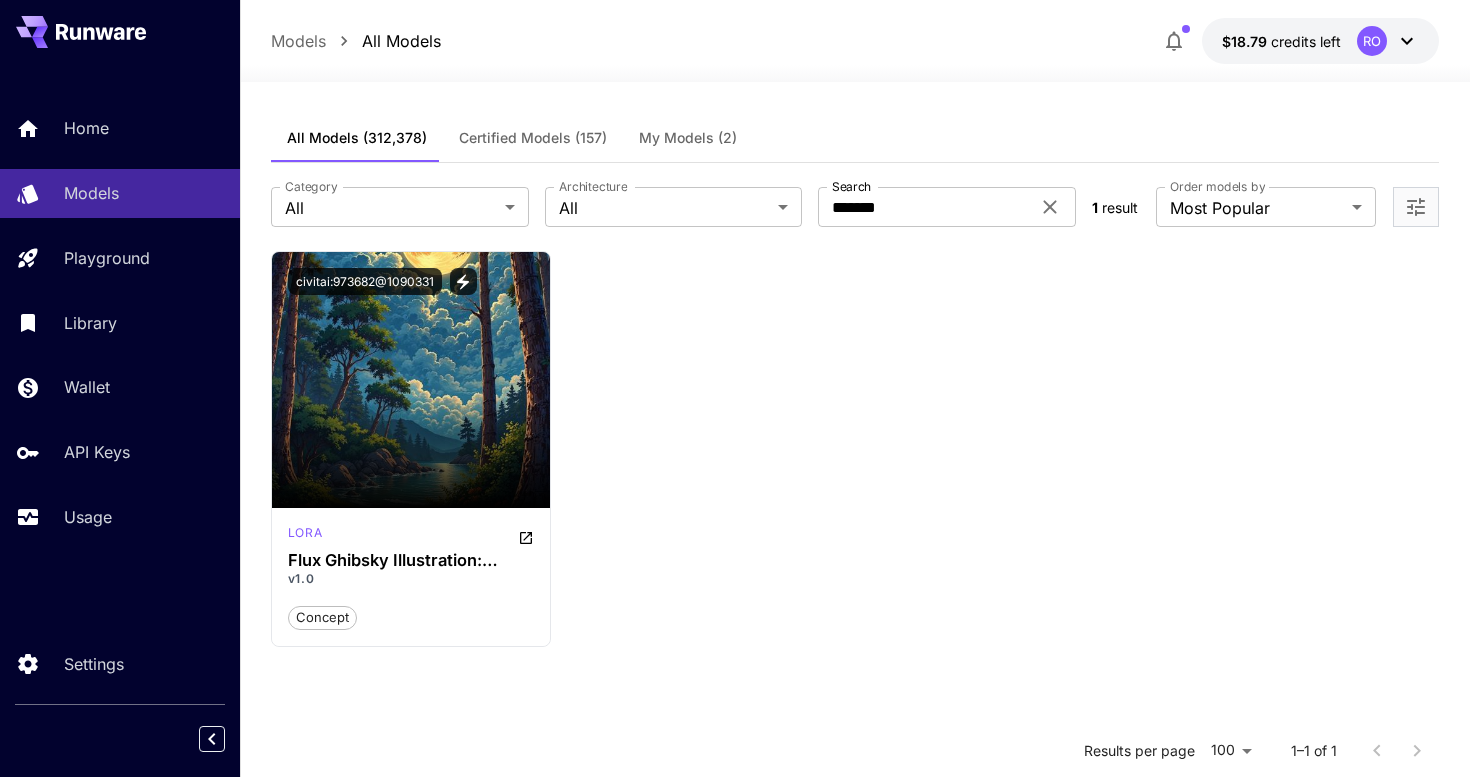 click on "Launch in Playground civitai:973682@1090331 lora Flux Ghibsky Illustration: Create Serene and Enchanting Landscapes v1.0 concept" at bounding box center [855, 449] 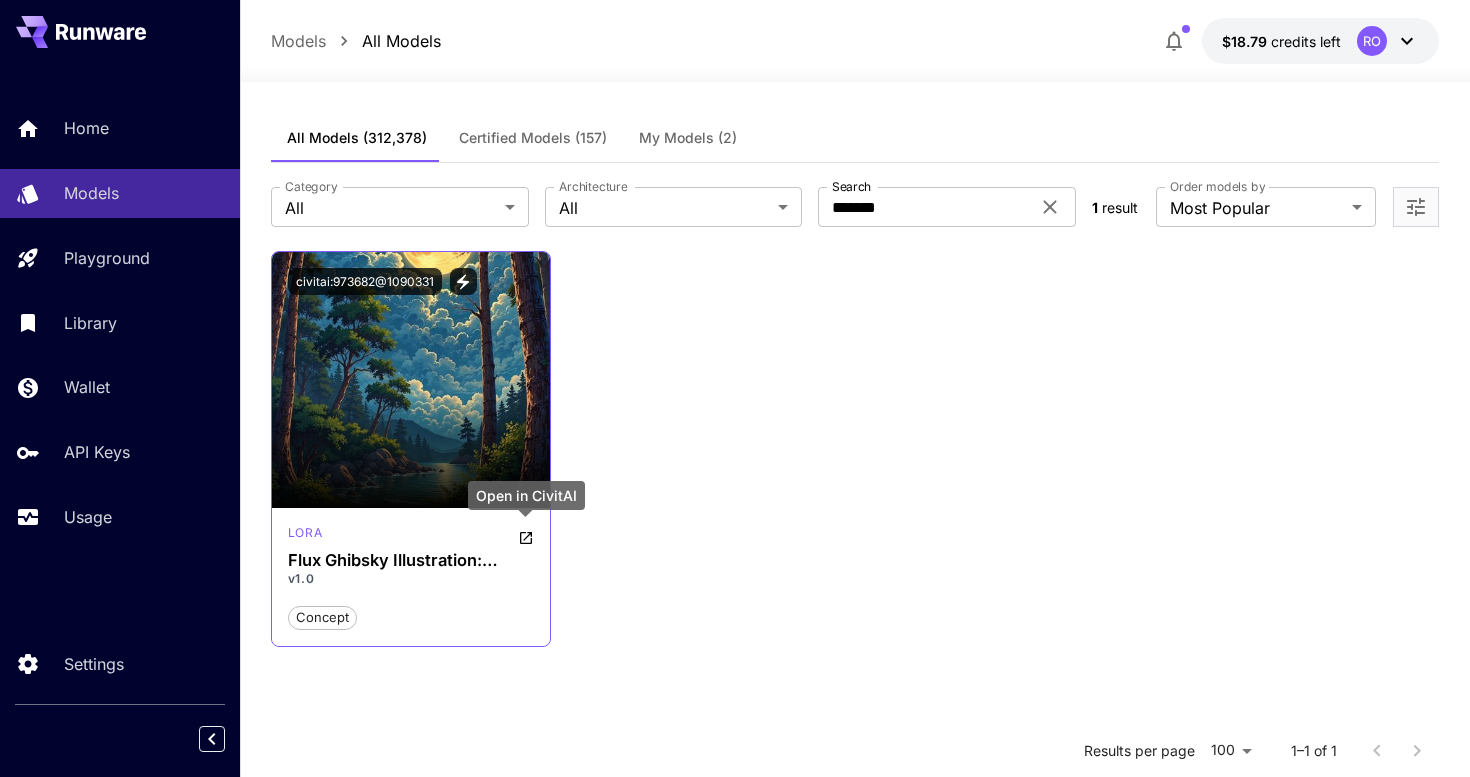 click 